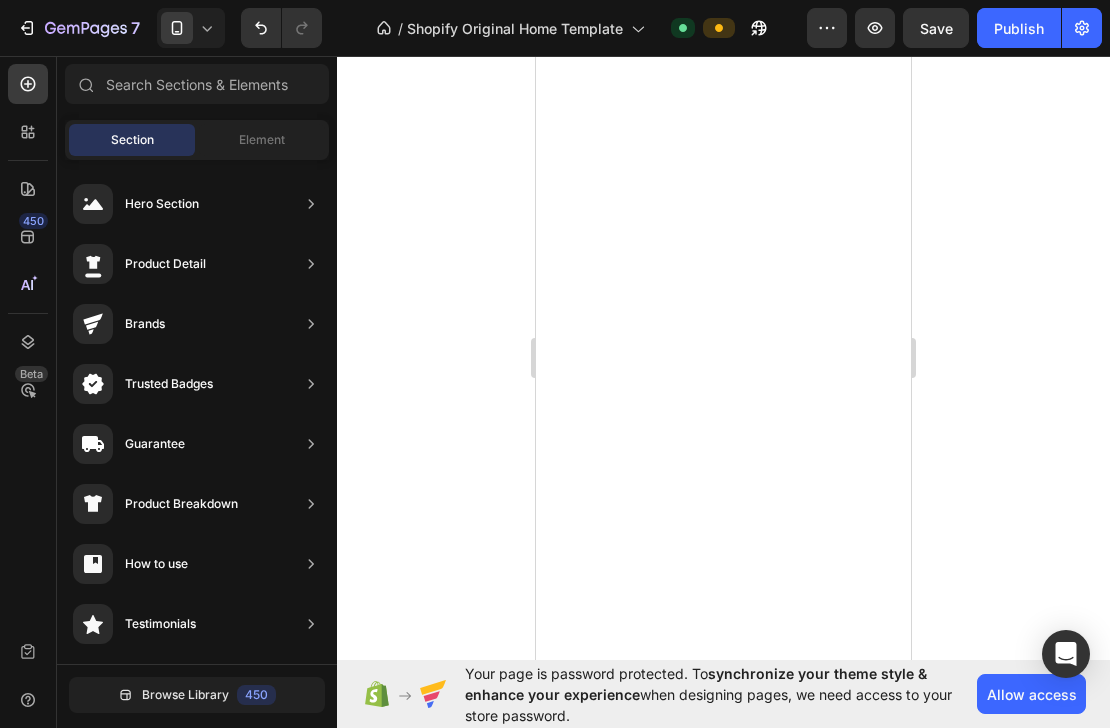 scroll, scrollTop: 0, scrollLeft: 0, axis: both 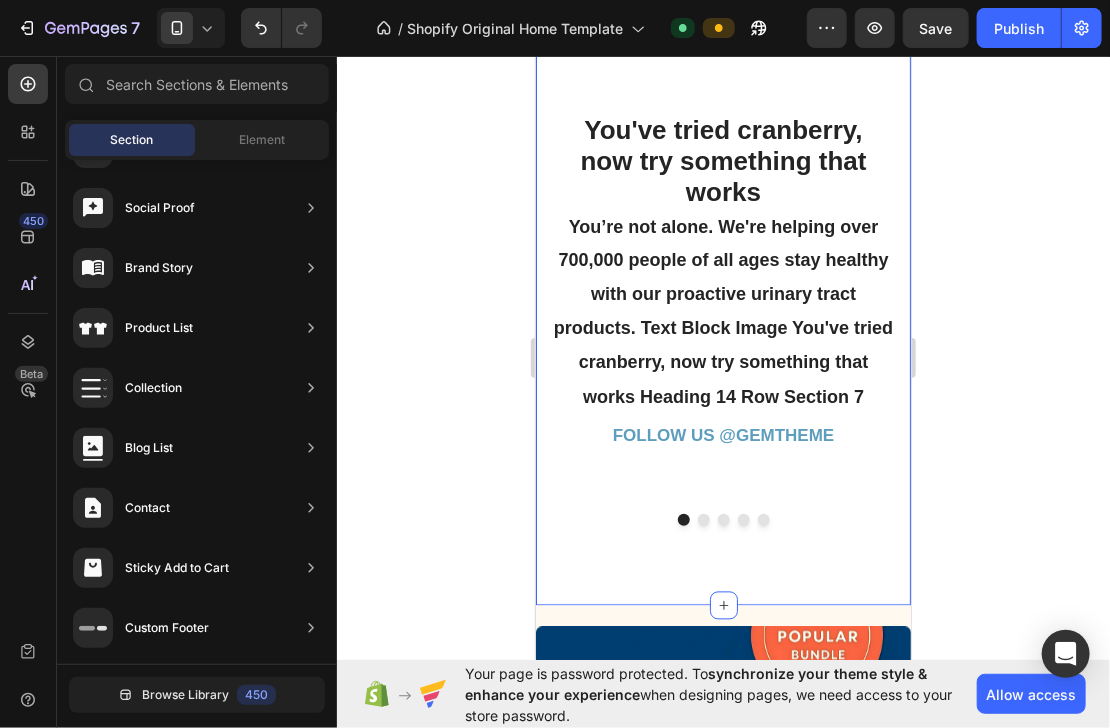 click on "You've tried cranberry, now try something that works You’re not alone. We're helping over 700,000 people of all ages stay healthy with our proactive urinary tract products. Heading FOLLOW US @GEMTHEME Text block Row Image Image Image Image Image Carousel Row" at bounding box center [722, 318] 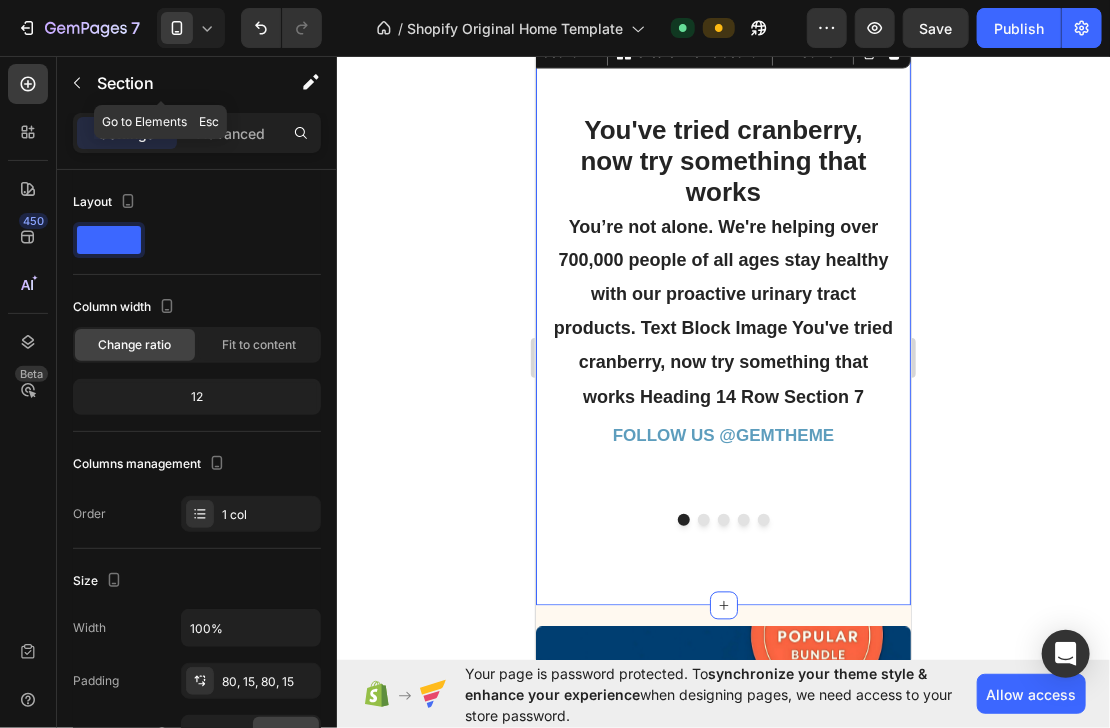 click on "Section" at bounding box center (161, 83) 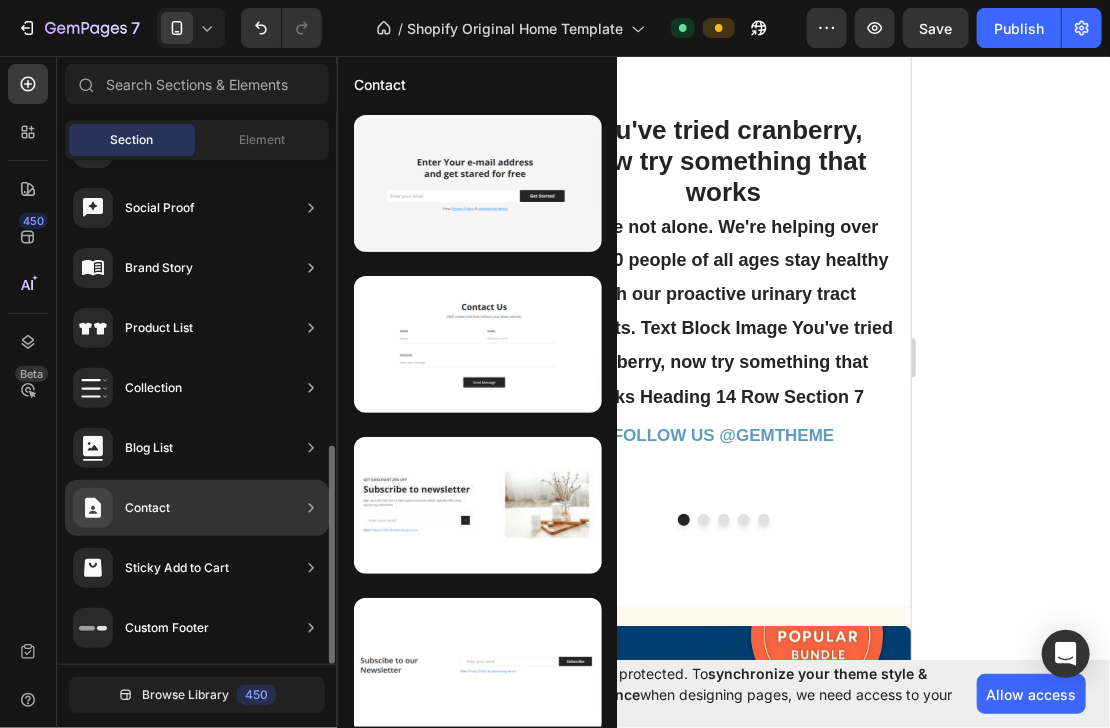 scroll, scrollTop: 576, scrollLeft: 0, axis: vertical 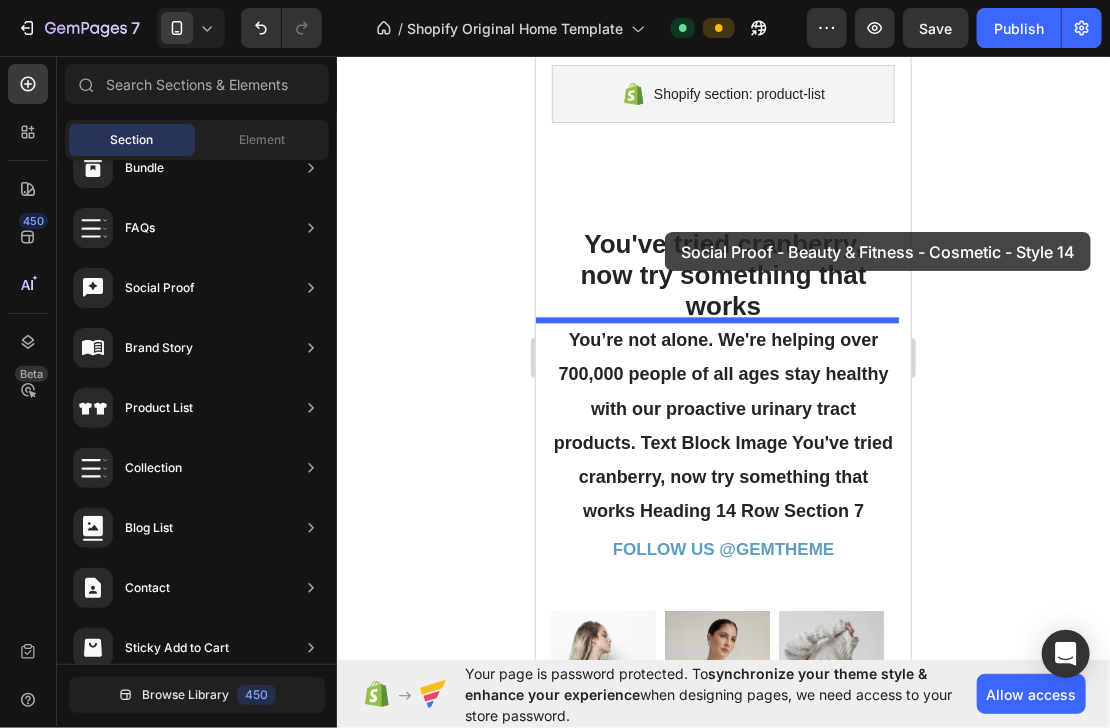 drag, startPoint x: 973, startPoint y: 343, endPoint x: 664, endPoint y: 231, distance: 328.67157 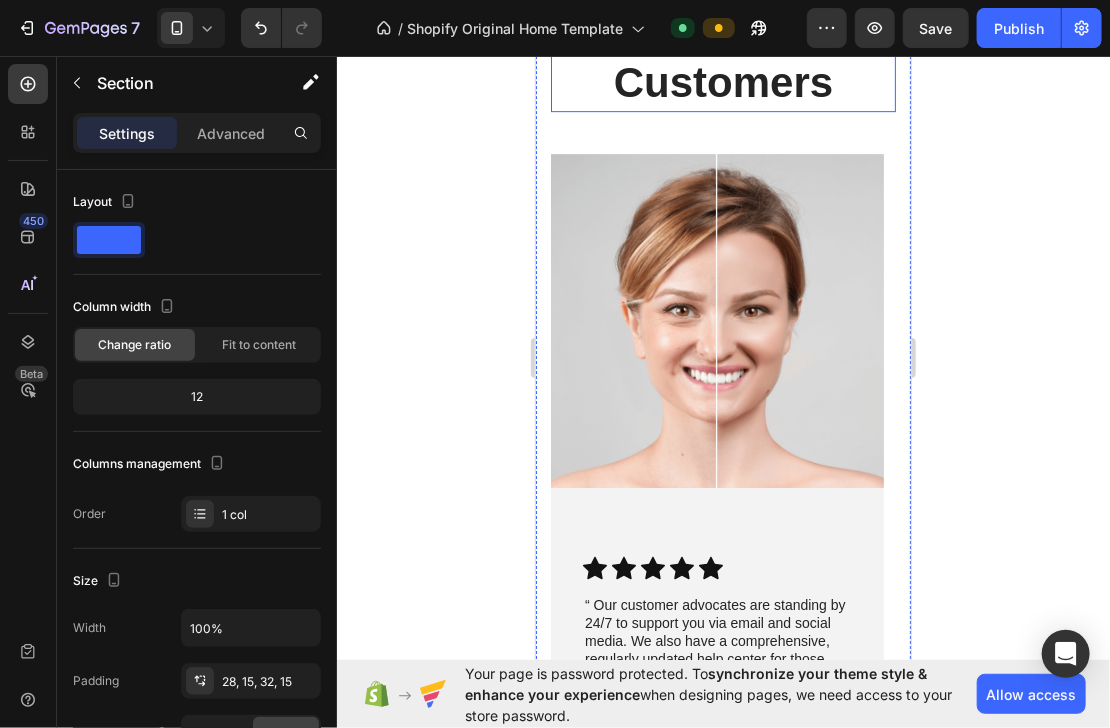 scroll, scrollTop: 2307, scrollLeft: 0, axis: vertical 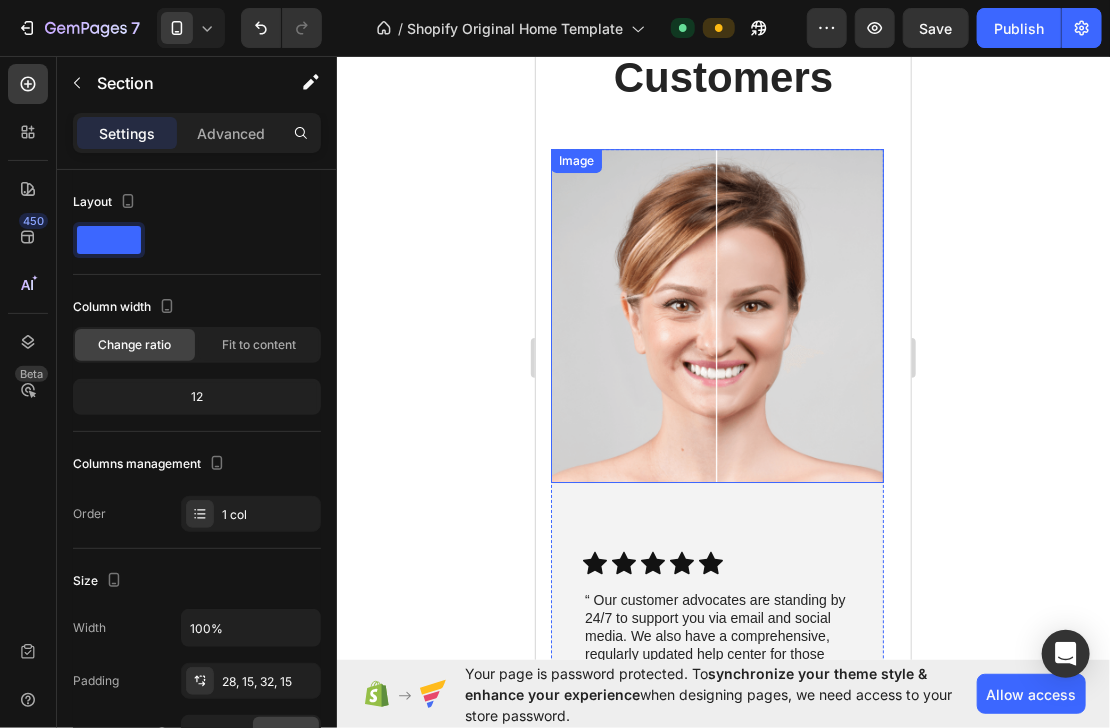 click at bounding box center (716, 314) 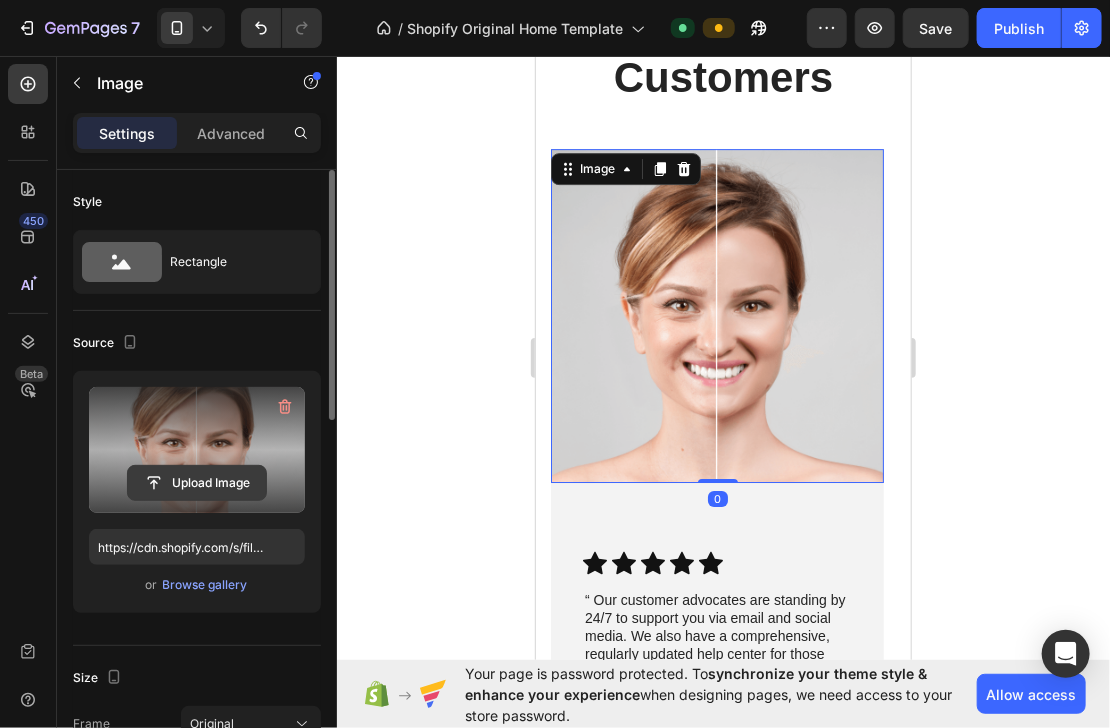 click 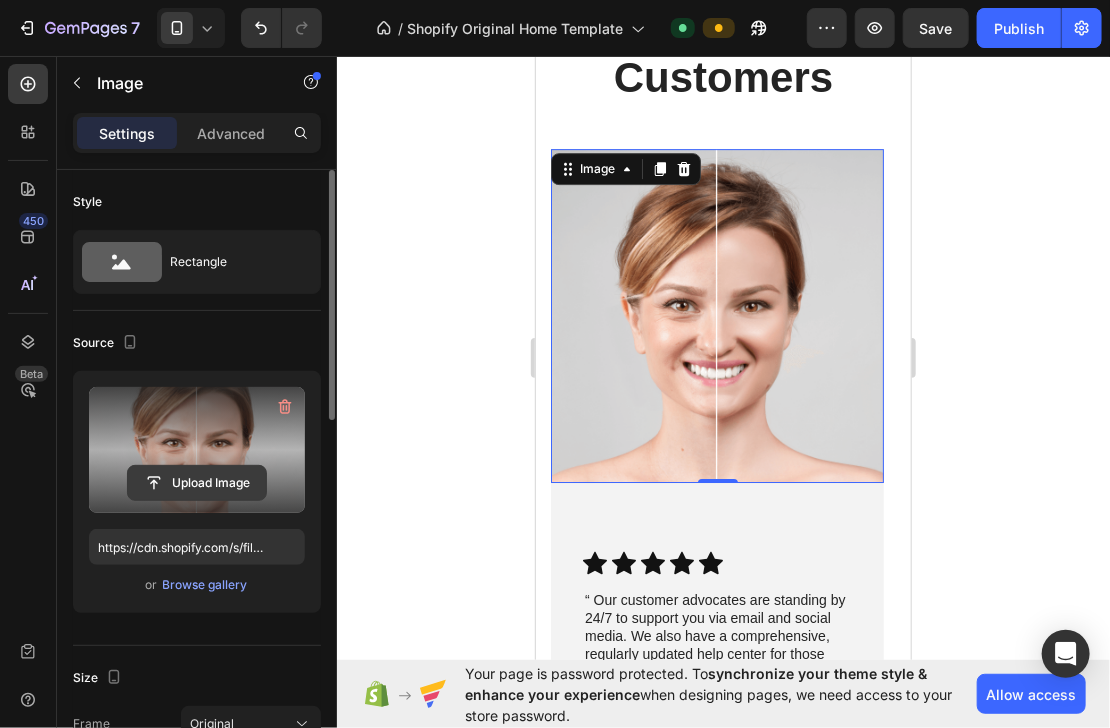 click 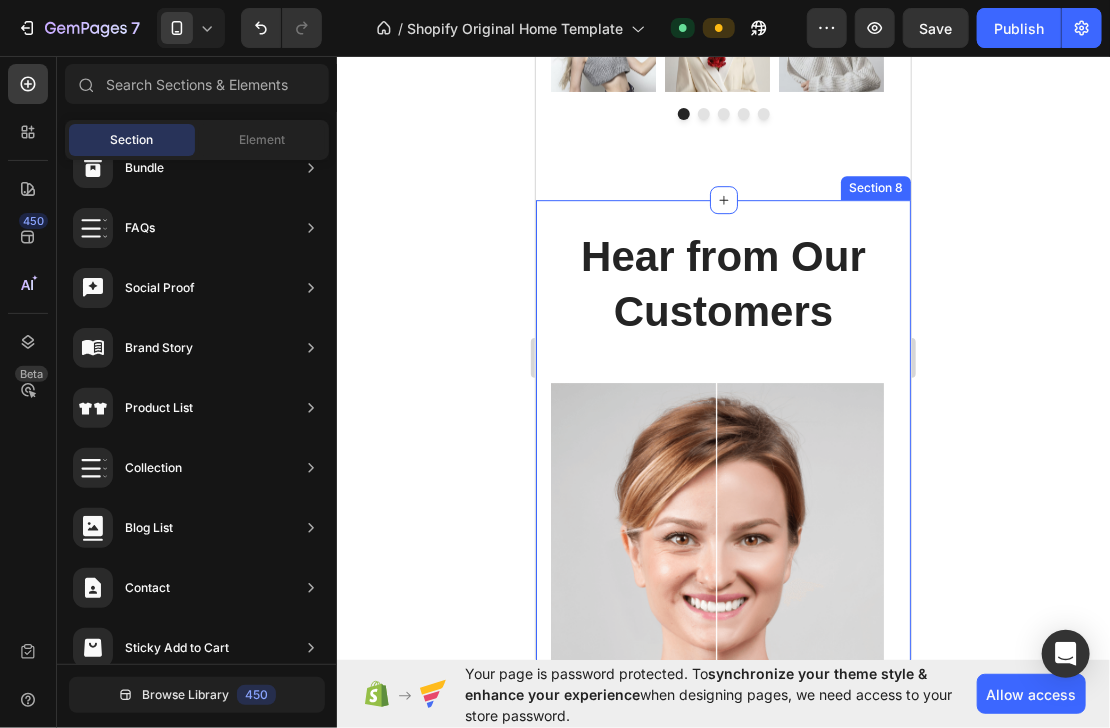 scroll, scrollTop: 2156, scrollLeft: 0, axis: vertical 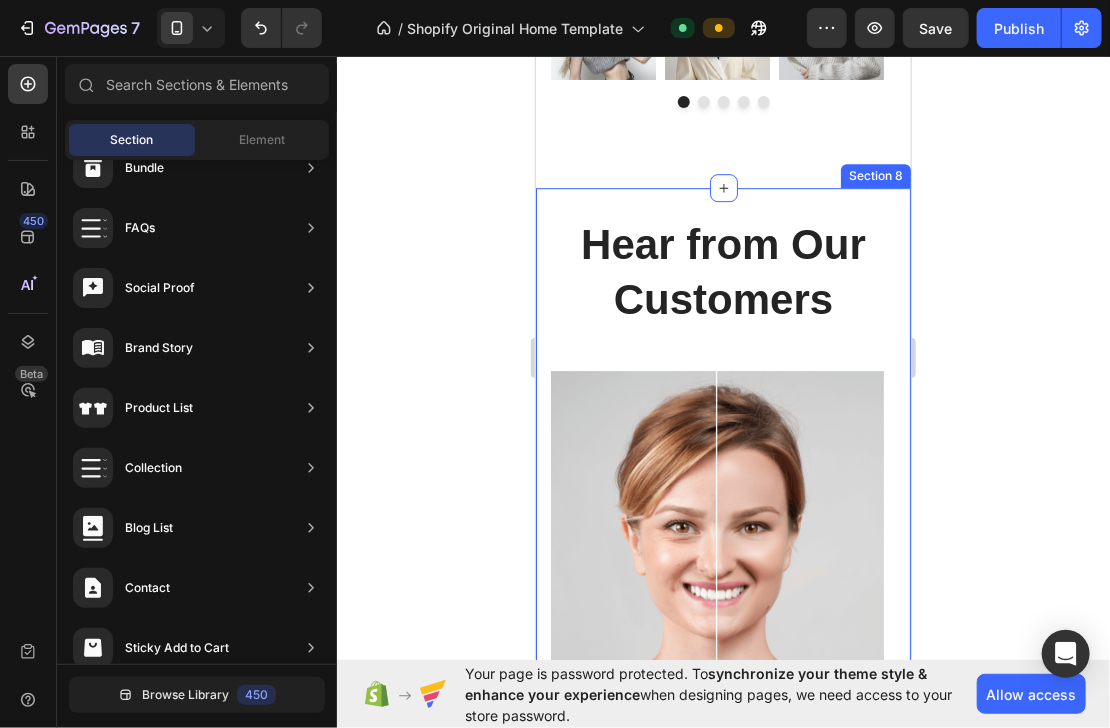 click at bounding box center [716, 536] 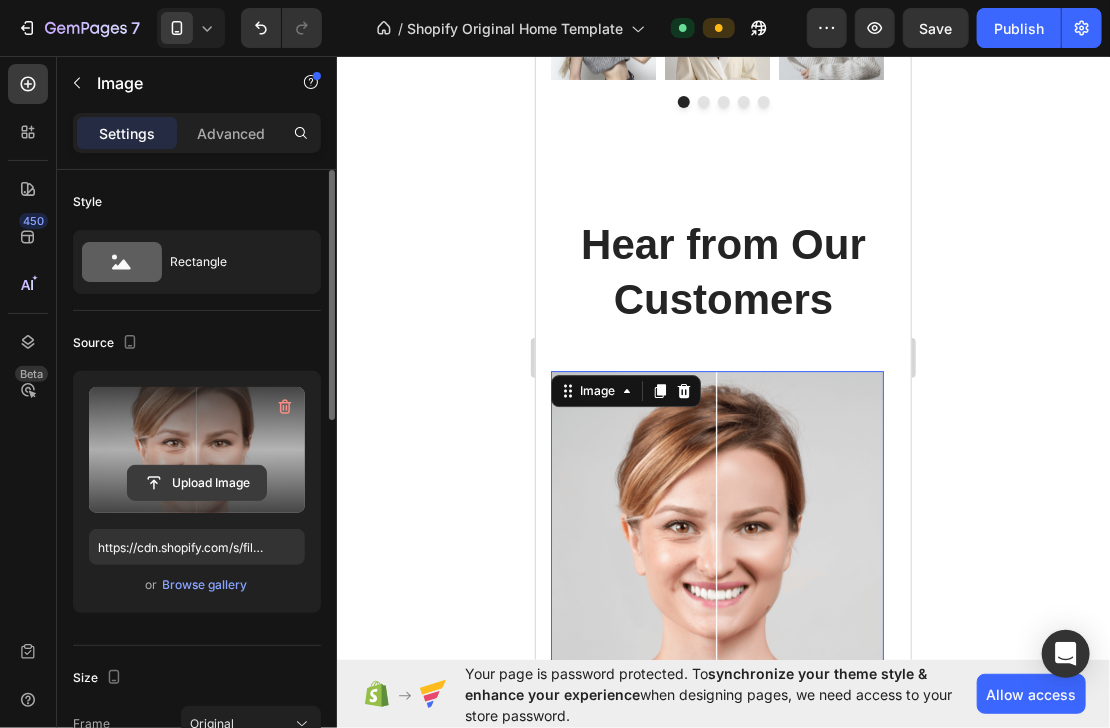 click 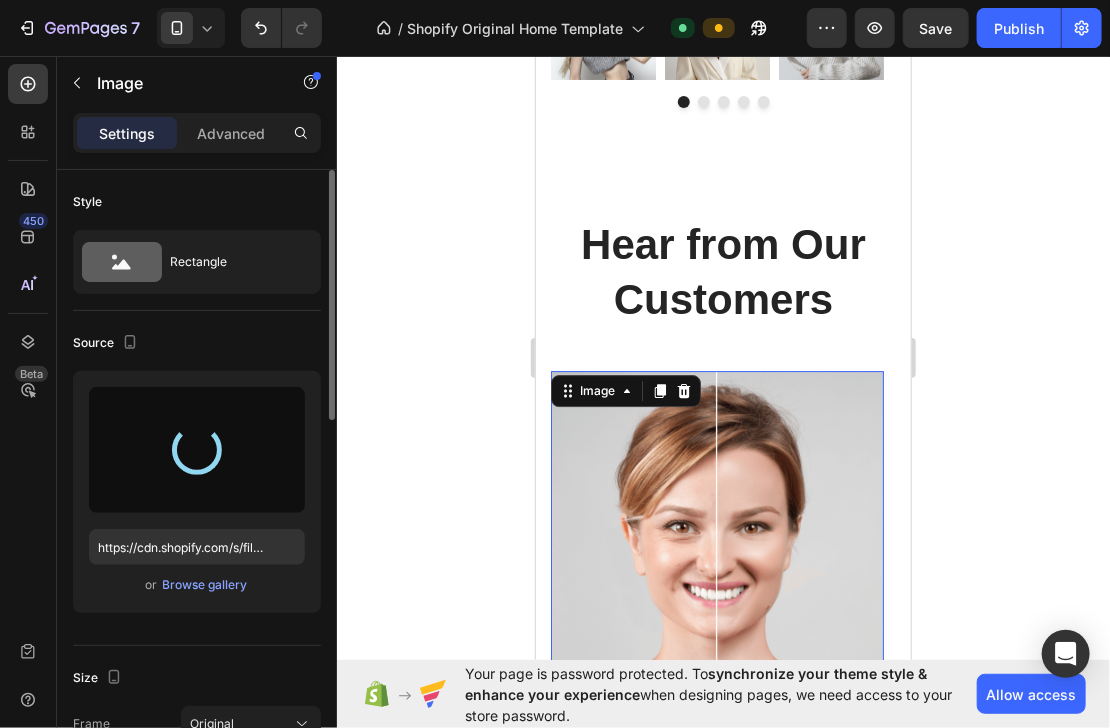 type on "https://cdn.shopify.com/s/files/1/0902/4608/6922/files/gempages_571504275671221120-9828d950-7932-4130-ac19-a414081b28aa.jpg" 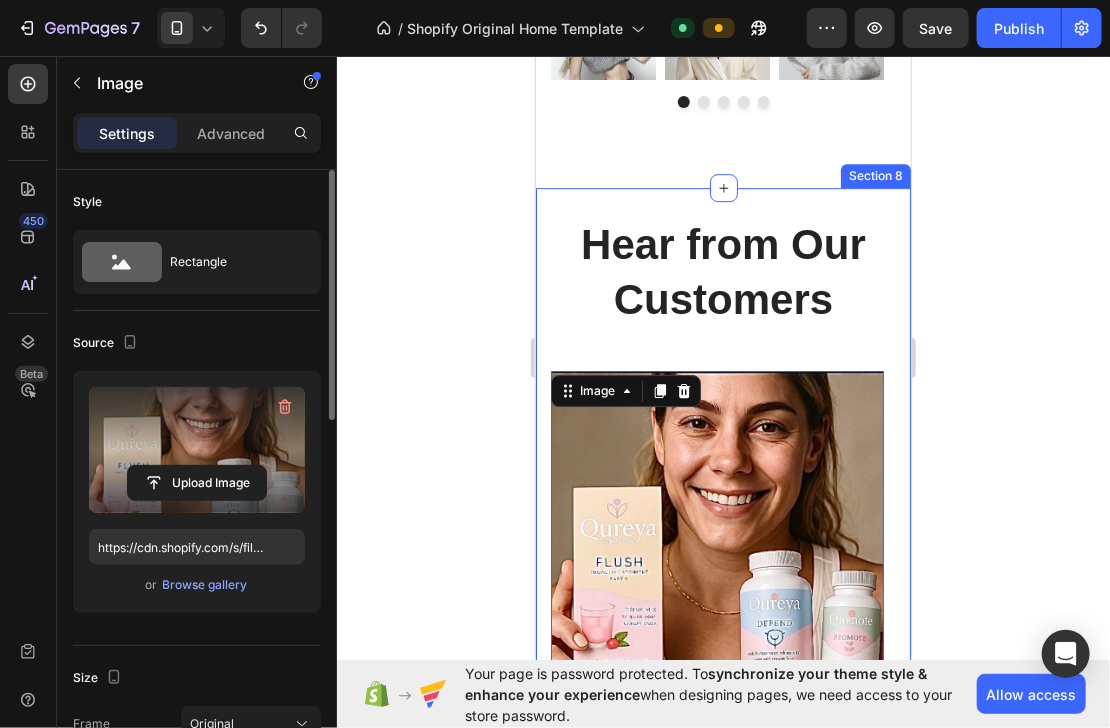 click on "Hear from Our Customers Heading Image Icon Icon Icon Icon Icon Icon List “ Our customer advocates are standing by 24/7 to support you via email and social media. We also have a comprehensive, regularly updated help center for those who prefer to find help yourself. Or if you are feeling social, we have a supportive community of creators, small business owners.” Text Block Verified Buyer Item List [FIRST] / Design Director Text Block Row Row Image Icon Icon Icon Icon Icon Icon List “ Our customer advocates are standing by 24/7 to support you via email and social media. We also have a comprehensive, regularly updated help center for those who prefer to find help yourself. Or if you are feeling social, we have a supportive community of creators, small business owners.” Text Block Verified Buyer Item List [FIRST] / Design Director Text Block Row Row Carousel Section 8" at bounding box center [722, 691] 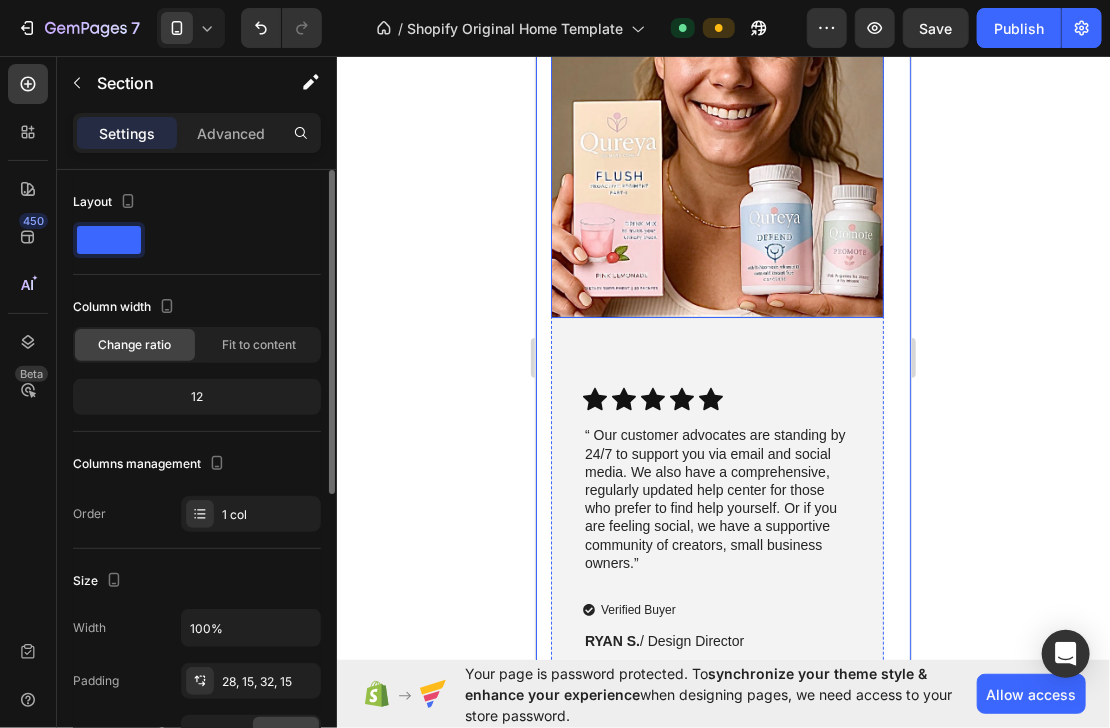 scroll, scrollTop: 2476, scrollLeft: 0, axis: vertical 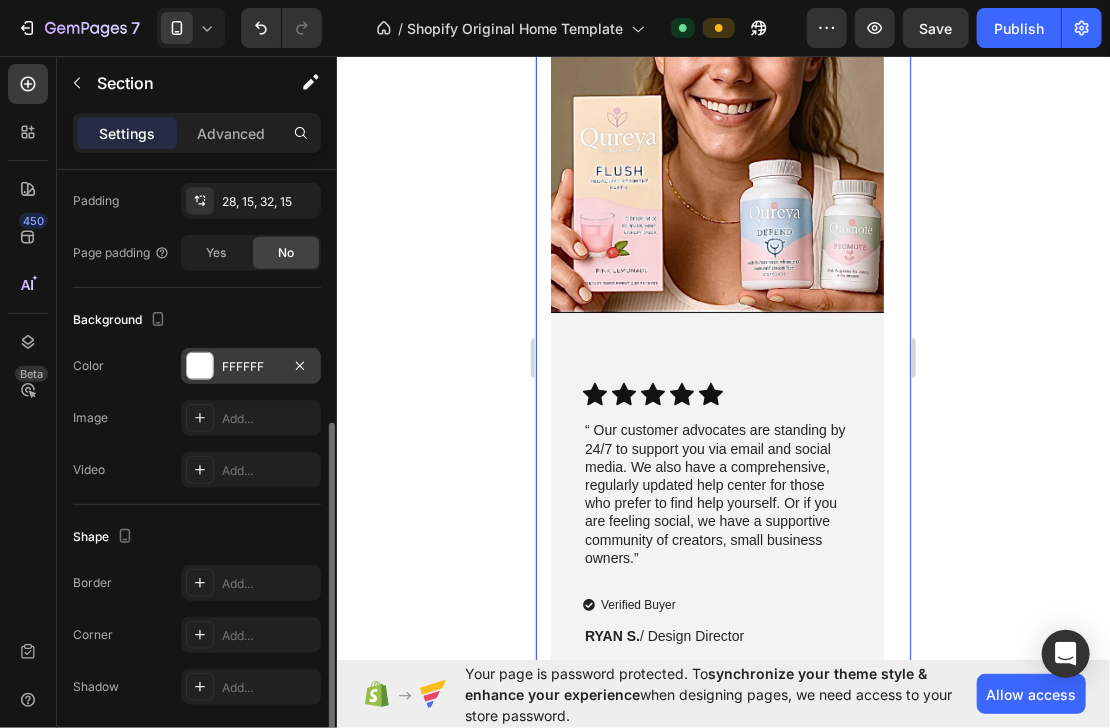 click on "FFFFFF" at bounding box center (251, 366) 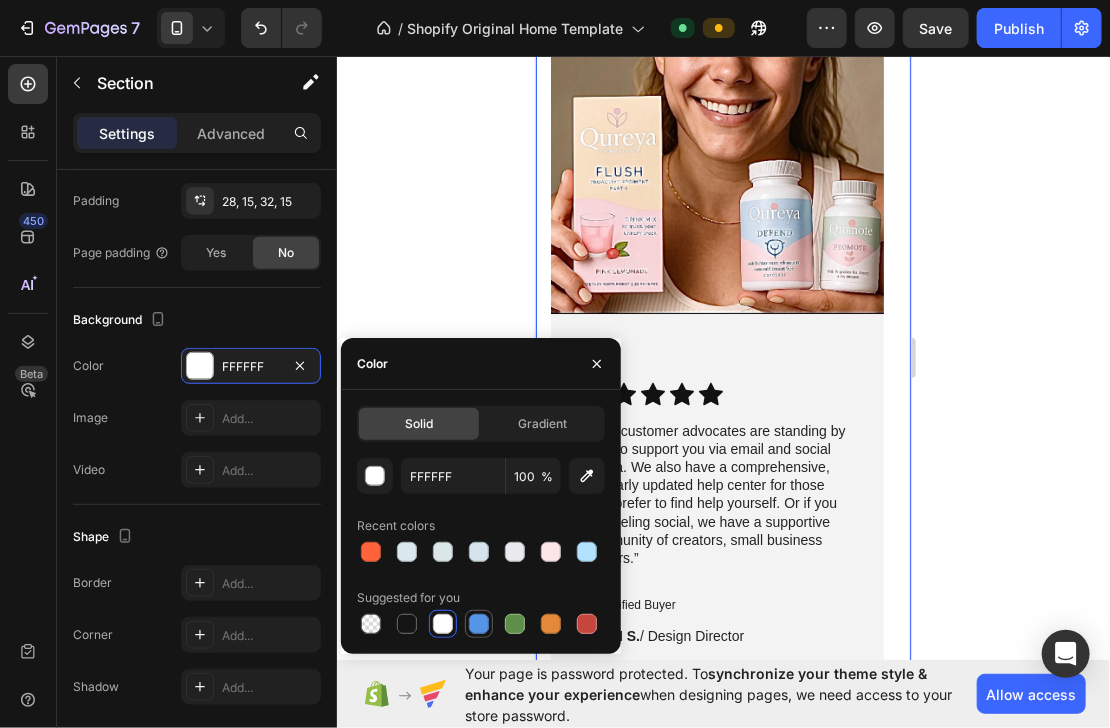 click at bounding box center [479, 624] 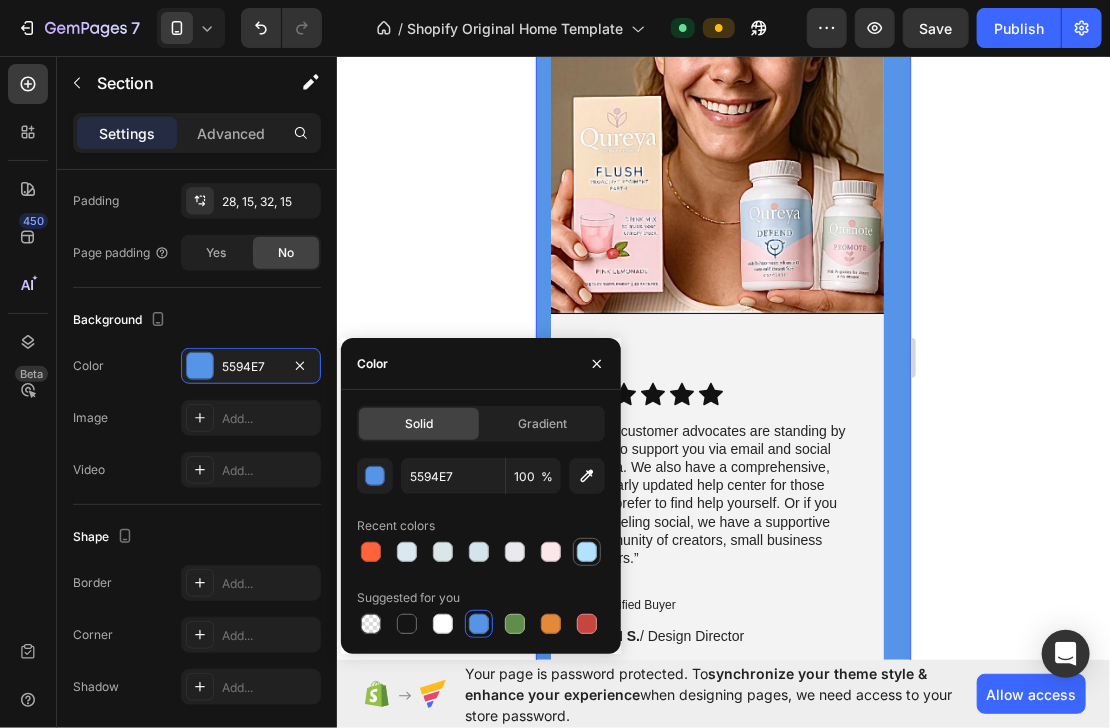 click at bounding box center [587, 552] 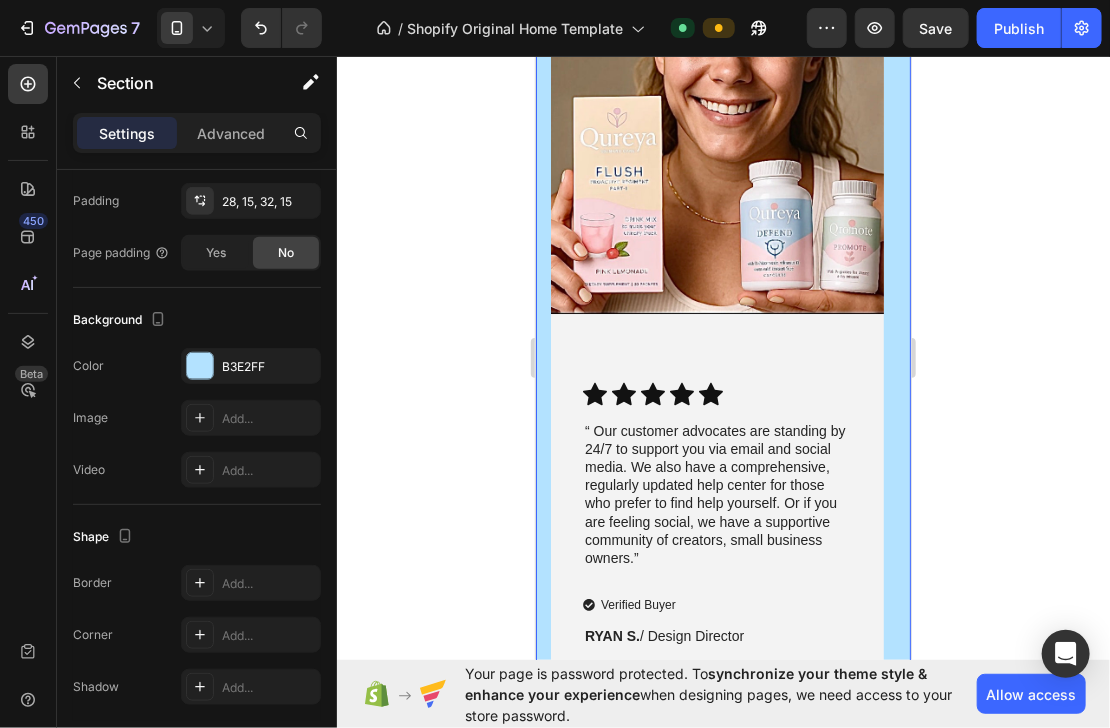 click 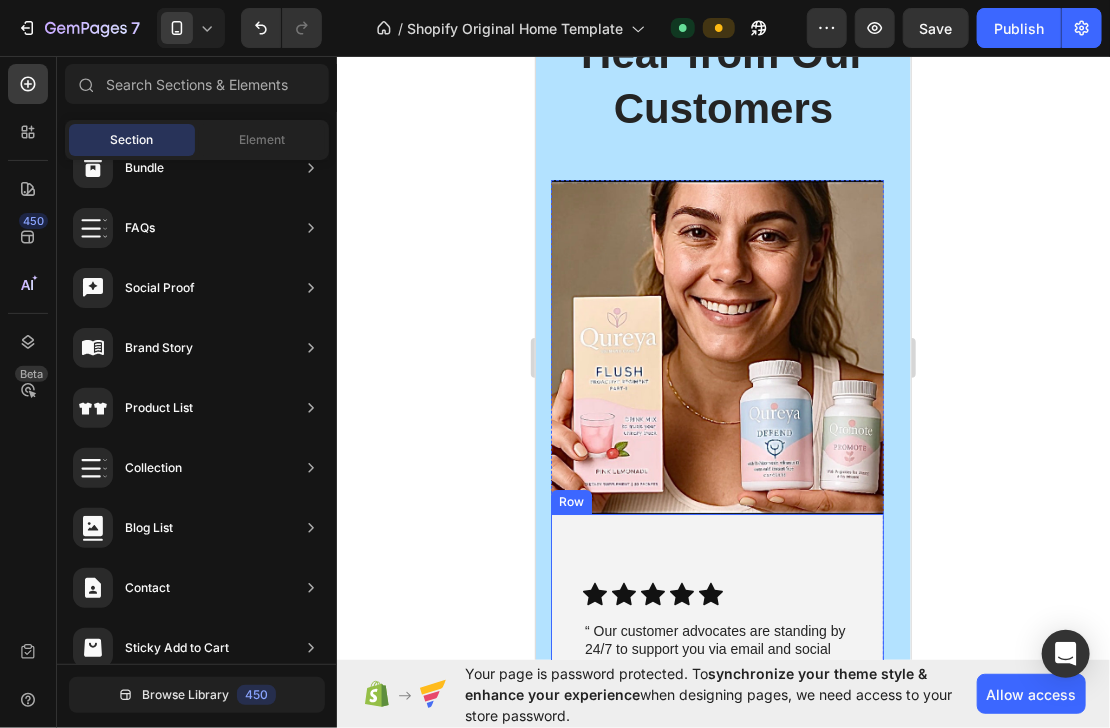 scroll, scrollTop: 2236, scrollLeft: 0, axis: vertical 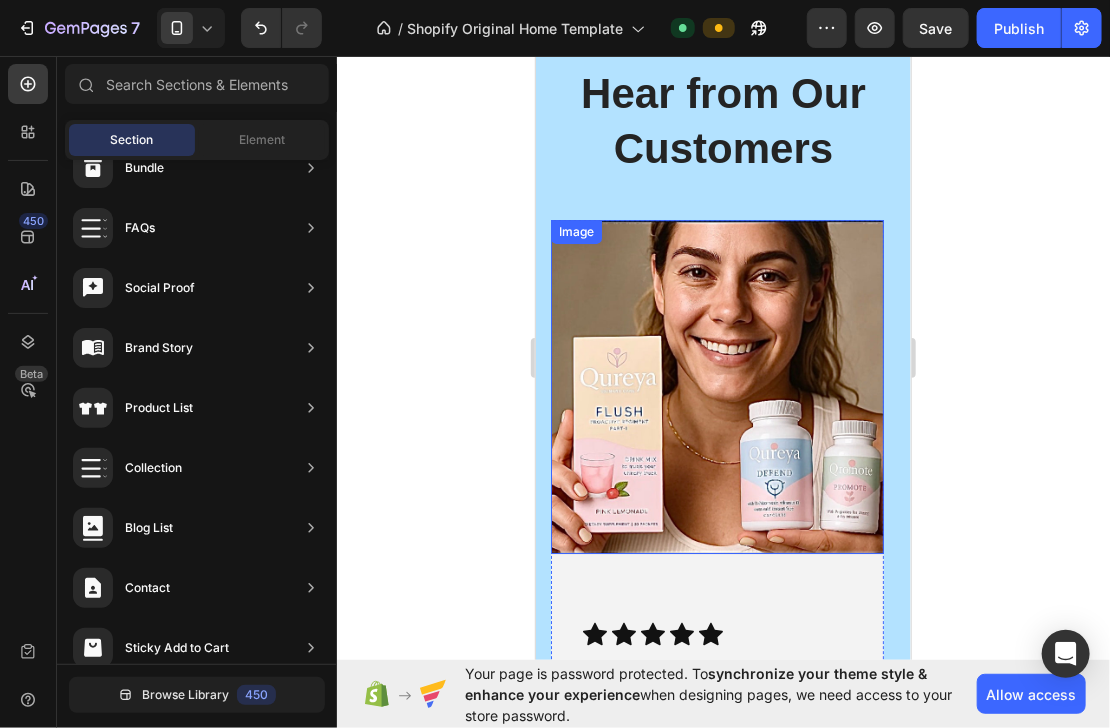 click at bounding box center [716, 385] 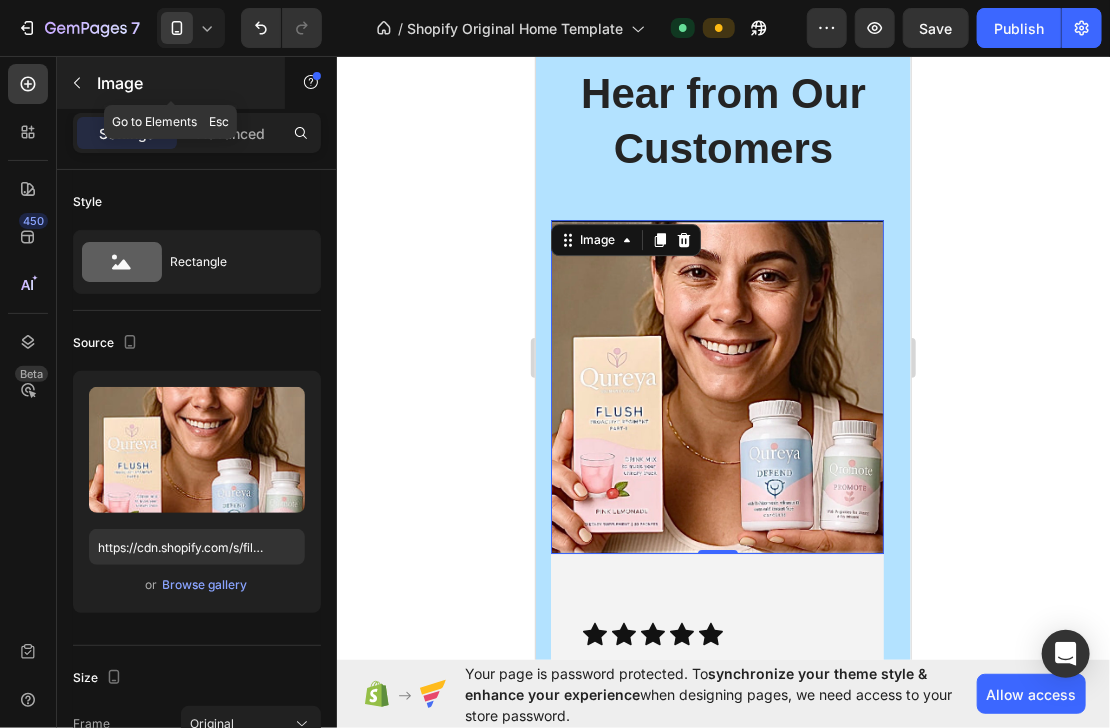 click at bounding box center [77, 83] 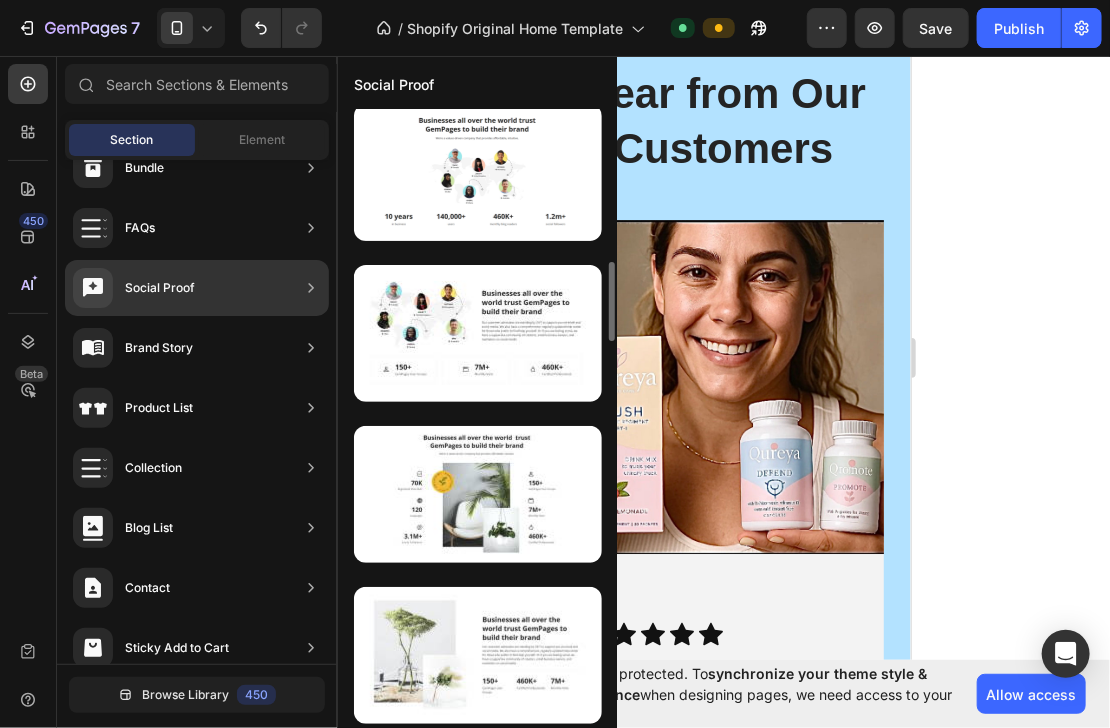 scroll, scrollTop: 734, scrollLeft: 0, axis: vertical 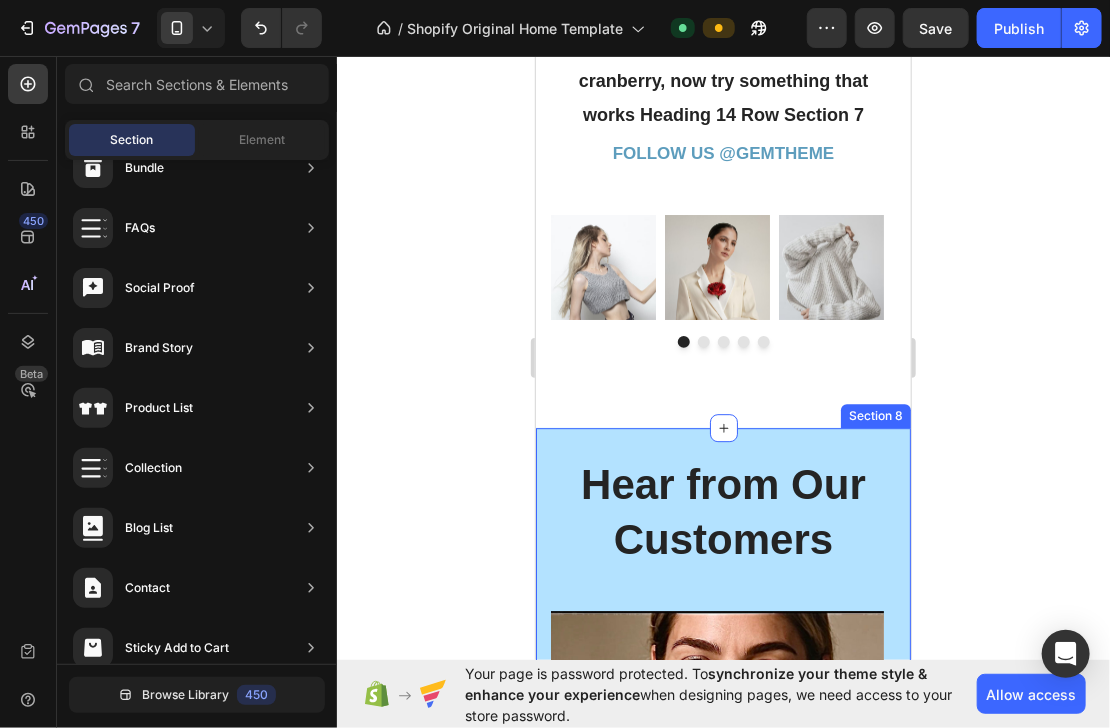 click on "Hear from Our Customers Heading Image Icon Icon Icon Icon Icon Icon List “ Our customer advocates are standing by 24/7 to support you via email and social media. We also have a comprehensive, regularly updated help center for those who prefer to find help yourself. Or if you are feeling social, we have a supportive community of creators, small business owners.” Text Block Verified Buyer Item List [FIRST] / Design Director Text Block Row Row Image Icon Icon Icon Icon Icon Icon List “ Our customer advocates are standing by 24/7 to support you via email and social media. We also have a comprehensive, regularly updated help center for those who prefer to find help yourself. Or if you are feeling social, we have a supportive community of creators, small business owners.” Text Block Verified Buyer Item List [FIRST] / Design Director Text Block Row Row Carousel Section 8" at bounding box center (722, 931) 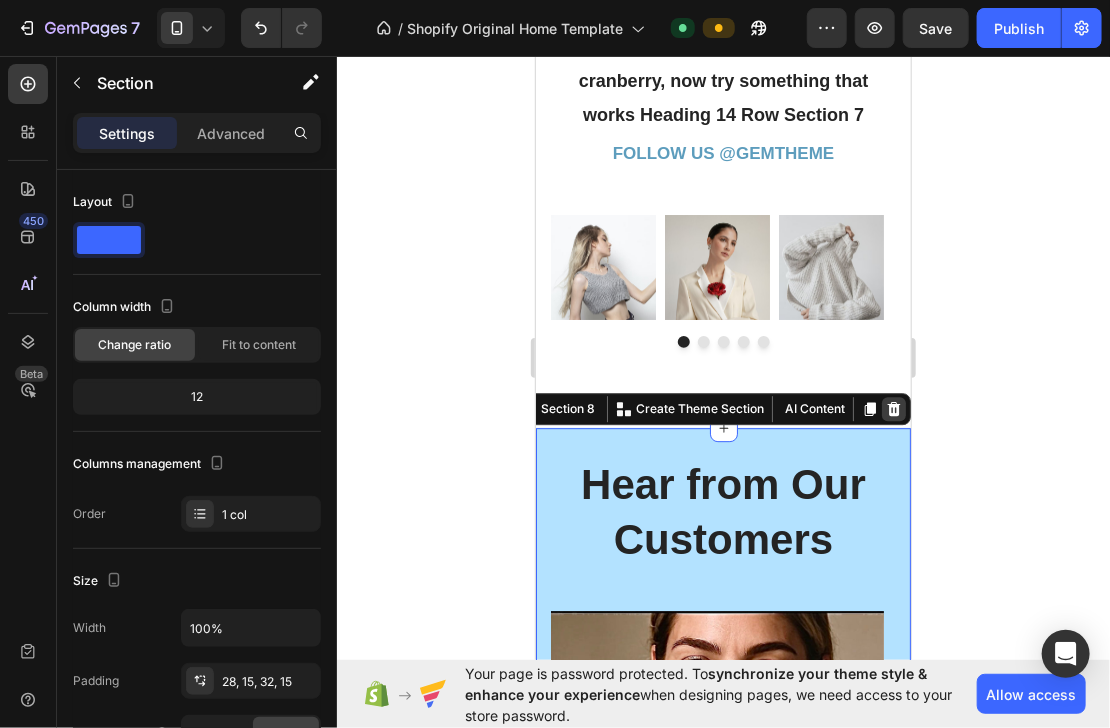 click 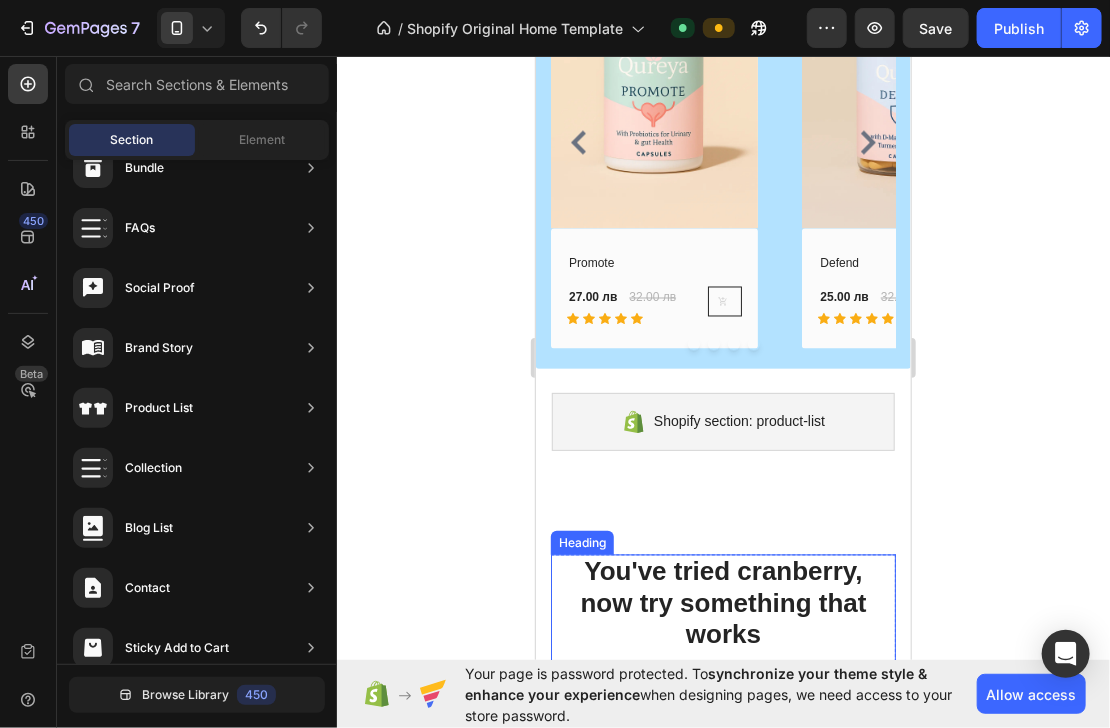 scroll, scrollTop: 1196, scrollLeft: 0, axis: vertical 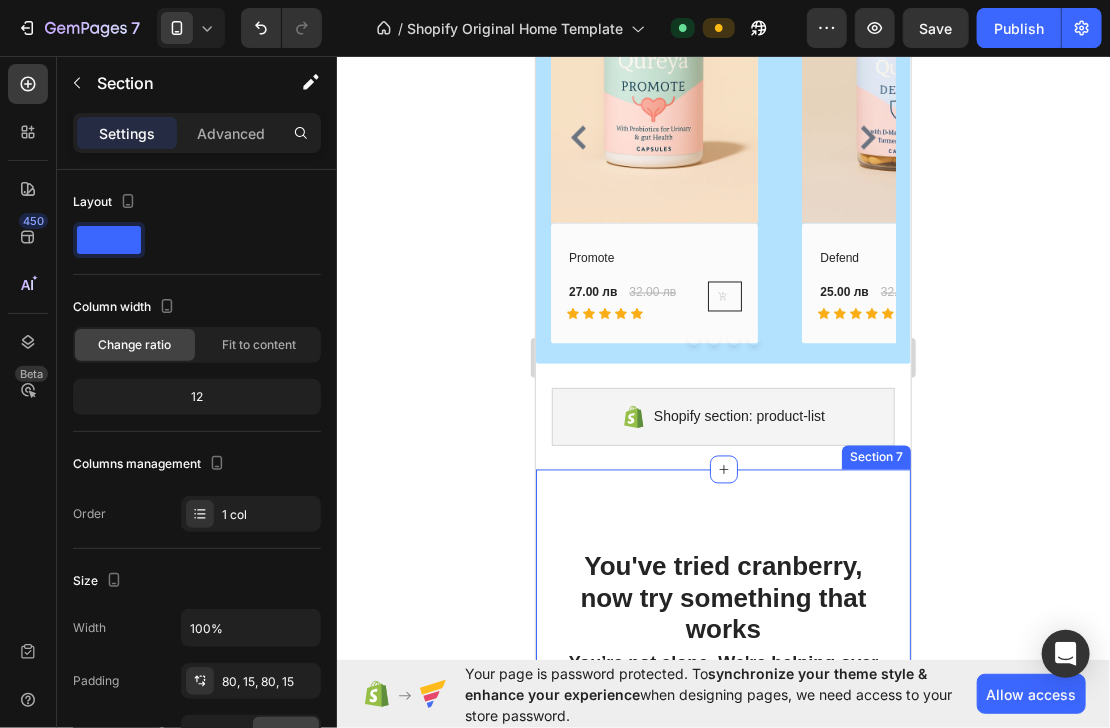 click on "You've tried cranberry, now try something that works You’re not alone. We're helping over 700,000 people of all ages stay healthy with our proactive urinary tract products. Heading FOLLOW US @GEMTHEME Text block Row Image Image Image Image Image Carousel Row Section 7" at bounding box center [722, 808] 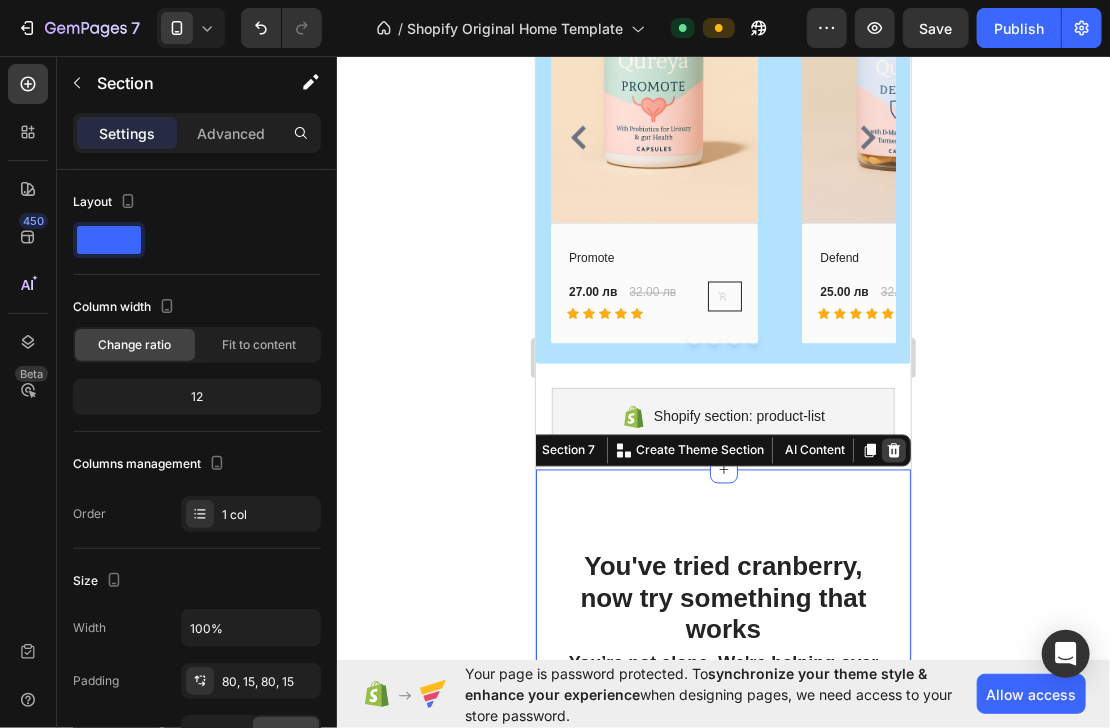click 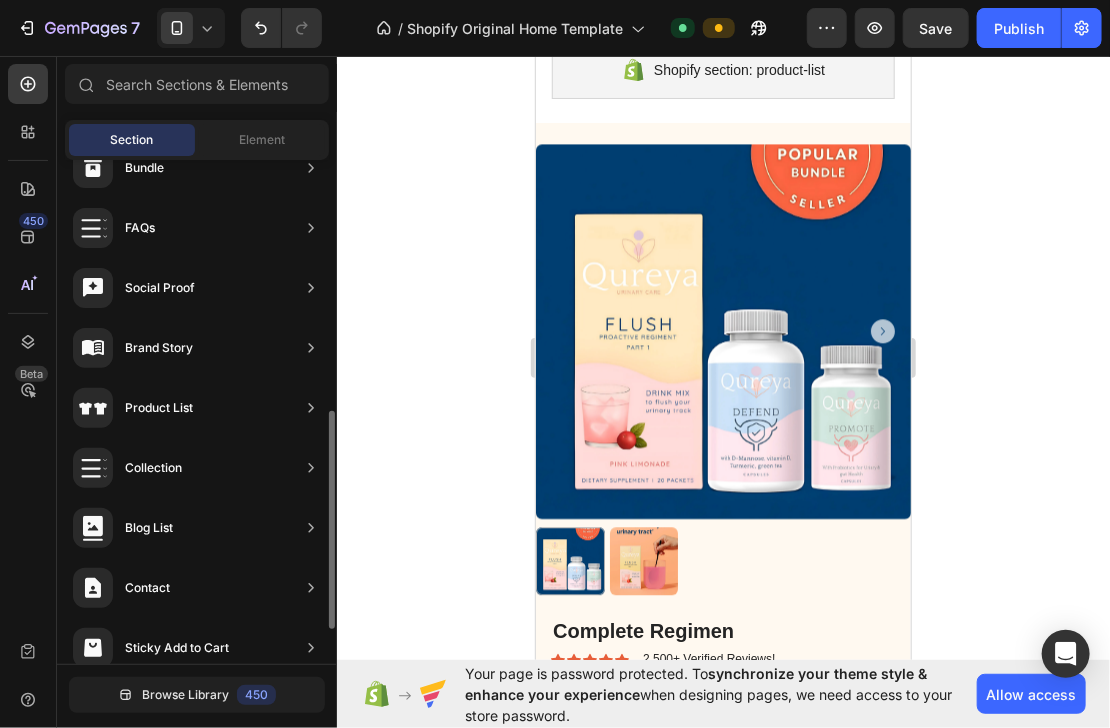 scroll, scrollTop: 1516, scrollLeft: 0, axis: vertical 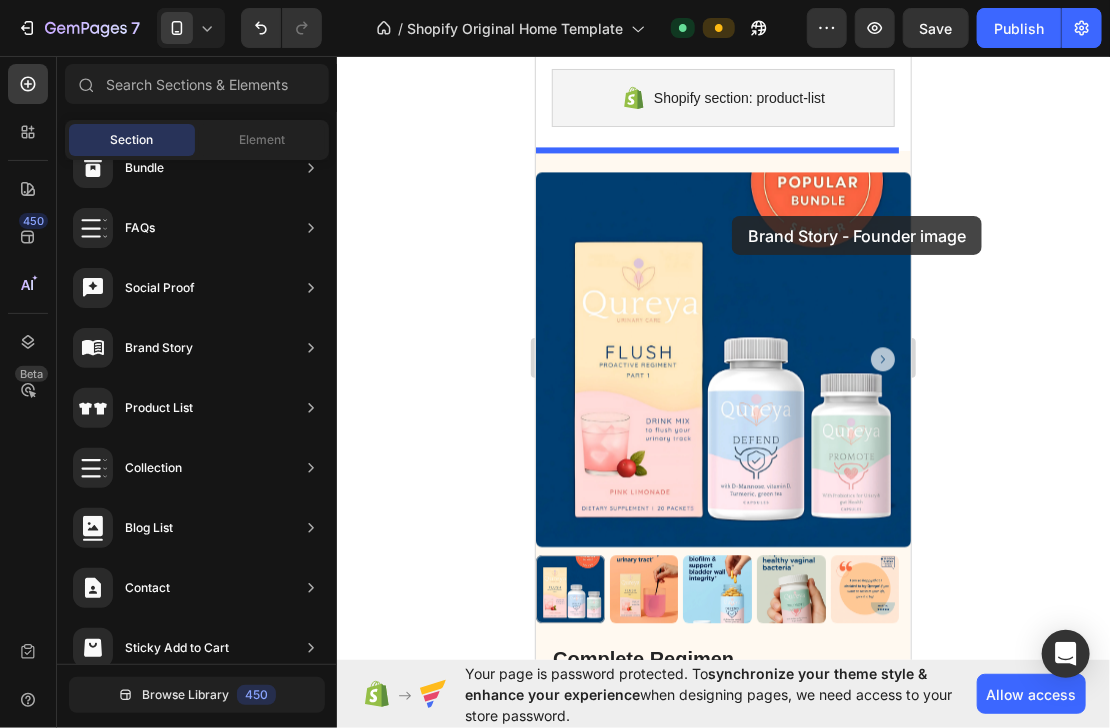 drag, startPoint x: 1126, startPoint y: 527, endPoint x: 731, endPoint y: 215, distance: 503.35773 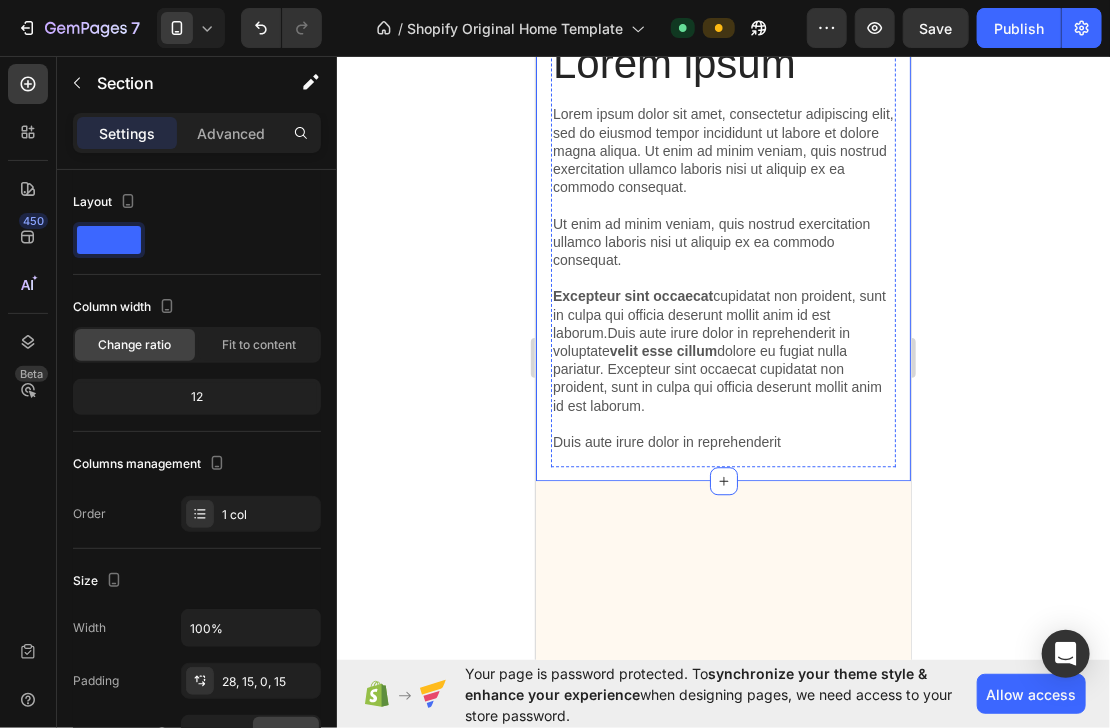 scroll, scrollTop: 1676, scrollLeft: 0, axis: vertical 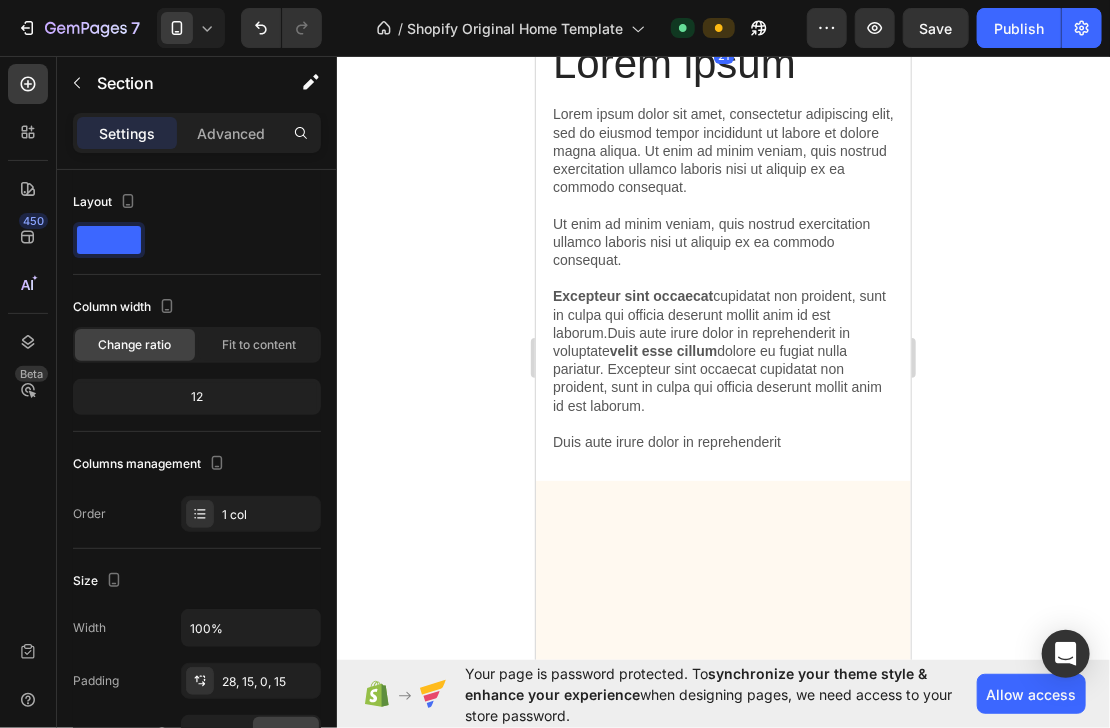click at bounding box center [722, 17] 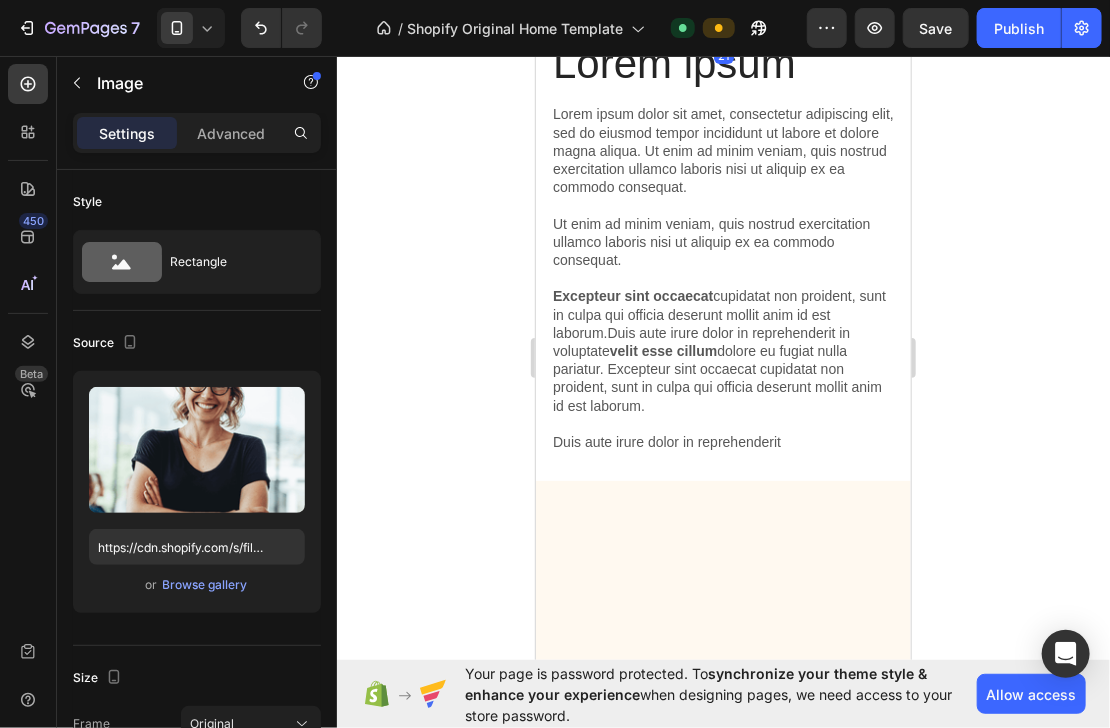 scroll, scrollTop: 1516, scrollLeft: 0, axis: vertical 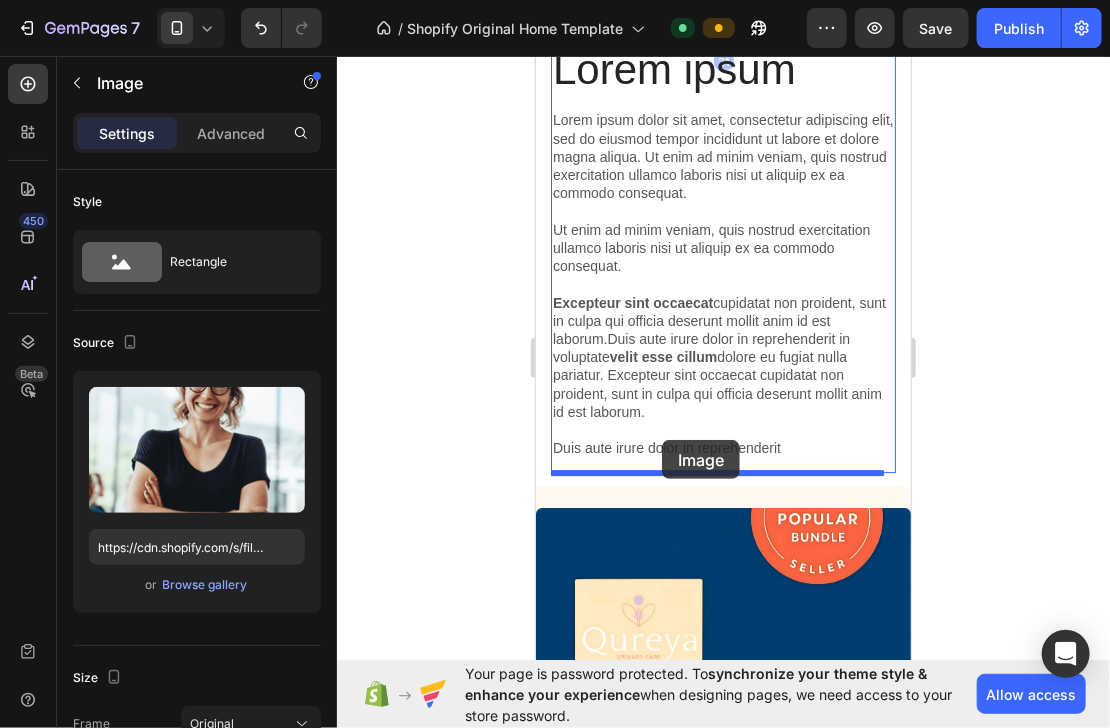 drag, startPoint x: 565, startPoint y: 200, endPoint x: 661, endPoint y: 440, distance: 258.4879 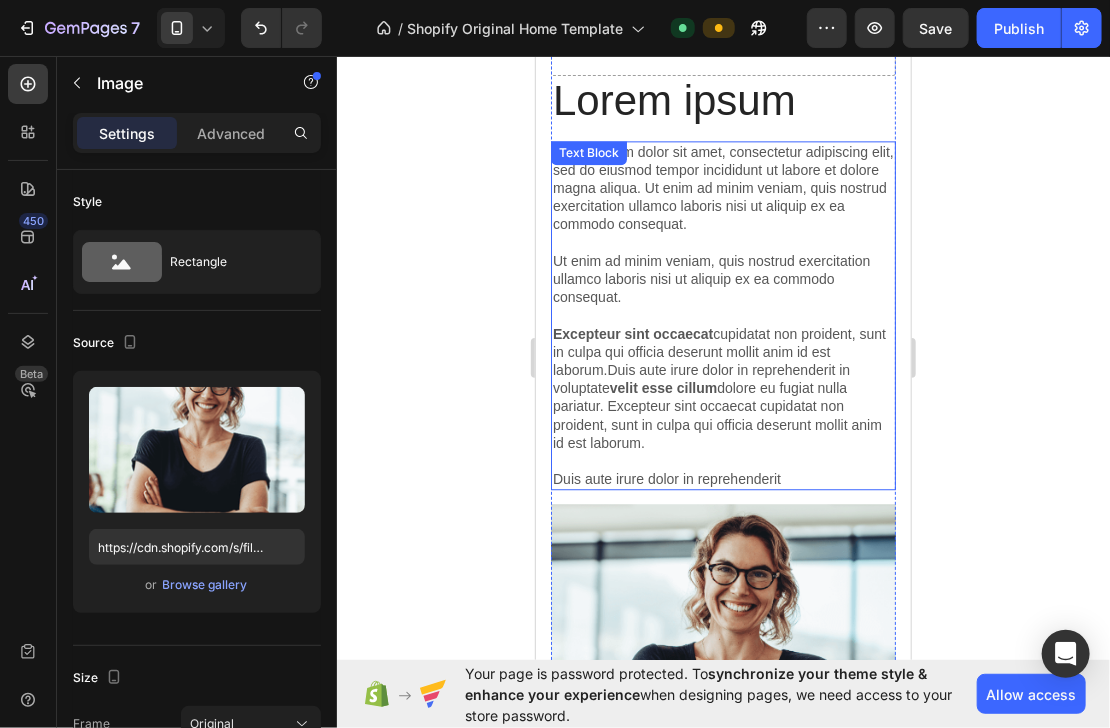 scroll, scrollTop: 1468, scrollLeft: 0, axis: vertical 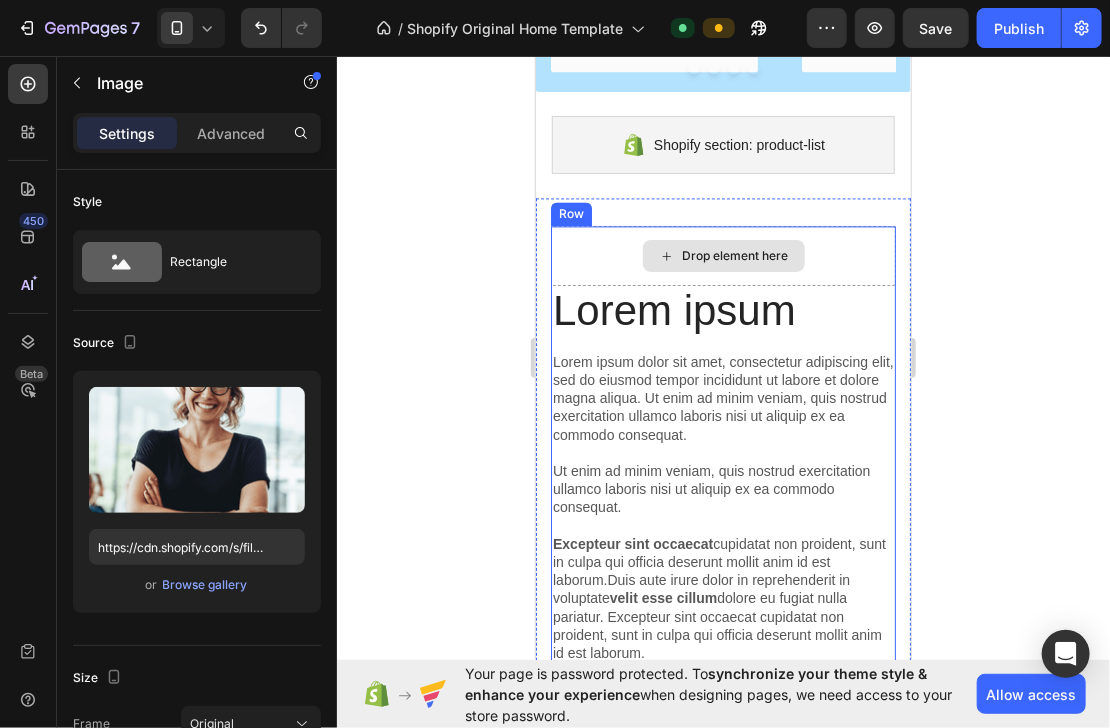 click on "Drop element here" at bounding box center (722, 255) 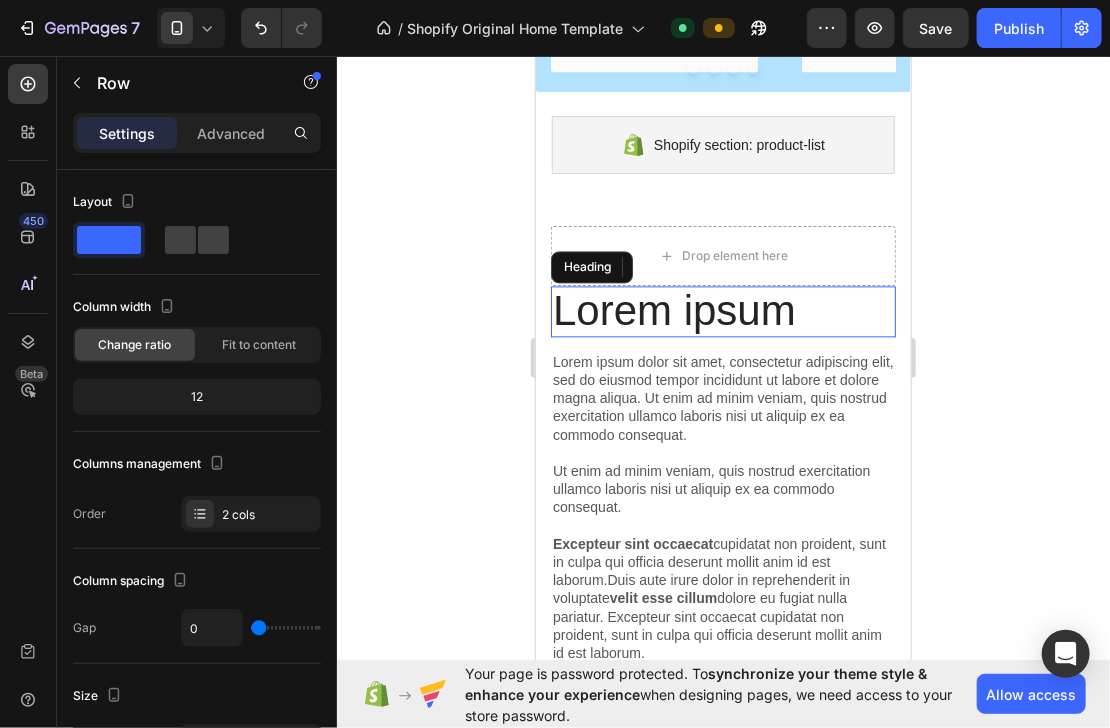 click on "Lorem ipsum" at bounding box center [722, 310] 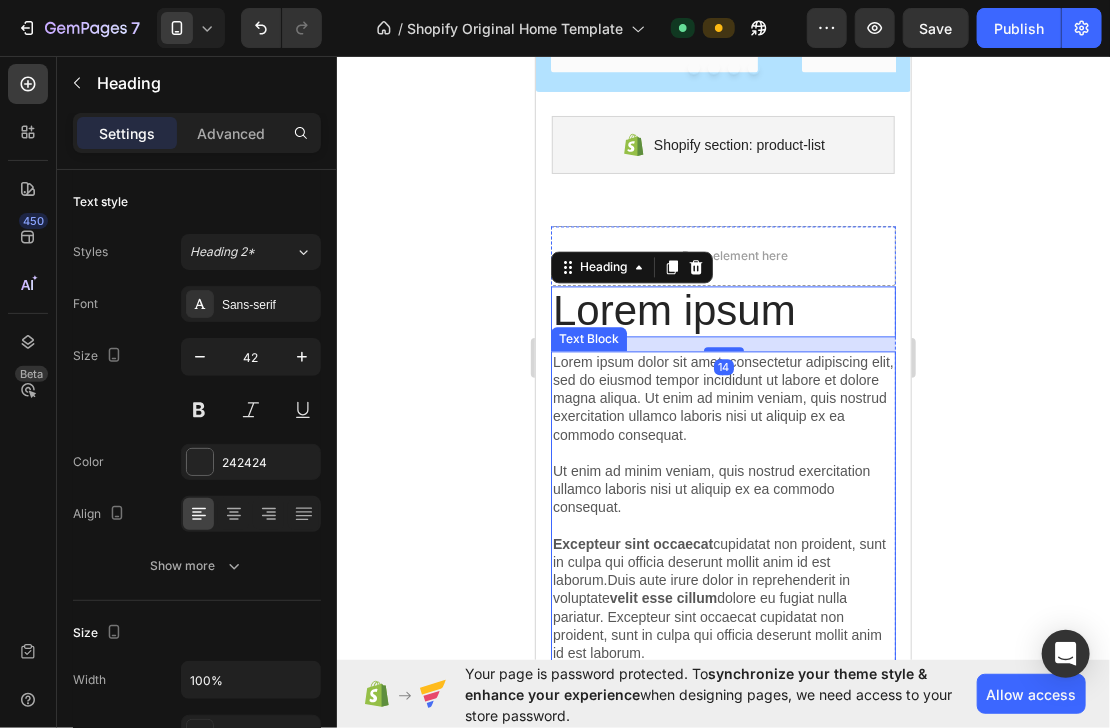 click on "Lorem ipsum dolor sit amet, consectetur adipiscing elit, sed do eiusmod tempor incididunt ut labore et dolore magna aliqua. Ut enim ad minim veniam, quis nostrud exercitation ullamco laboris nisi ut aliquip ex ea commodo consequat. Ut enim ad minim veniam, quis nostrud exercitation ullamco laboris nisi ut aliquip ex ea commodo consequat. Excepteur sint occaecat  cupidatat non proident, sunt in culpa qui officia deserunt mollit anim id est laborum.Duis aute irure dolor in reprehenderit in voluptate  velit esse cillum  dolore eu fugiat nulla pariatur. Excepteur sint occaecat cupidatat non proident, sunt in culpa qui officia deserunt mollit anim id est laborum. Duis aute irure dolor in reprehenderit" at bounding box center [722, 525] 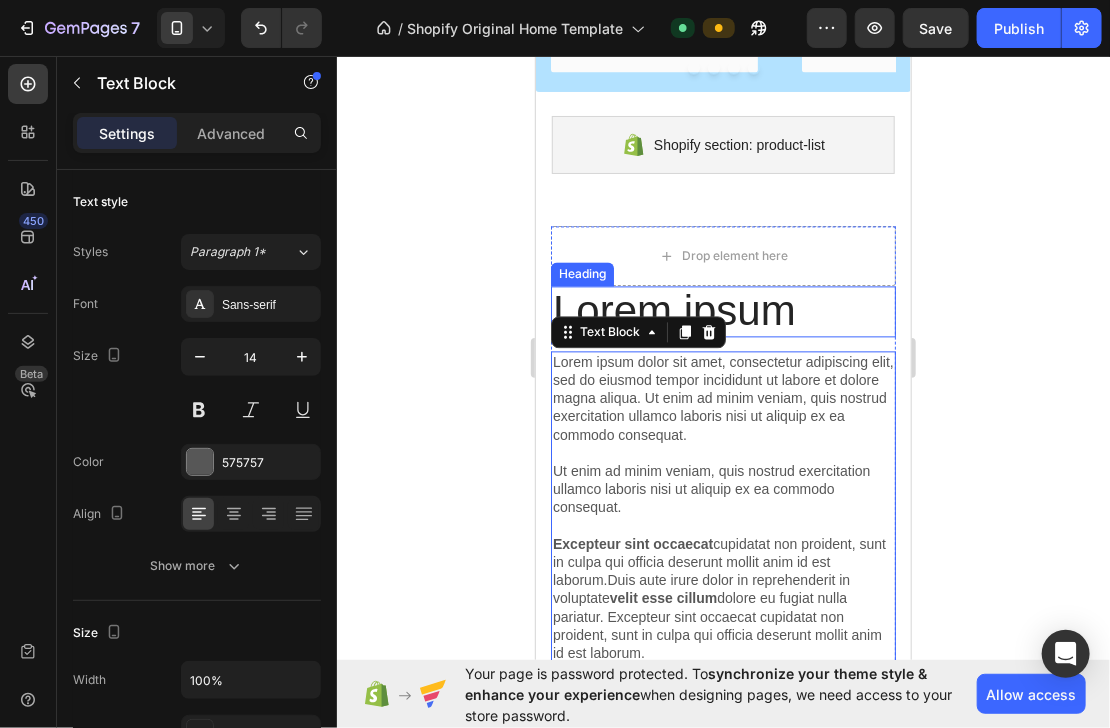 click on "Lorem ipsum" at bounding box center (722, 310) 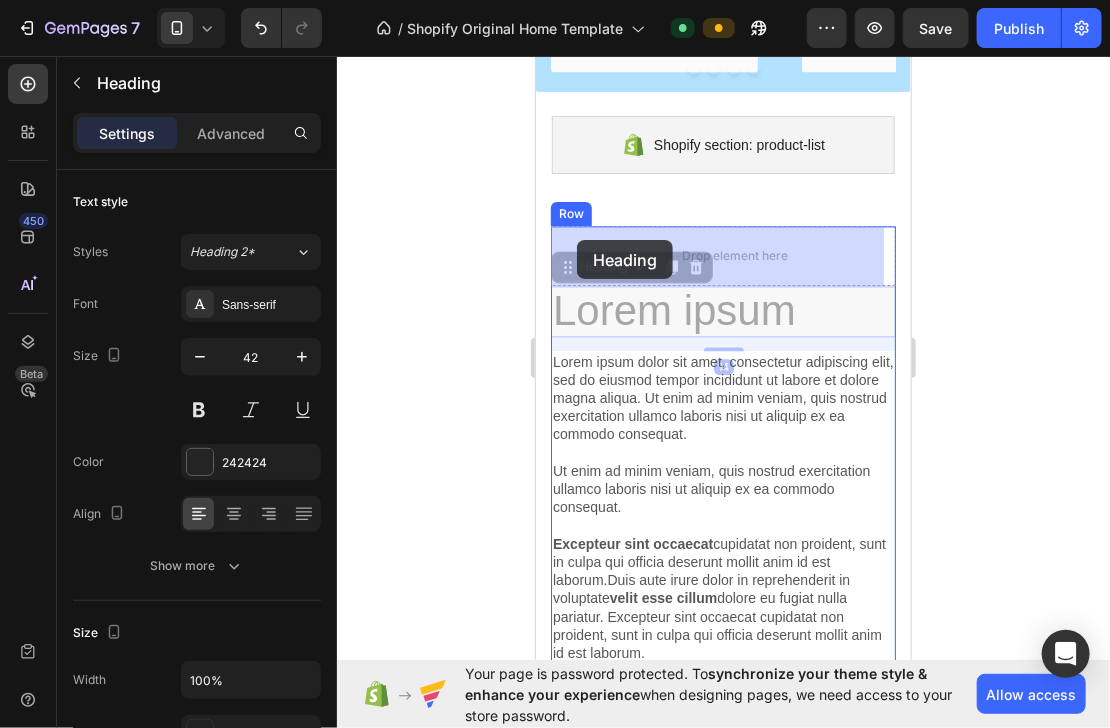 drag, startPoint x: 568, startPoint y: 267, endPoint x: 576, endPoint y: 239, distance: 29.12044 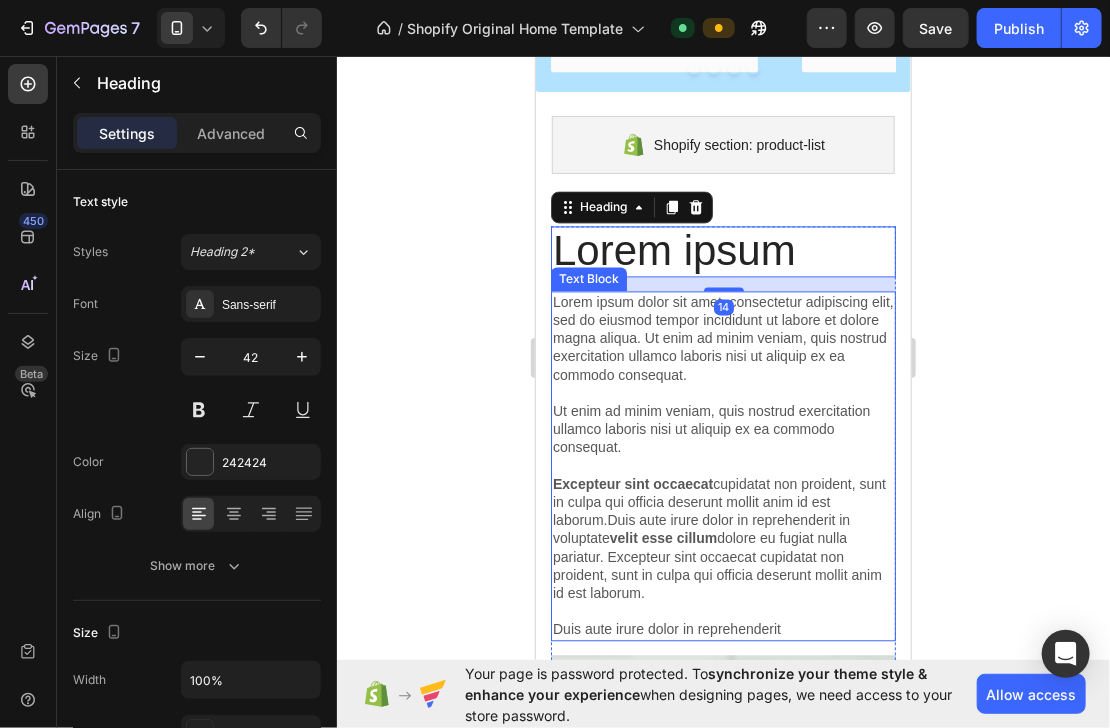click on "Lorem ipsum dolor sit amet, consectetur adipiscing elit, sed do eiusmod tempor incididunt ut labore et dolore magna aliqua. Ut enim ad minim veniam, quis nostrud exercitation ullamco laboris nisi ut aliquip ex ea commodo consequat. Ut enim ad minim veniam, quis nostrud exercitation ullamco laboris nisi ut aliquip ex ea commodo consequat. Excepteur sint occaecat  cupidatat non proident, sunt in culpa qui officia deserunt mollit anim id est laborum.Duis aute irure dolor in reprehenderit in voluptate  velit esse cillum  dolore eu fugiat nulla pariatur. Excepteur sint occaecat cupidatat non proident, sunt in culpa qui officia deserunt mollit anim id est laborum. Duis aute irure dolor in reprehenderit" at bounding box center (722, 465) 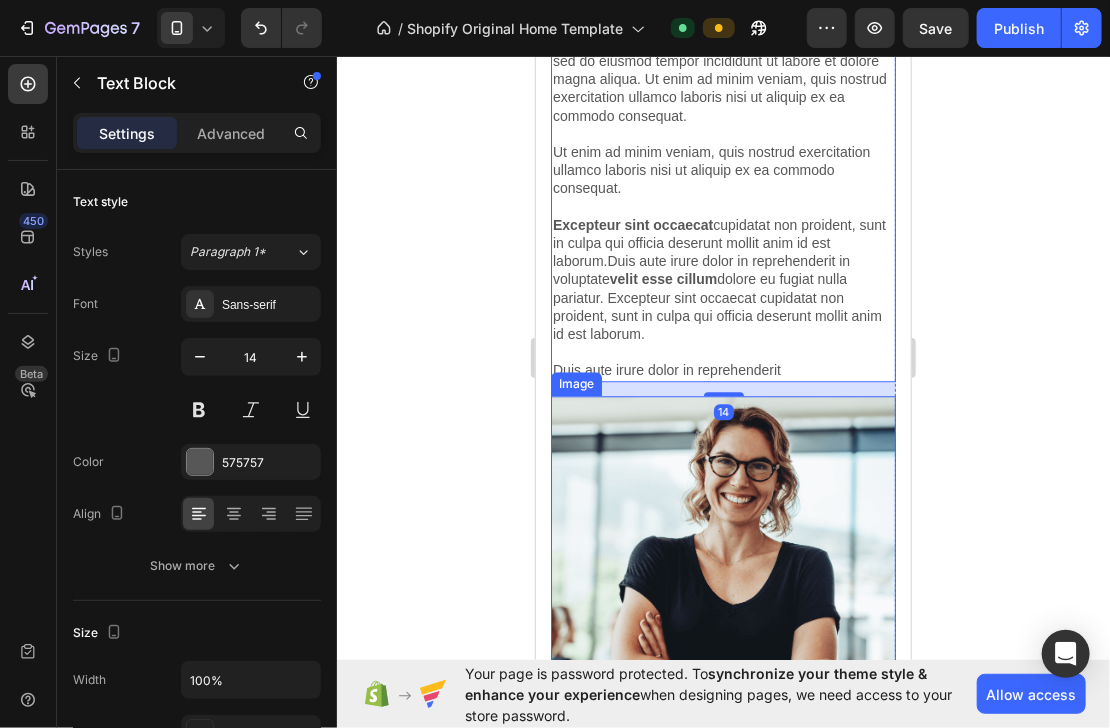 scroll, scrollTop: 1548, scrollLeft: 0, axis: vertical 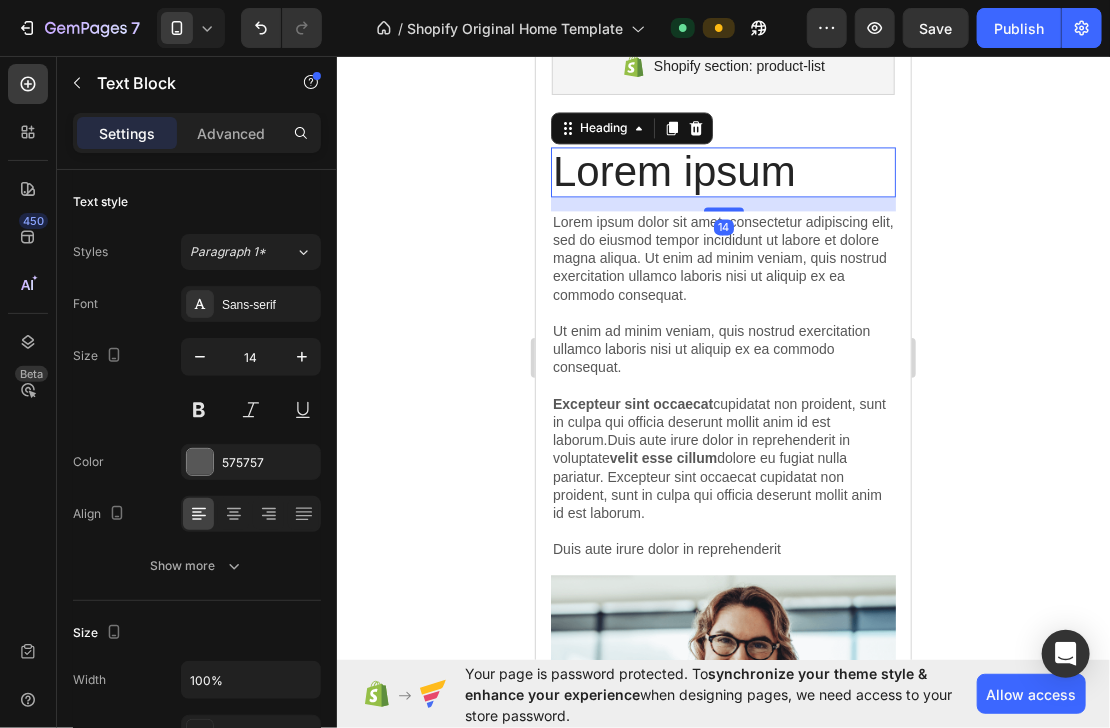 drag, startPoint x: 1634, startPoint y: 201, endPoint x: 766, endPoint y: 173, distance: 868.4515 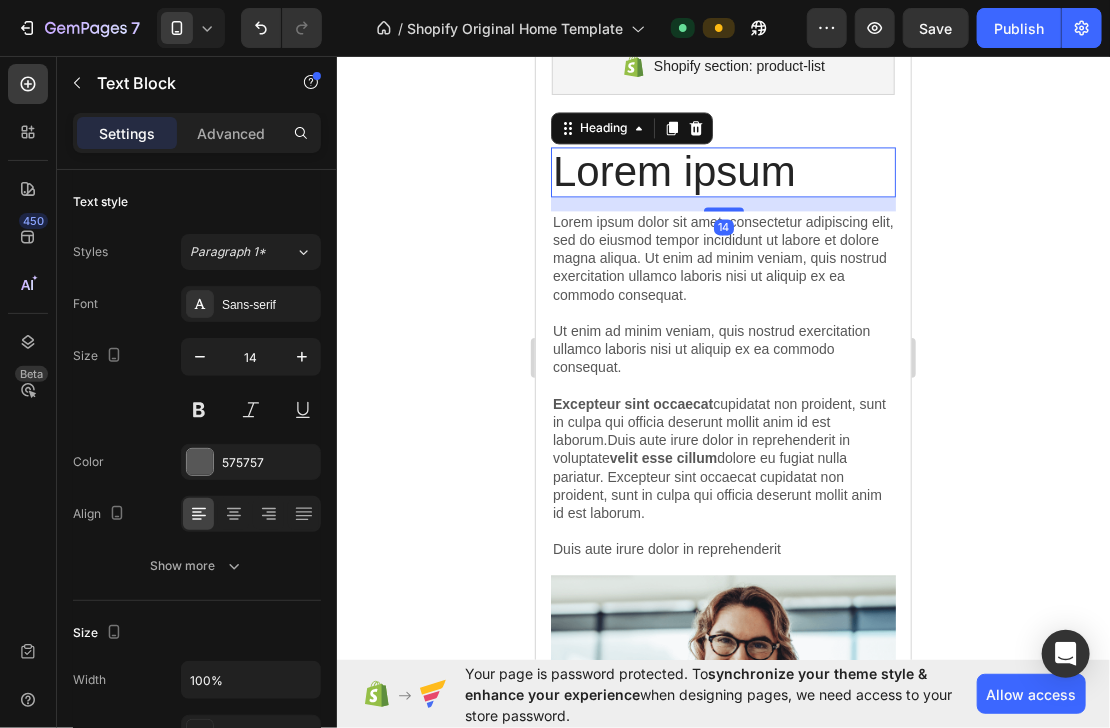 click on "Lorem ipsum" at bounding box center [722, 171] 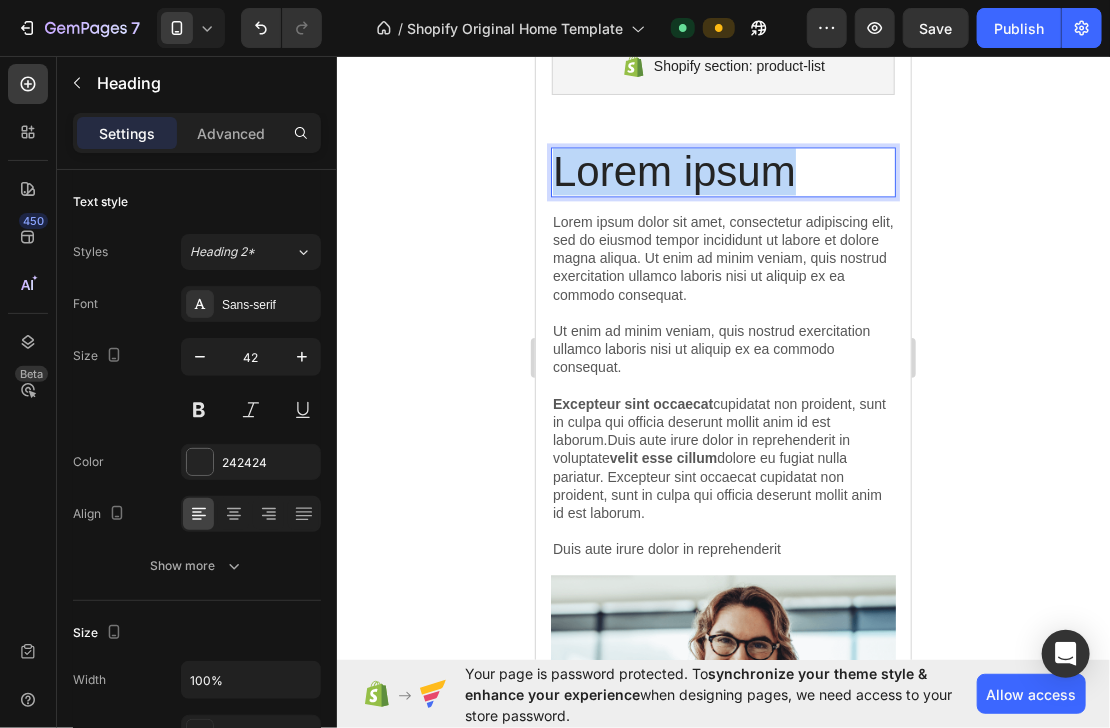 click on "Lorem ipsum" at bounding box center [722, 171] 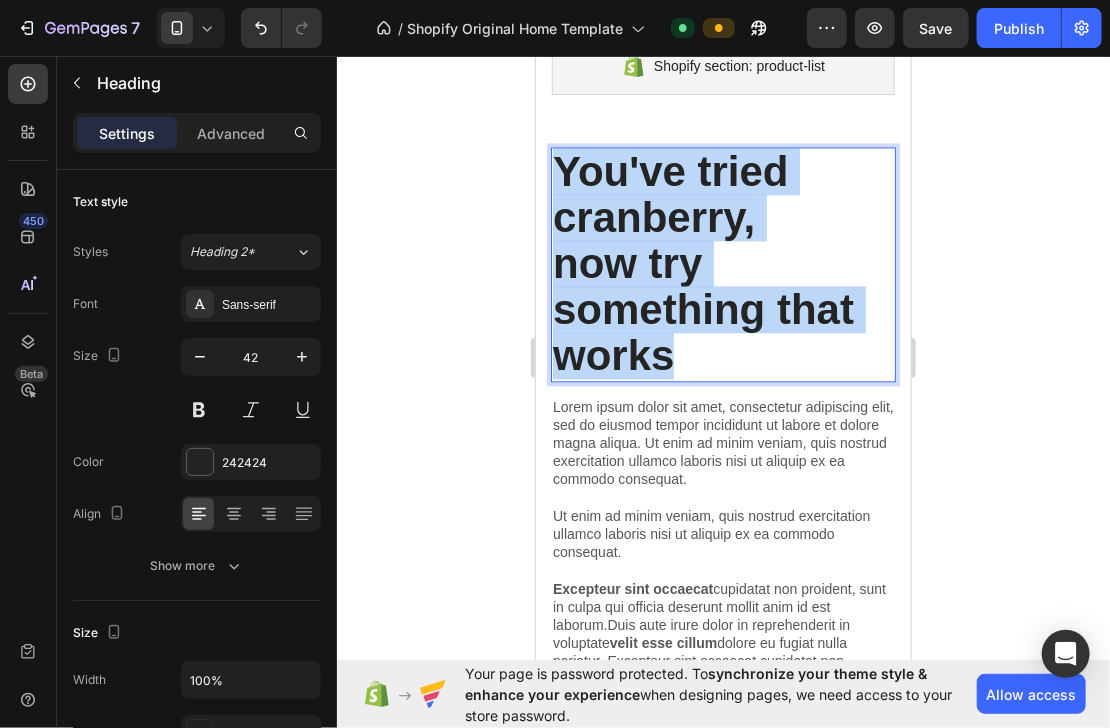 drag, startPoint x: 730, startPoint y: 354, endPoint x: 558, endPoint y: 171, distance: 251.14339 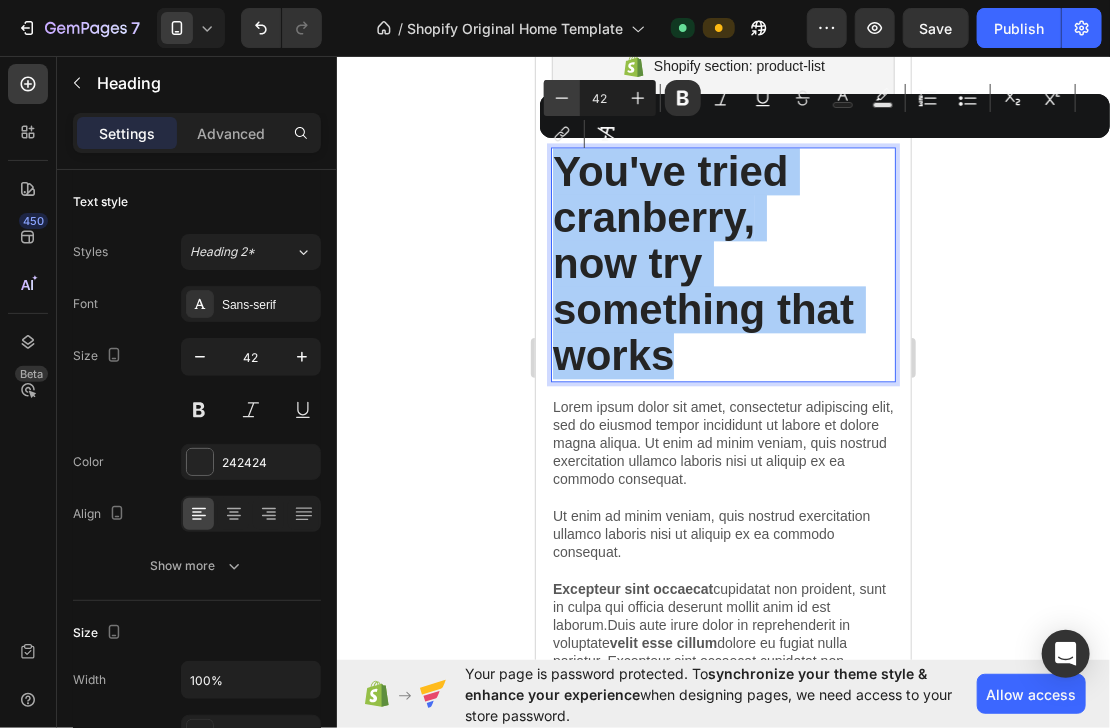 click 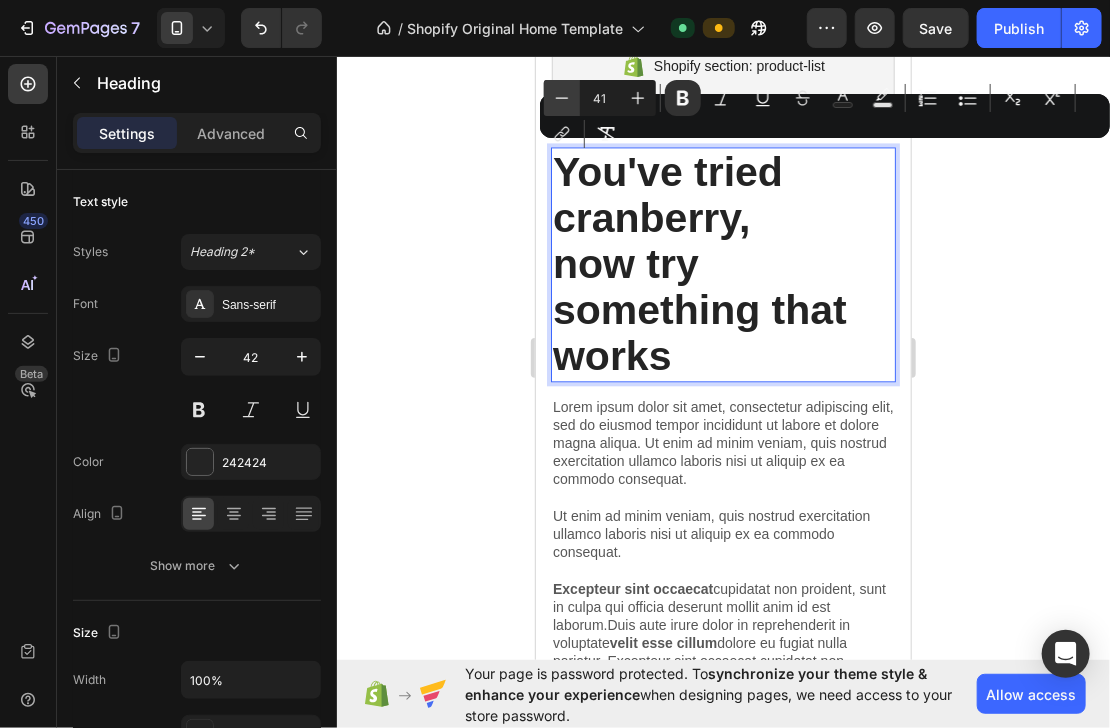 click 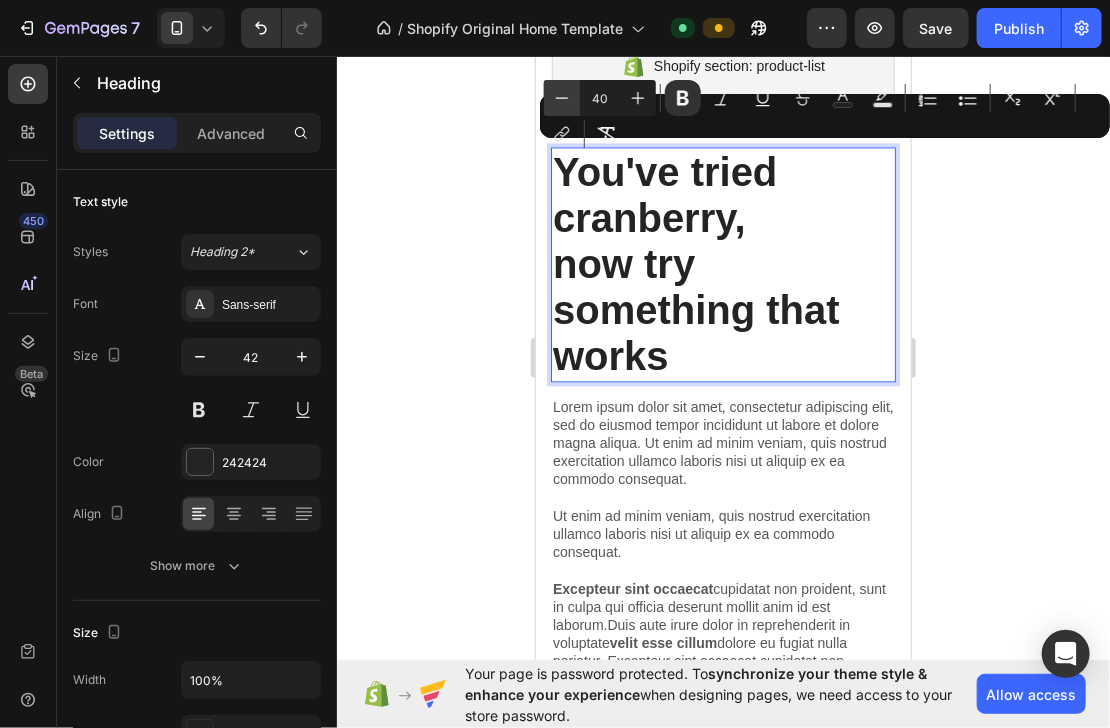 click 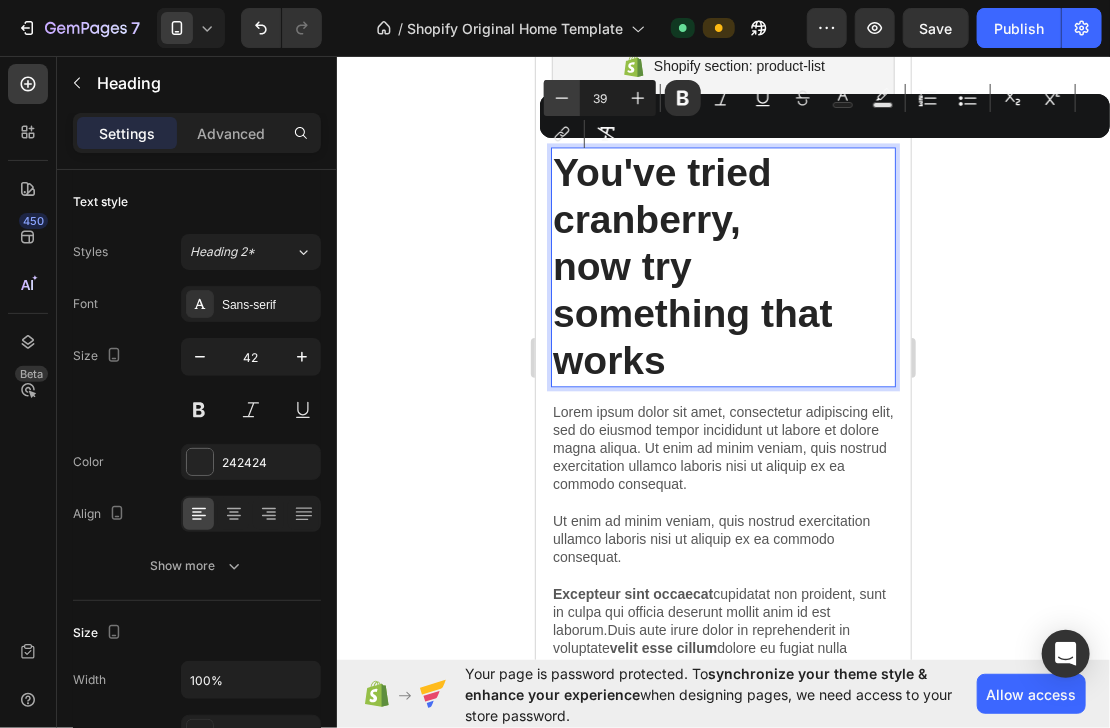 click 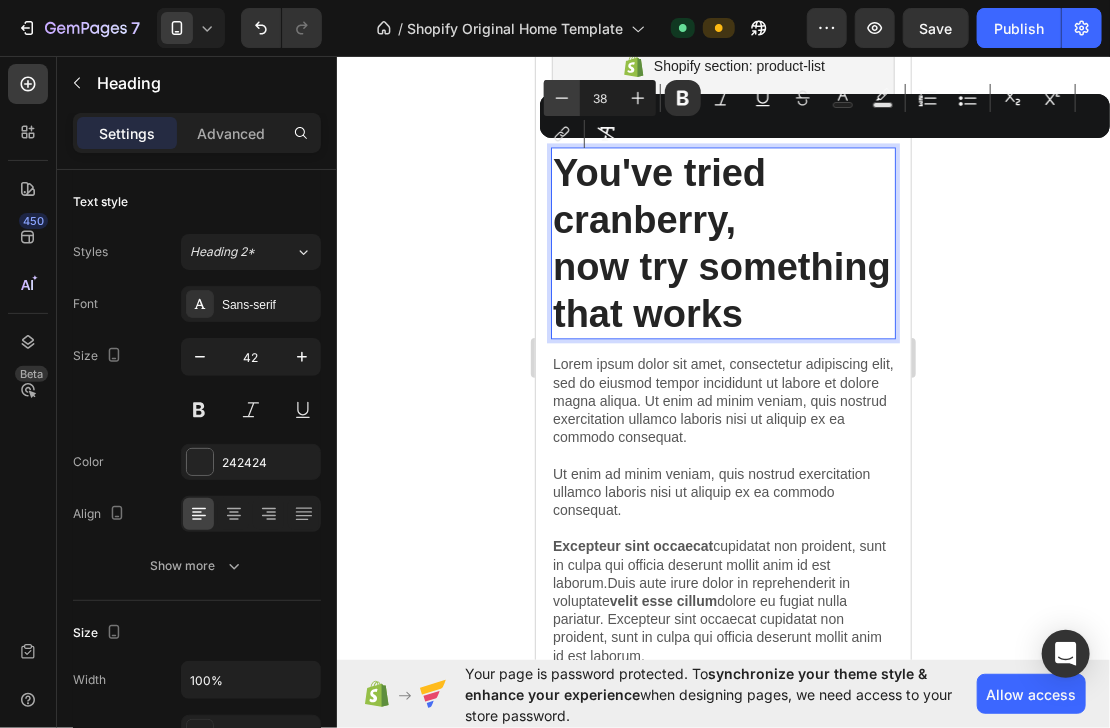 click 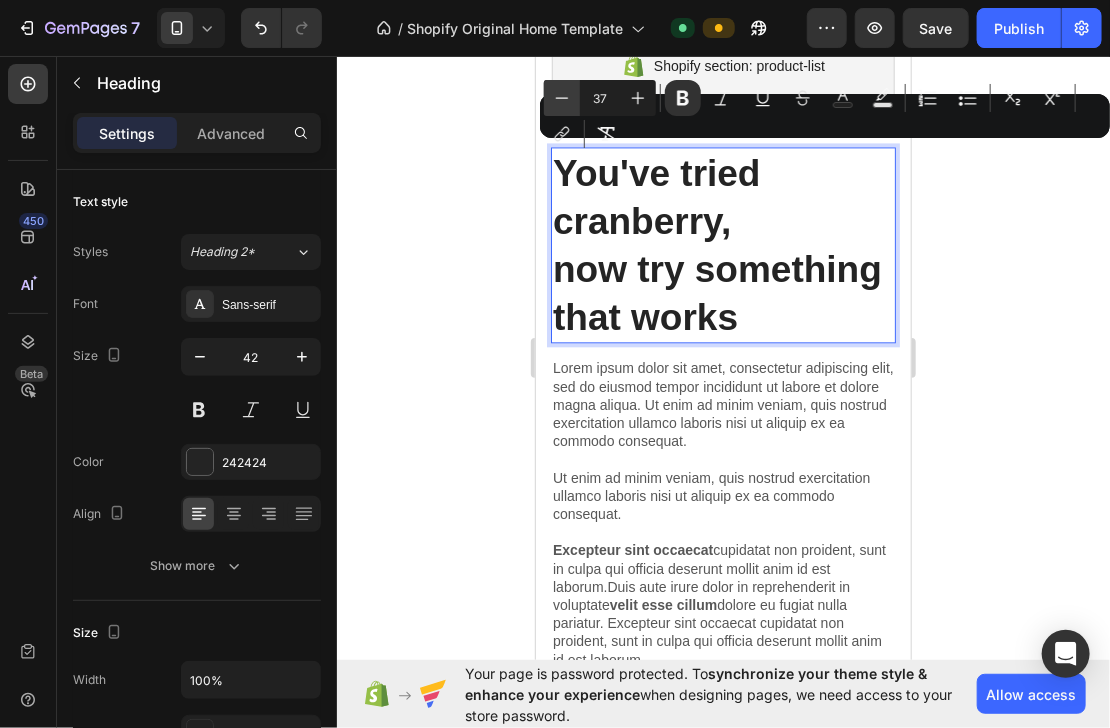 click 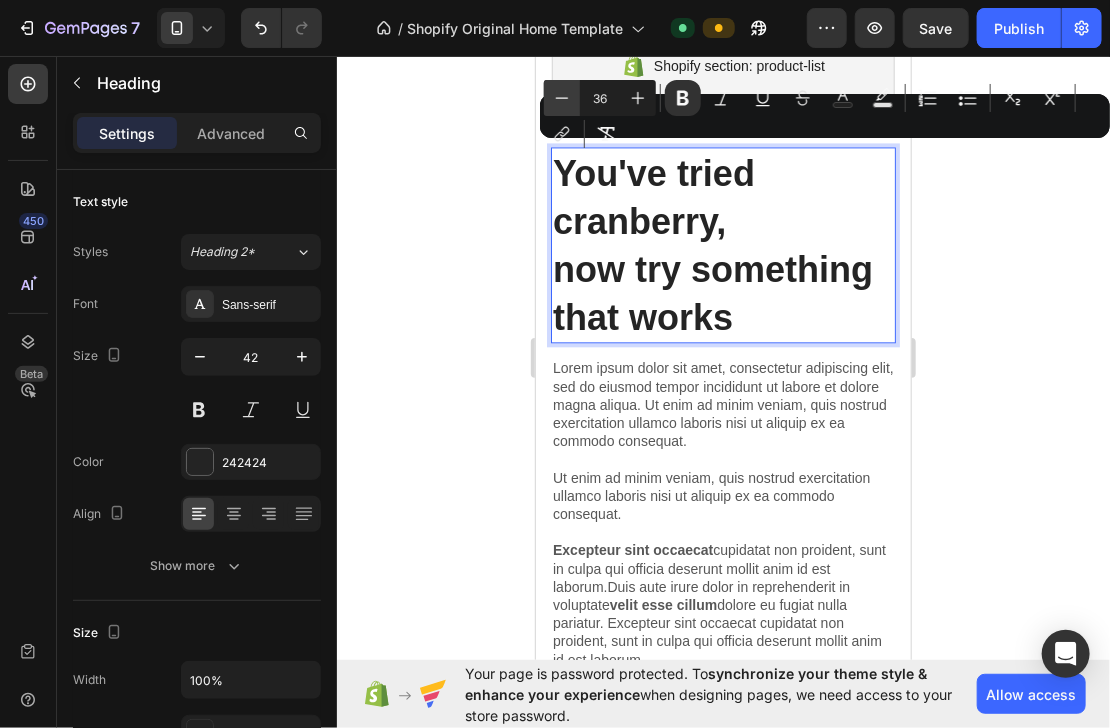 click 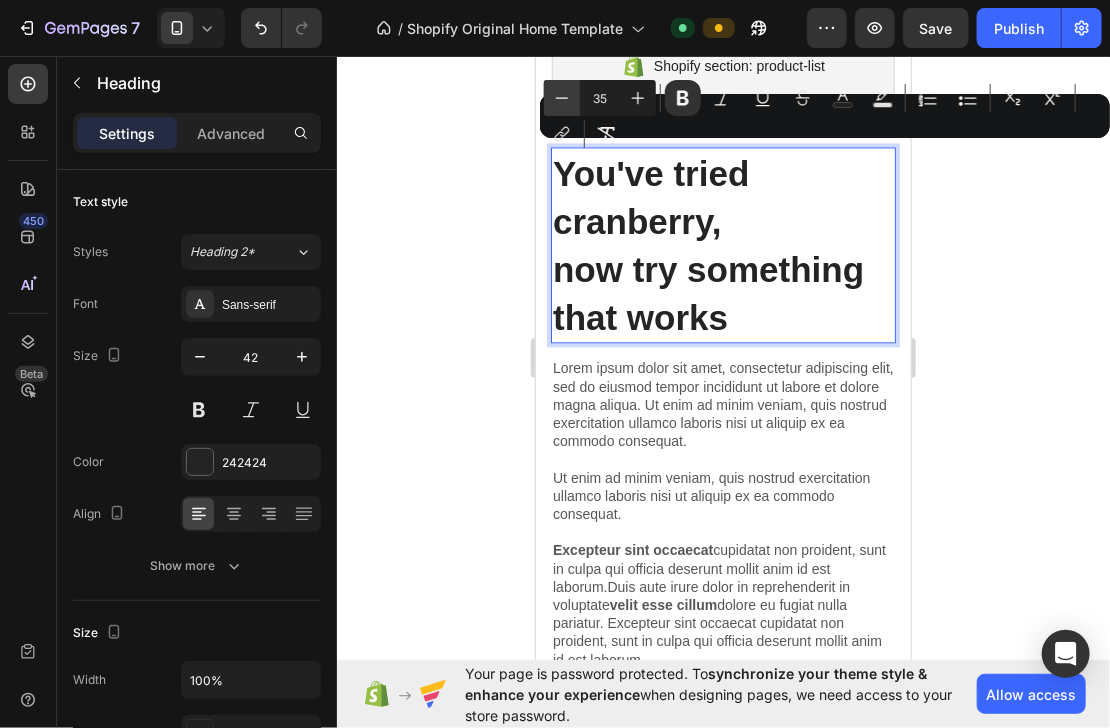 click 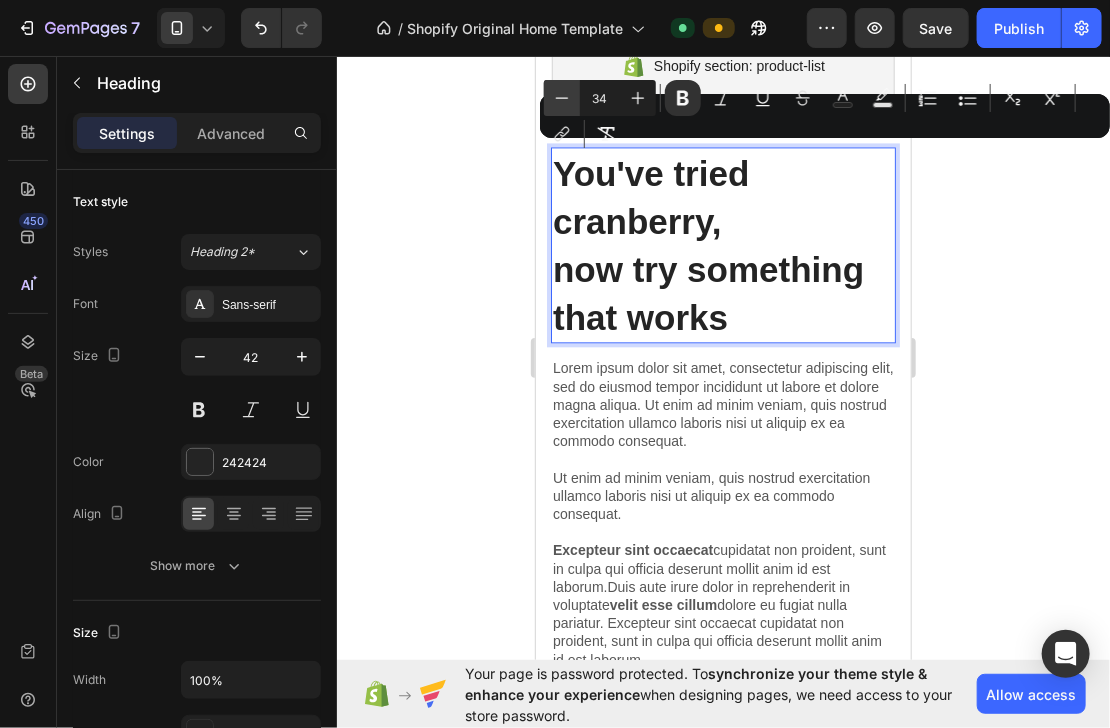 click 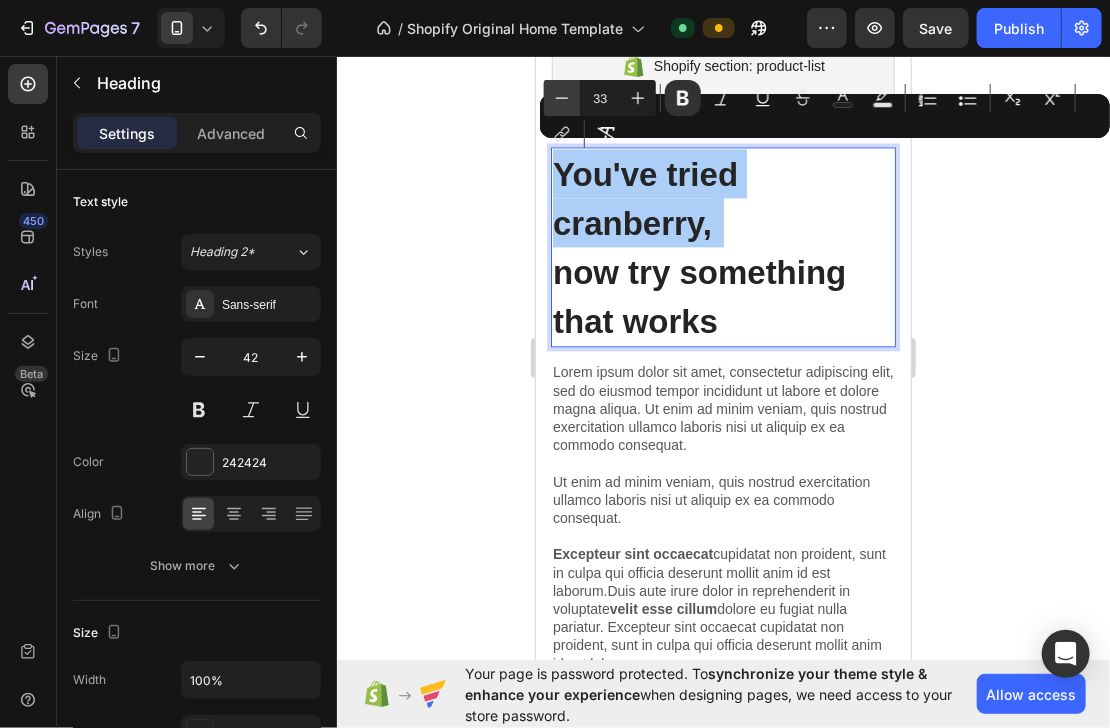 click 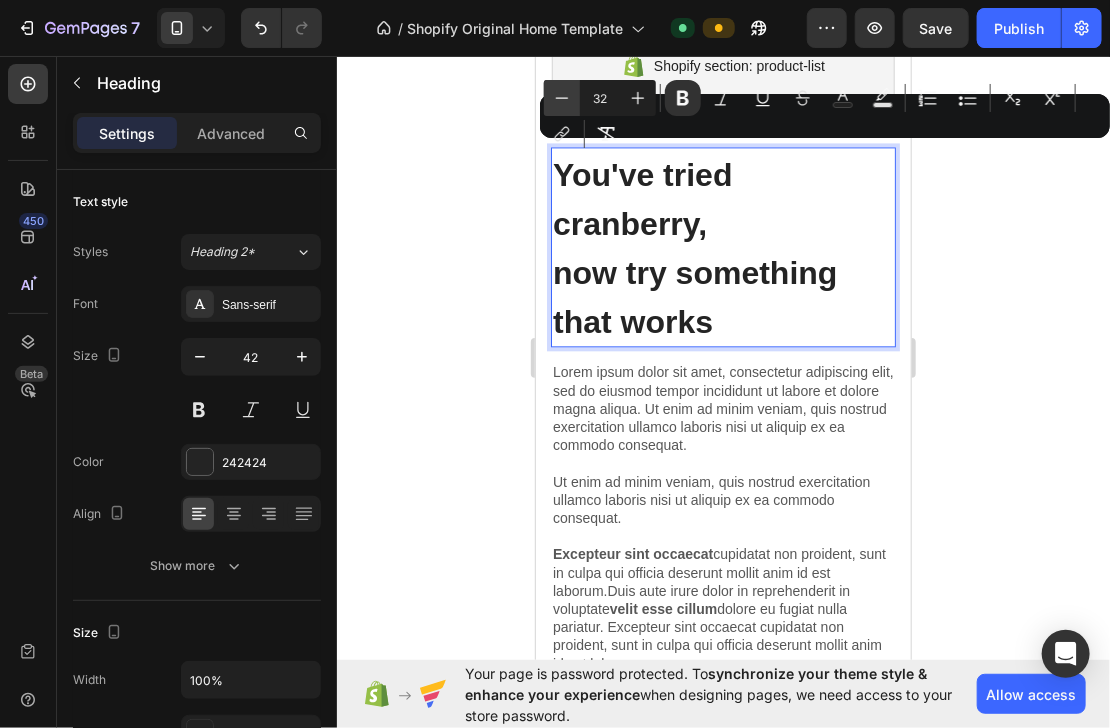 click 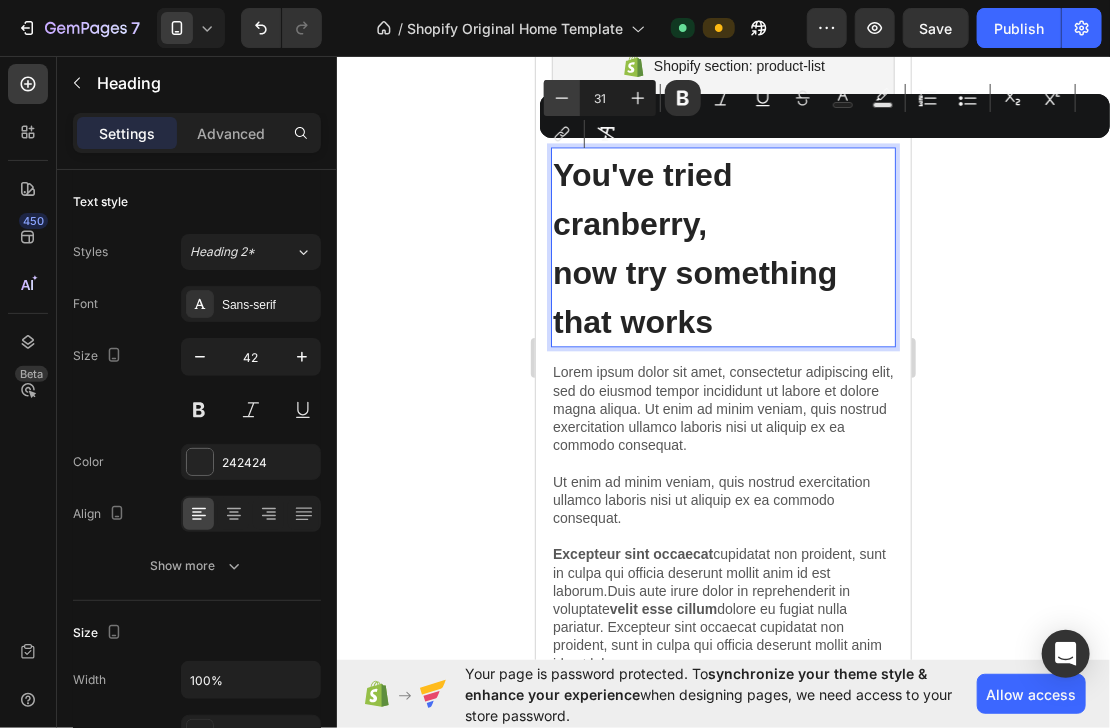 click 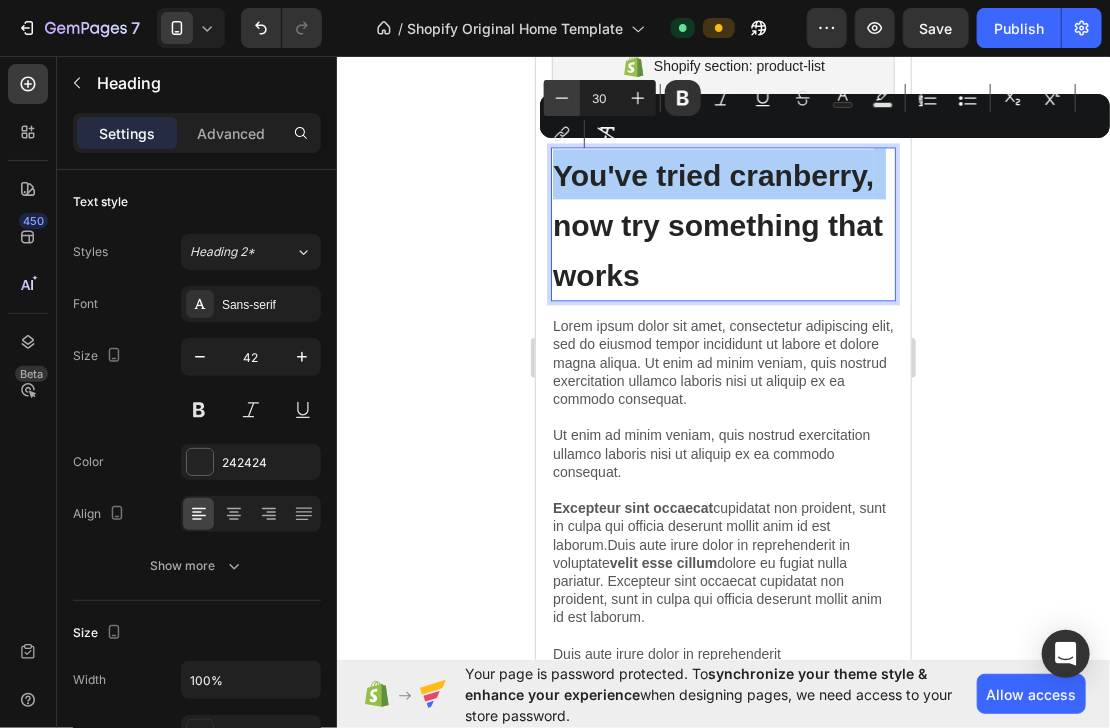 click 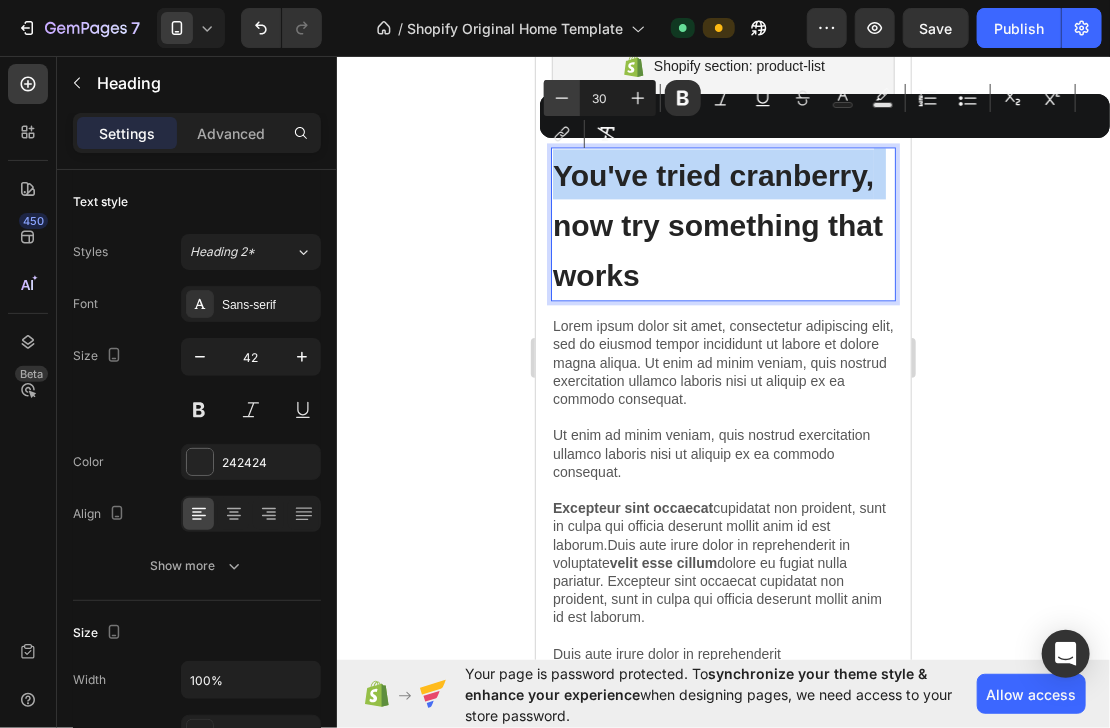 type on "29" 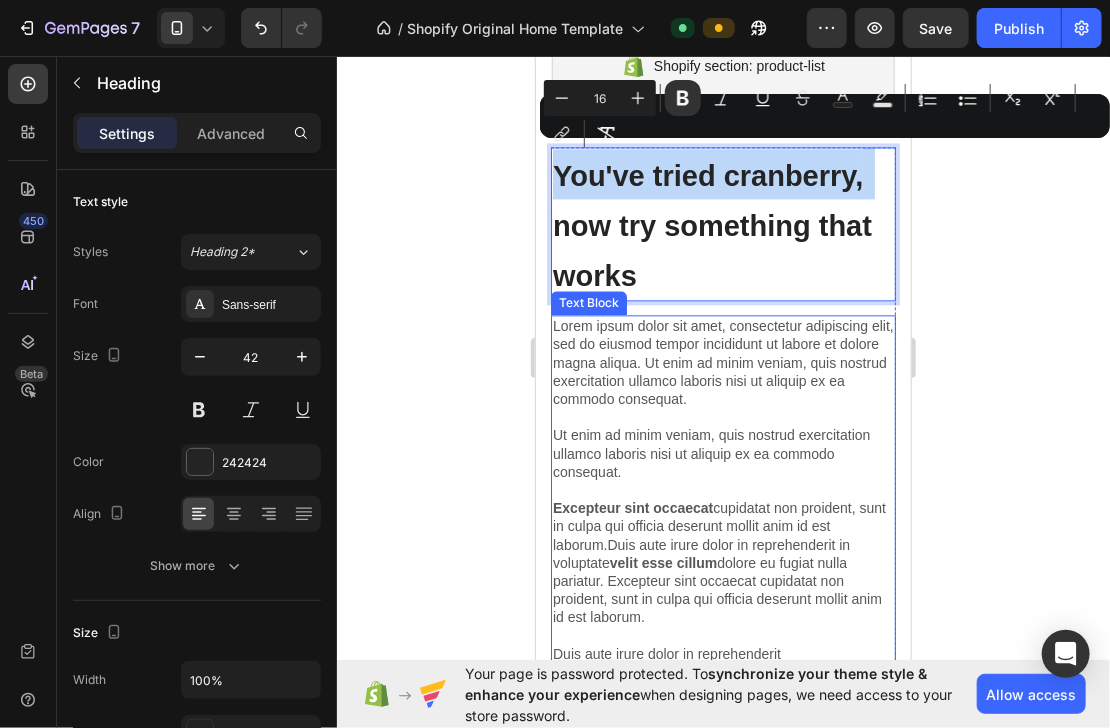 click on "Lorem ipsum dolor sit amet, consectetur adipiscing elit, sed do eiusmod tempor incididunt ut labore et dolore magna aliqua. Ut enim ad minim veniam, quis nostrud exercitation ullamco laboris nisi ut aliquip ex ea commodo consequat. Ut enim ad minim veniam, quis nostrud exercitation ullamco laboris nisi ut aliquip ex ea commodo consequat. Excepteur sint occaecat  cupidatat non proident, sunt in culpa qui officia deserunt mollit anim id est laborum.Duis aute irure dolor in reprehenderit in voluptate  velit esse cillum  dolore eu fugiat nulla pariatur. Excepteur sint occaecat cupidatat non proident, sunt in culpa qui officia deserunt mollit anim id est laborum. Duis aute irure dolor in reprehenderit" at bounding box center [722, 489] 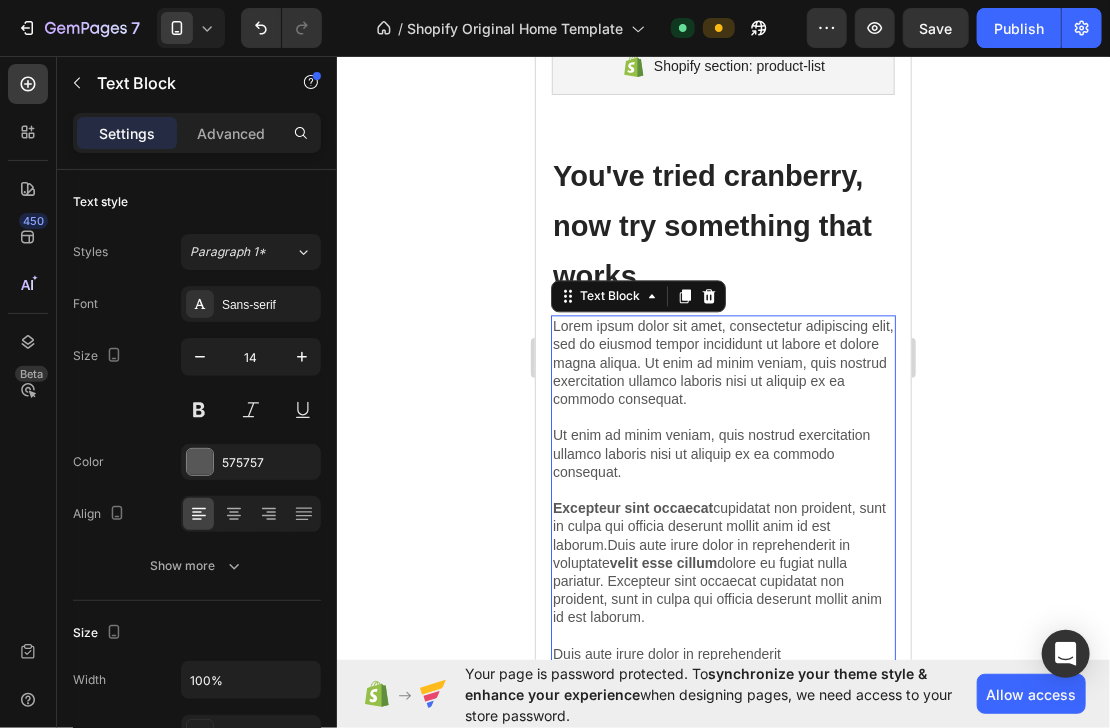 click on "Lorem ipsum dolor sit amet, consectetur adipiscing elit, sed do eiusmod tempor incididunt ut labore et dolore magna aliqua. Ut enim ad minim veniam, quis nostrud exercitation ullamco laboris nisi ut aliquip ex ea commodo consequat. Ut enim ad minim veniam, quis nostrud exercitation ullamco laboris nisi ut aliquip ex ea commodo consequat. Excepteur sint occaecat  cupidatat non proident, sunt in culpa qui officia deserunt mollit anim id est laborum.Duis aute irure dolor in reprehenderit in voluptate  velit esse cillum  dolore eu fugiat nulla pariatur. Excepteur sint occaecat cupidatat non proident, sunt in culpa qui officia deserunt mollit anim id est laborum. Duis aute irure dolor in reprehenderit" at bounding box center (722, 489) 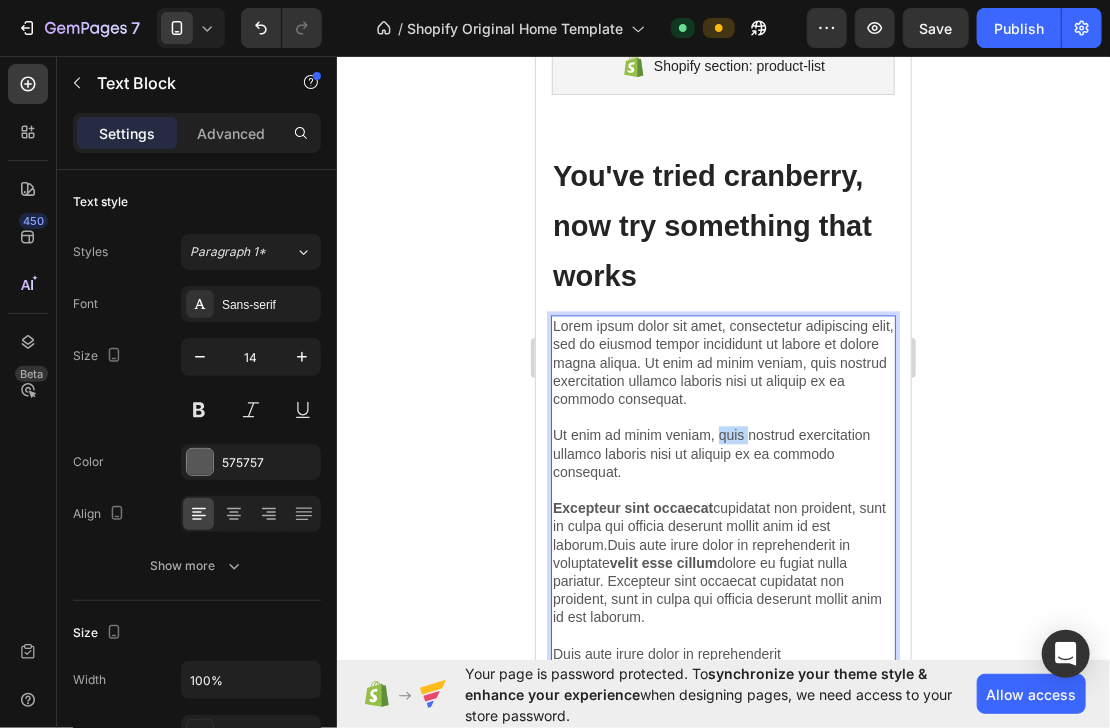 click on "Lorem ipsum dolor sit amet, consectetur adipiscing elit, sed do eiusmod tempor incididunt ut labore et dolore magna aliqua. Ut enim ad minim veniam, quis nostrud exercitation ullamco laboris nisi ut aliquip ex ea commodo consequat. Ut enim ad minim veniam, quis nostrud exercitation ullamco laboris nisi ut aliquip ex ea commodo consequat. Excepteur sint occaecat  cupidatat non proident, sunt in culpa qui officia deserunt mollit anim id est laborum.Duis aute irure dolor in reprehenderit in voluptate  velit esse cillum  dolore eu fugiat nulla pariatur. Excepteur sint occaecat cupidatat non proident, sunt in culpa qui officia deserunt mollit anim id est laborum. Duis aute irure dolor in reprehenderit" at bounding box center (722, 489) 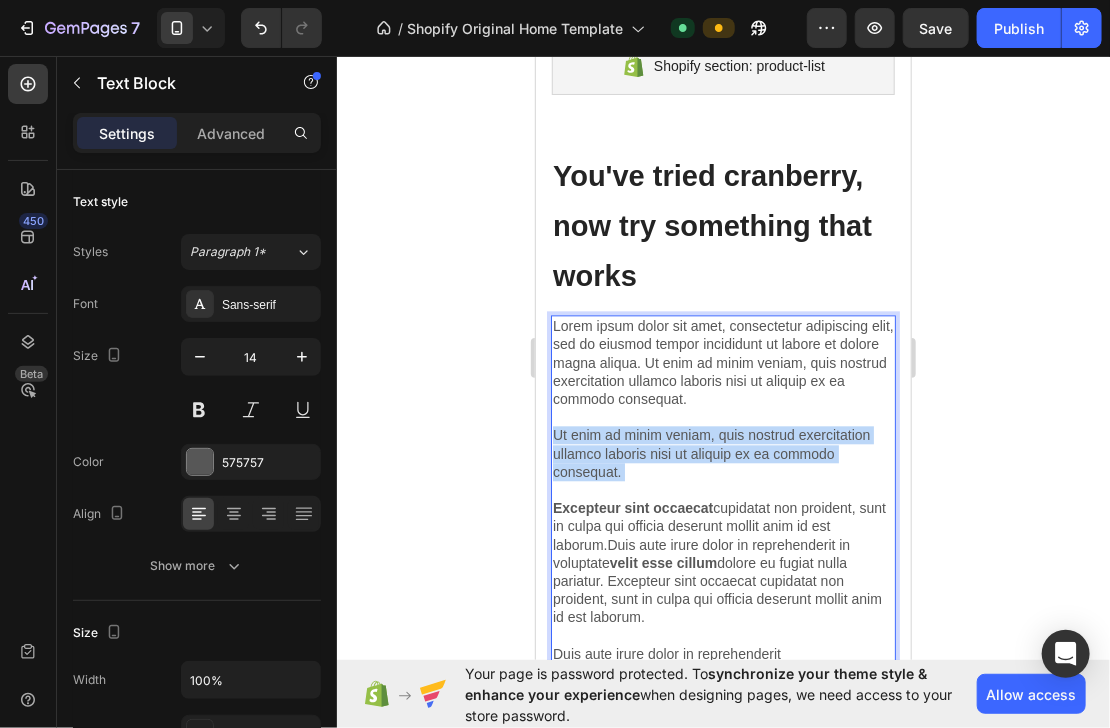 click on "Lorem ipsum dolor sit amet, consectetur adipiscing elit, sed do eiusmod tempor incididunt ut labore et dolore magna aliqua. Ut enim ad minim veniam, quis nostrud exercitation ullamco laboris nisi ut aliquip ex ea commodo consequat. Ut enim ad minim veniam, quis nostrud exercitation ullamco laboris nisi ut aliquip ex ea commodo consequat. Excepteur sint occaecat  cupidatat non proident, sunt in culpa qui officia deserunt mollit anim id est laborum.Duis aute irure dolor in reprehenderit in voluptate  velit esse cillum  dolore eu fugiat nulla pariatur. Excepteur sint occaecat cupidatat non proident, sunt in culpa qui officia deserunt mollit anim id est laborum. Duis aute irure dolor in reprehenderit" at bounding box center (722, 489) 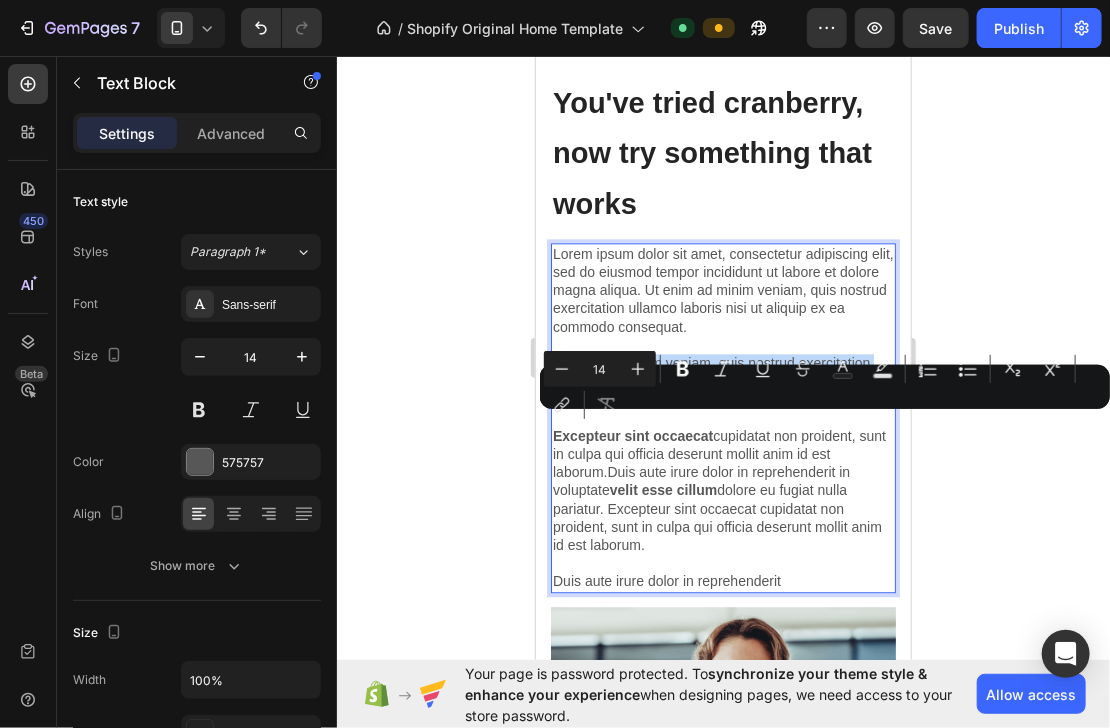 scroll, scrollTop: 1708, scrollLeft: 0, axis: vertical 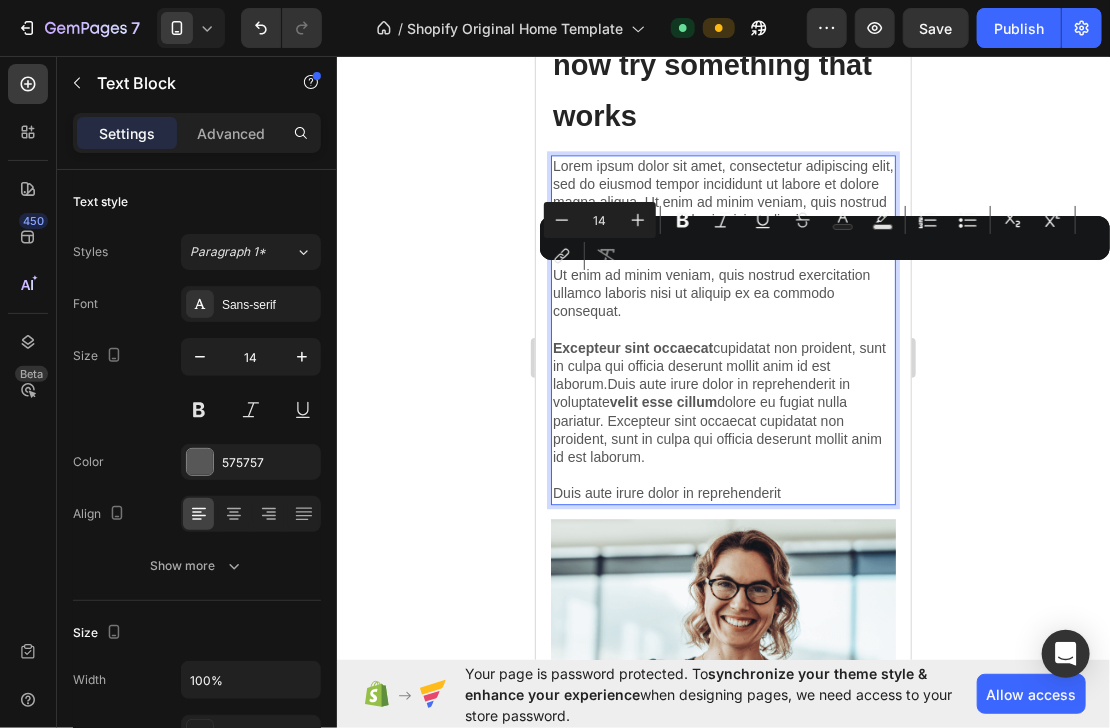 click on "Lorem ipsum dolor sit amet, consectetur adipiscing elit, sed do eiusmod tempor incididunt ut labore et dolore magna aliqua. Ut enim ad minim veniam, quis nostrud exercitation ullamco laboris nisi ut aliquip ex ea commodo consequat. Ut enim ad minim veniam, quis nostrud exercitation ullamco laboris nisi ut aliquip ex ea commodo consequat. Excepteur sint occaecat  cupidatat non proident, sunt in culpa qui officia deserunt mollit anim id est laborum.Duis aute irure dolor in reprehenderit in voluptate  velit esse cillum  dolore eu fugiat nulla pariatur. Excepteur sint occaecat cupidatat non proident, sunt in culpa qui officia deserunt mollit anim id est laborum. Duis aute irure dolor in reprehenderit" at bounding box center (722, 329) 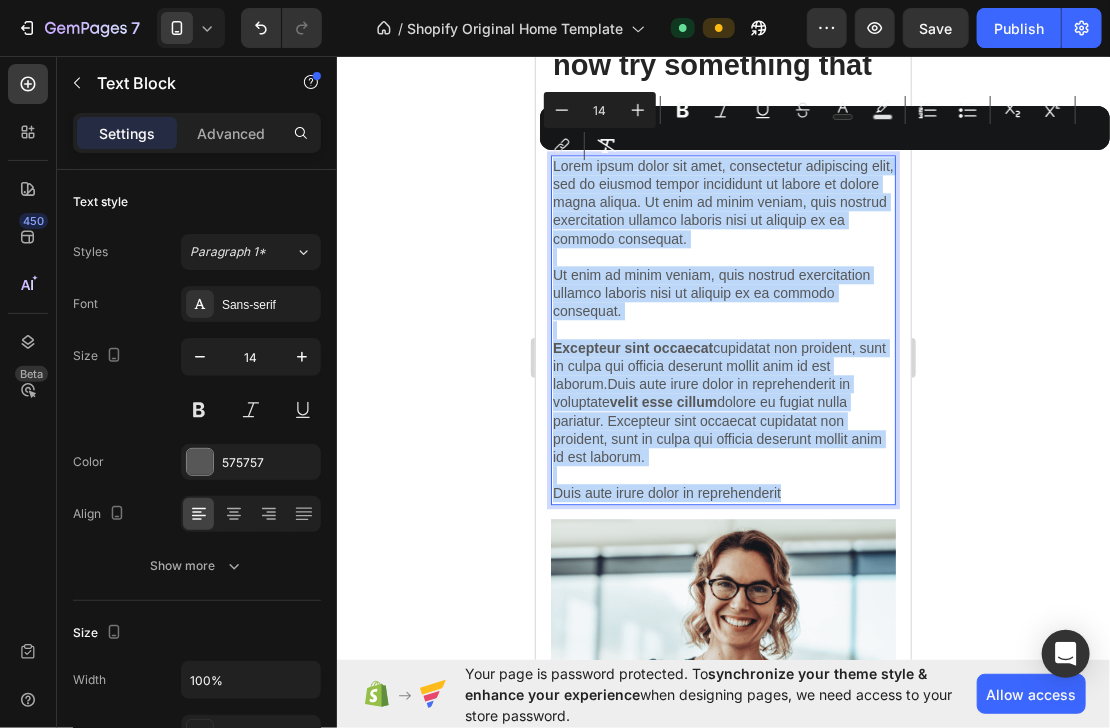 drag, startPoint x: 800, startPoint y: 491, endPoint x: 1058, endPoint y: 207, distance: 383.6926 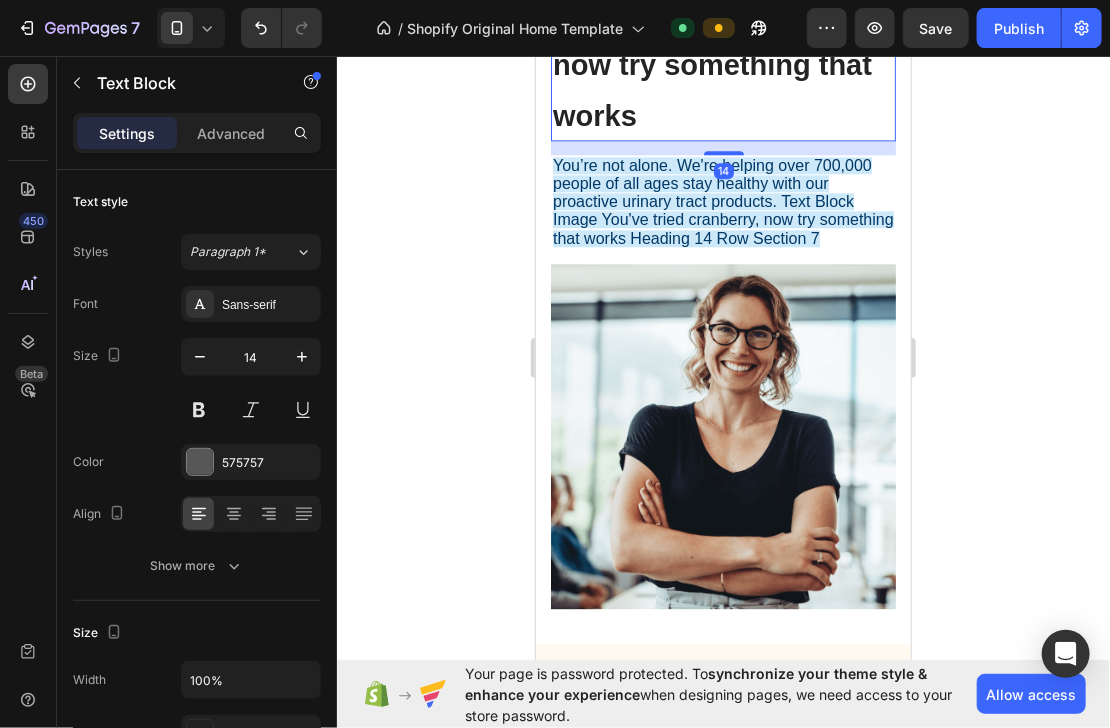 click on "⁠⁠⁠⁠⁠⁠⁠ You've tried cranberry, now try something that works" at bounding box center (722, 62) 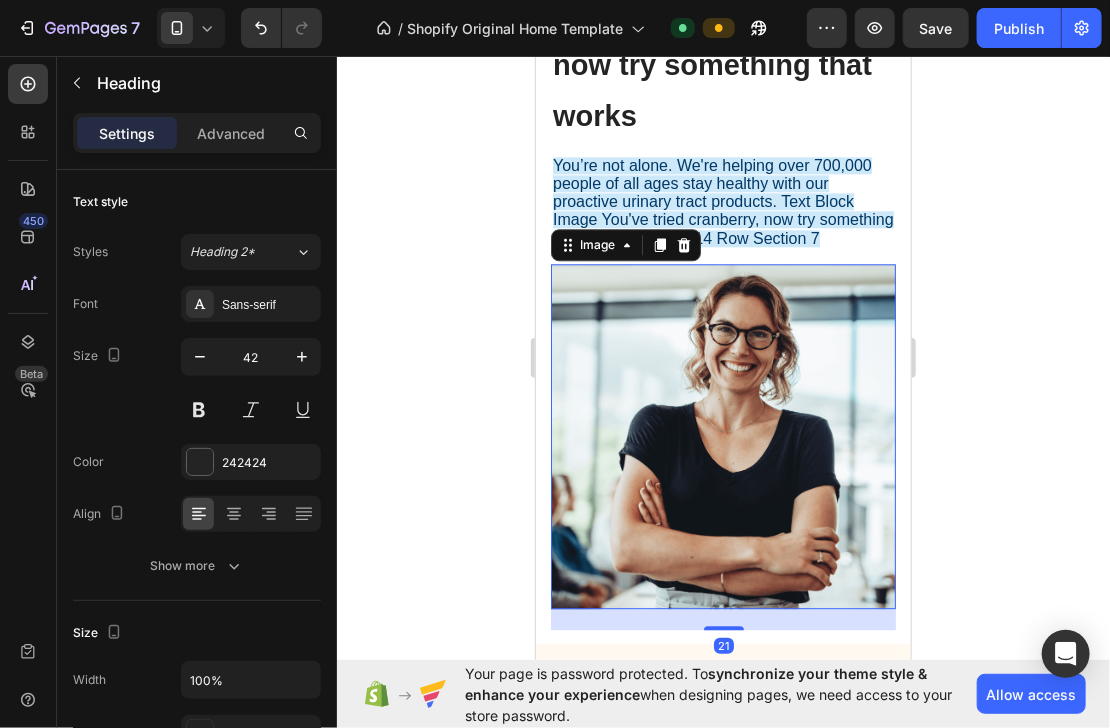 click at bounding box center [722, 435] 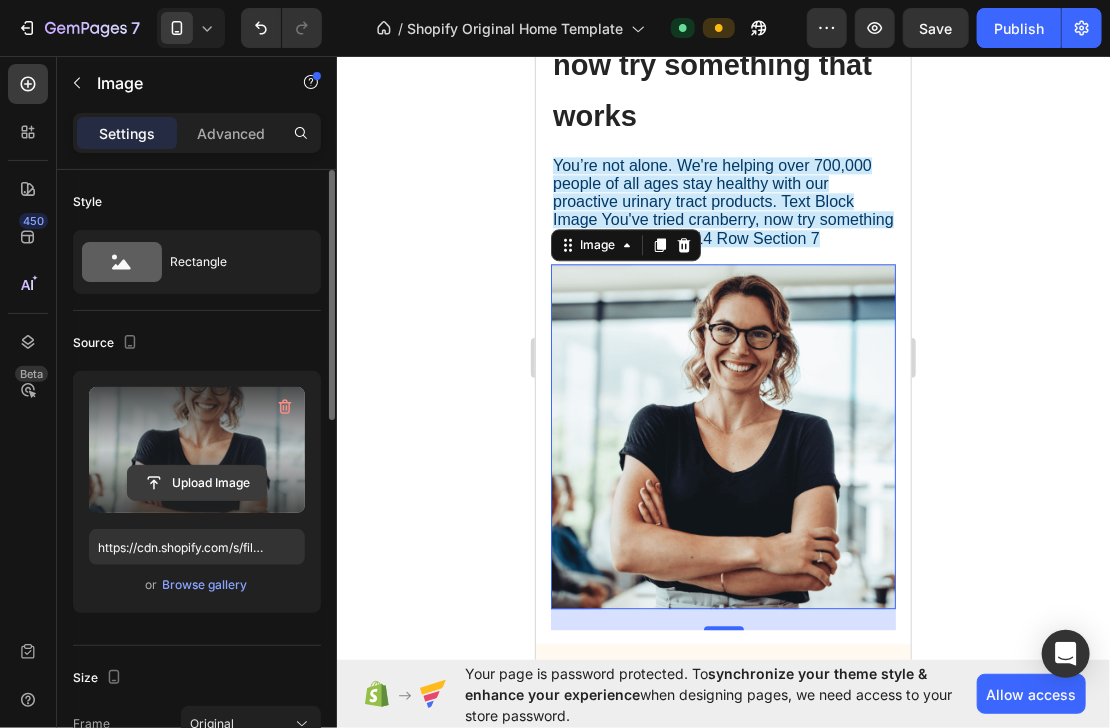 click 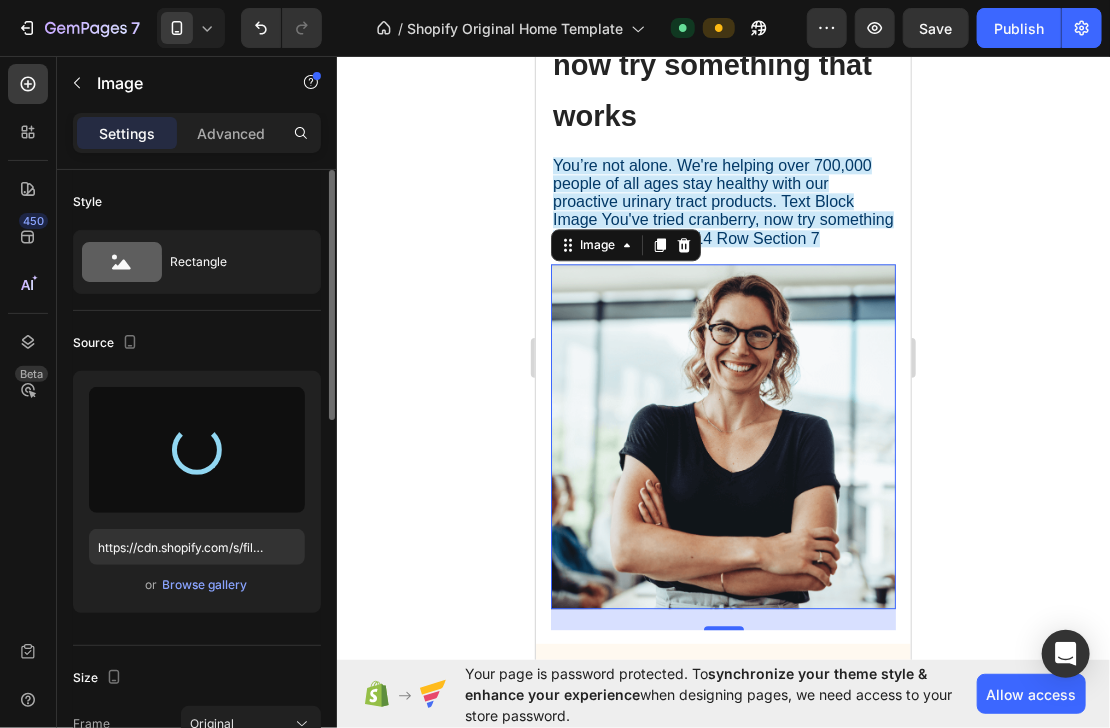 type on "https://cdn.shopify.com/s/files/1/0902/4608/6922/files/gempages_571504275671221120-da9bcf67-2844-49ae-b818-3e4d75aa184f.png" 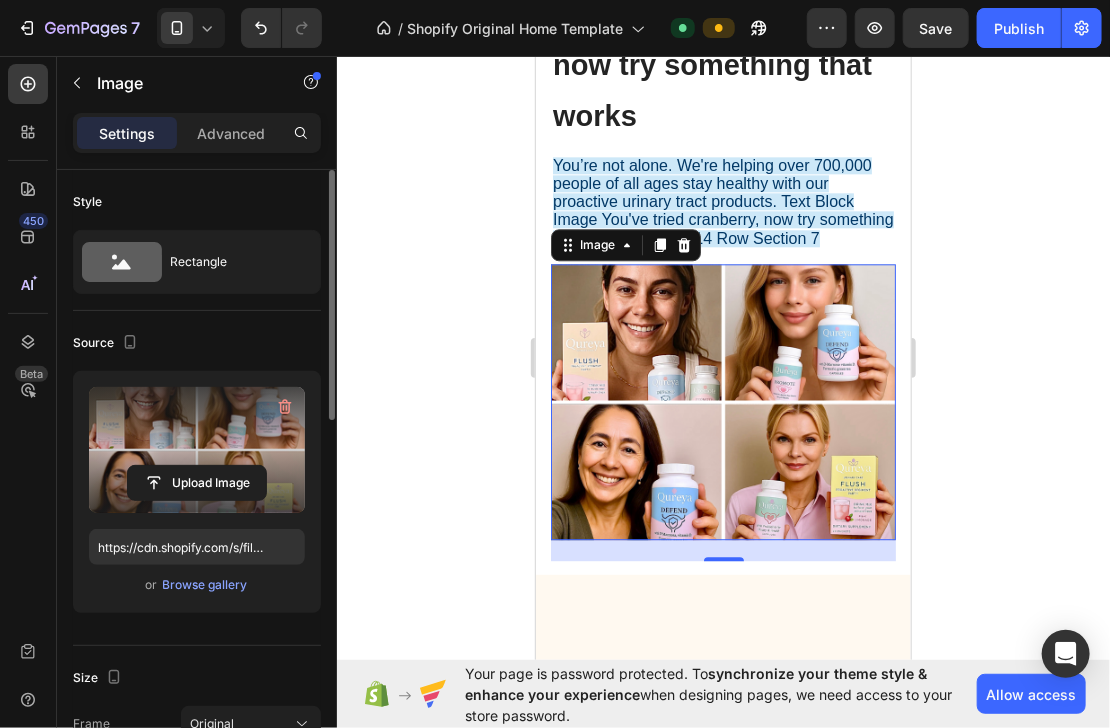 click 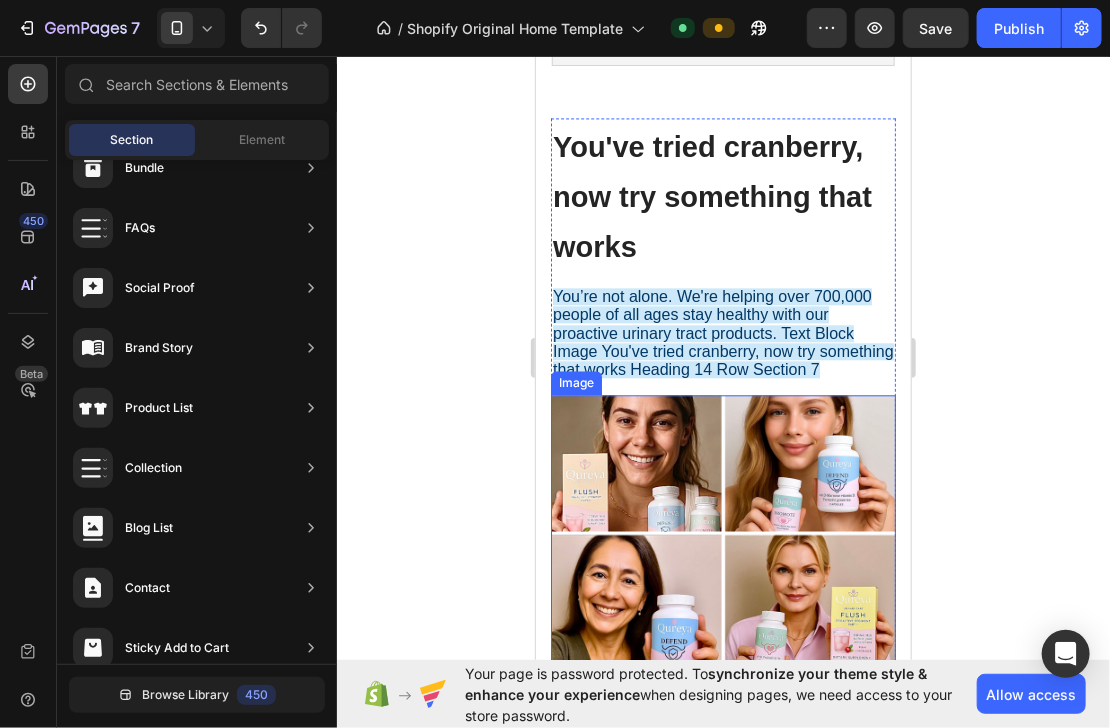 scroll, scrollTop: 1548, scrollLeft: 0, axis: vertical 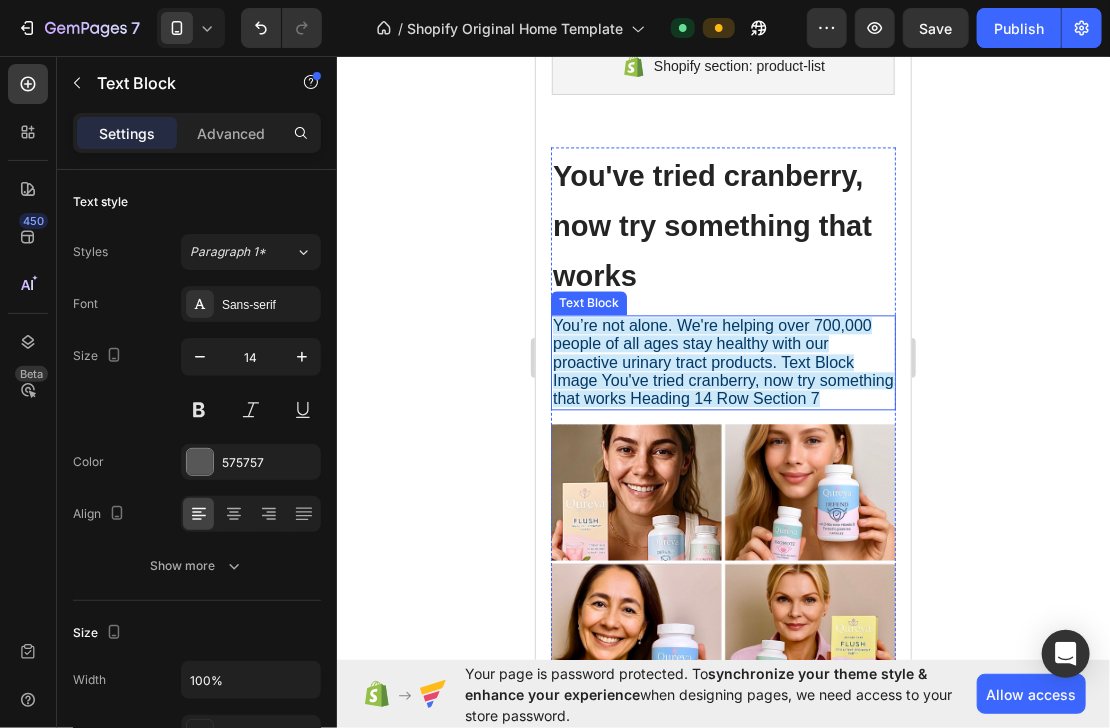 click on "You’re not alone. We're helping over 700,000 people of all ages stay healthy with our proactive urinary tract products. Text Block Image You've tried cranberry, now try something that works Heading   14 Row Section 7" at bounding box center (722, 361) 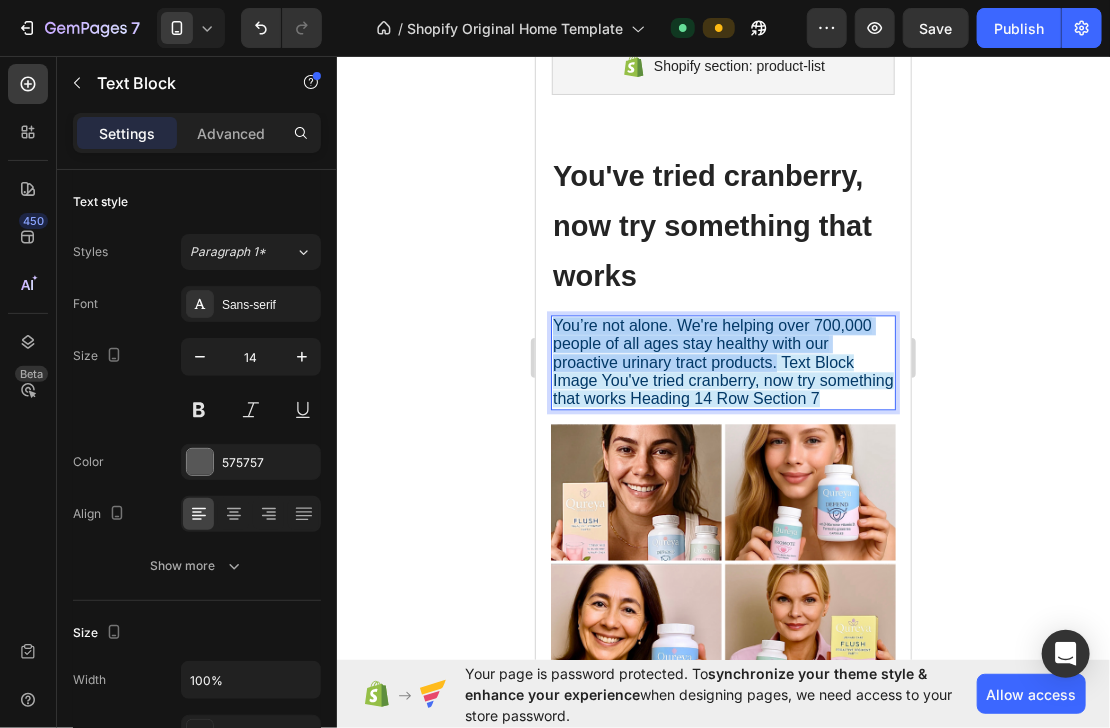 click on "You’re not alone. We're helping over 700,000 people of all ages stay healthy with our proactive urinary tract products. Text Block Image You've tried cranberry, now try something that works Heading   14 Row Section 7" at bounding box center (722, 361) 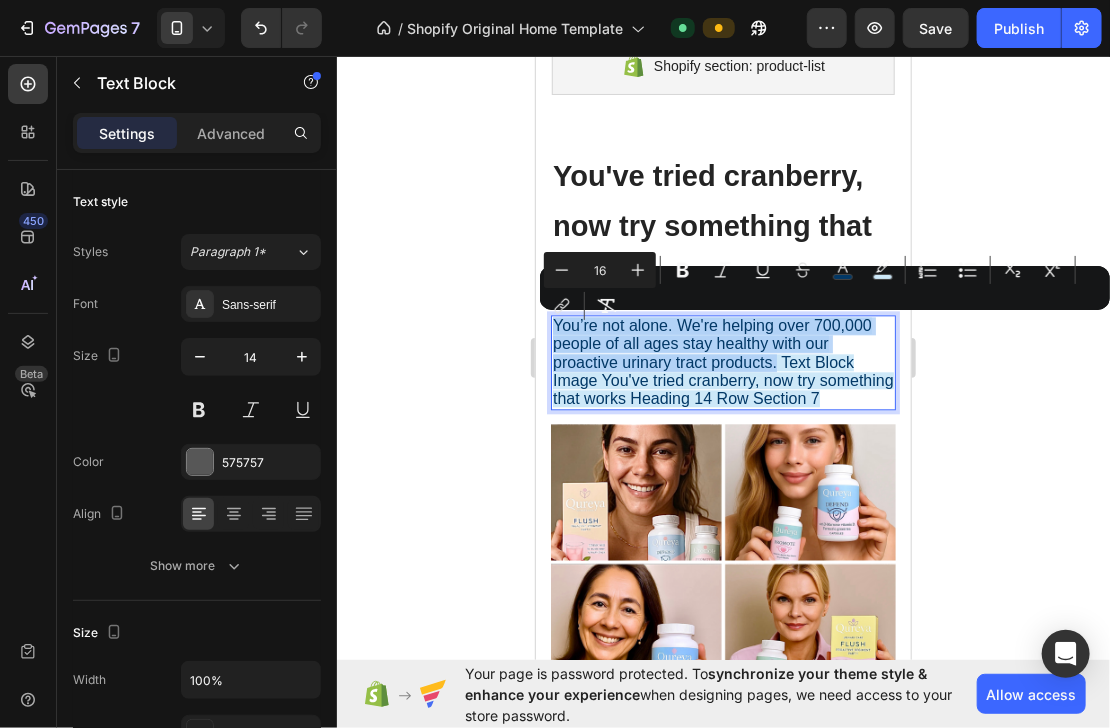 click on "You’re not alone. We're helping over 700,000 people of all ages stay healthy with our proactive urinary tract products. Text Block Image You've tried cranberry, now try something that works Heading   14 Row Section 7" at bounding box center (722, 361) 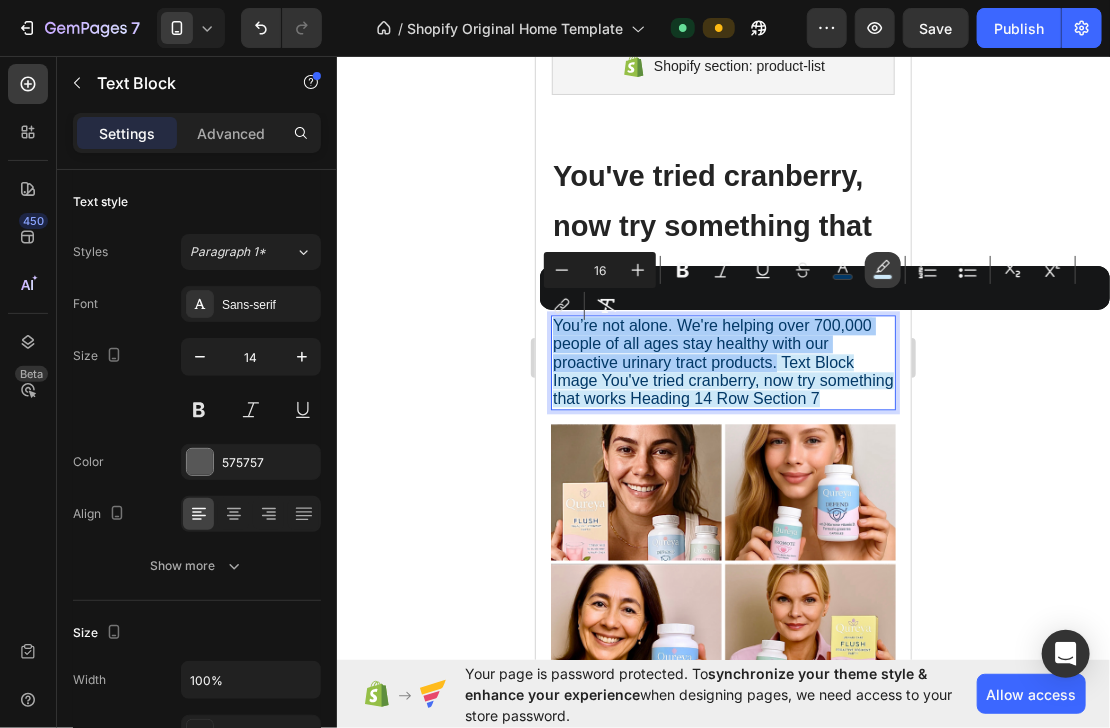 click on "color" at bounding box center (883, 270) 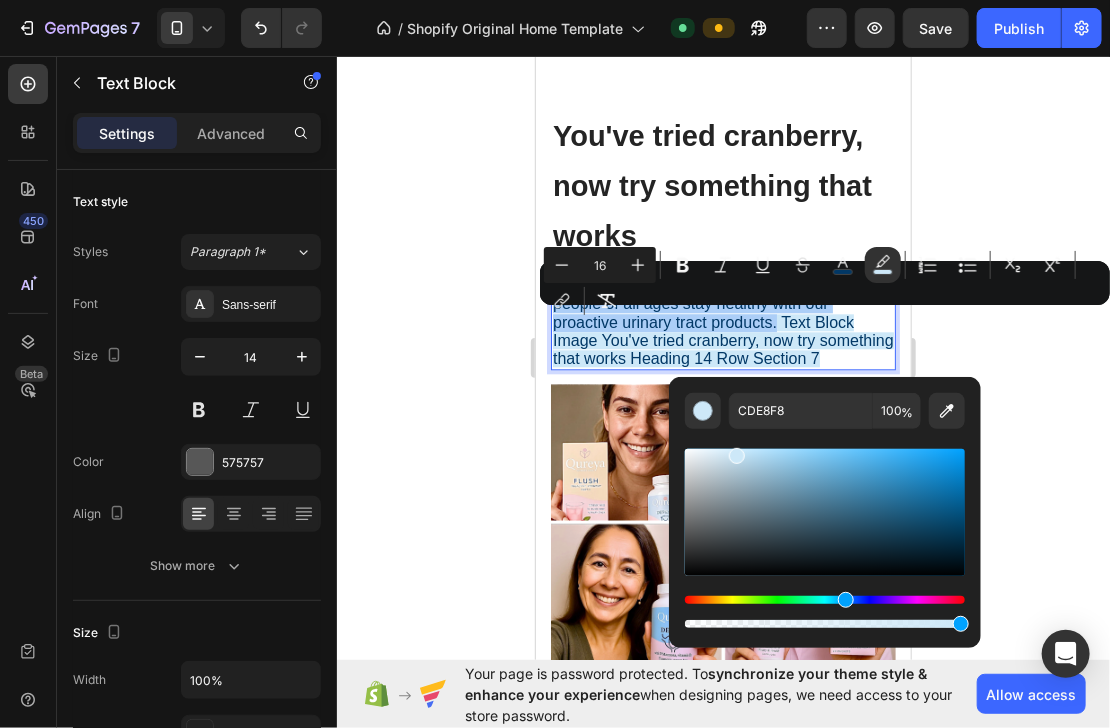 scroll, scrollTop: 1628, scrollLeft: 0, axis: vertical 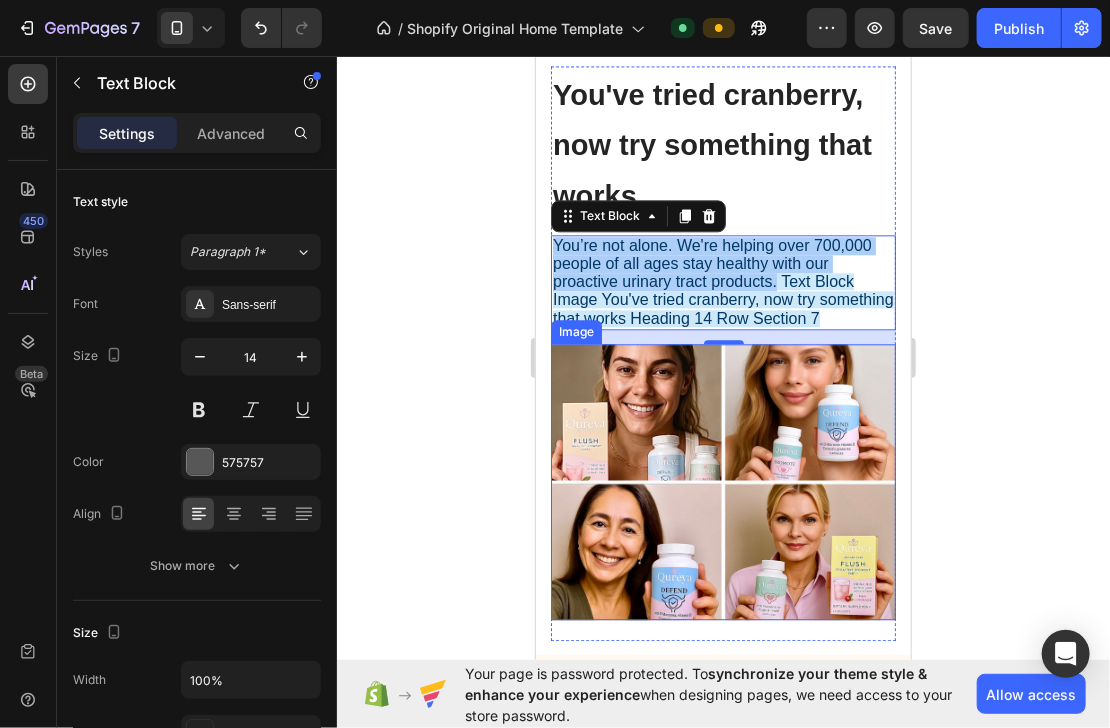 drag, startPoint x: 1222, startPoint y: 599, endPoint x: 676, endPoint y: 543, distance: 548.86426 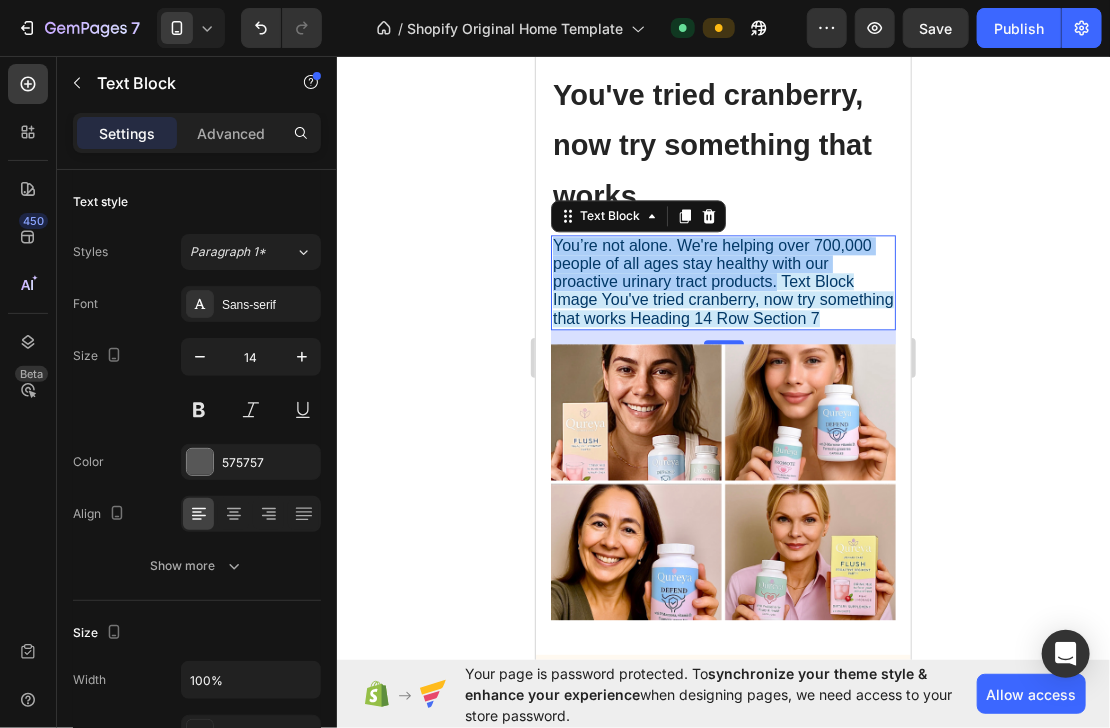 click 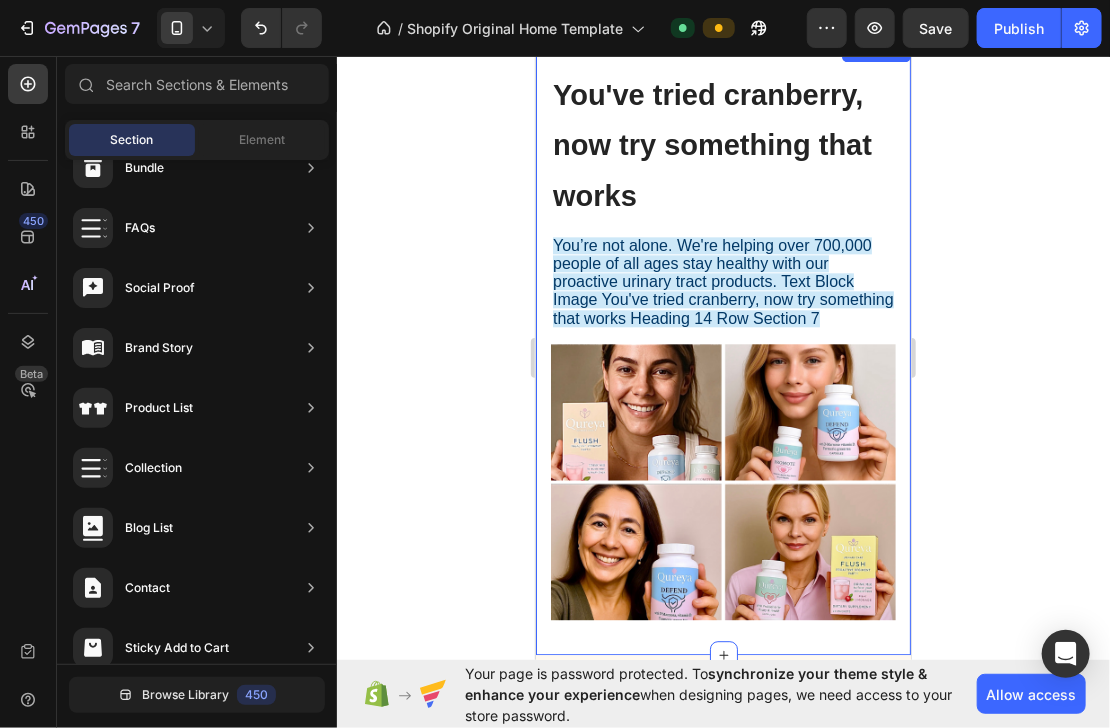 click on "You’re not alone. We're helping over 700,000 people of all ages stay healthy with our proactive urinary tract products. Text Block Image ⁠⁠⁠⁠⁠⁠⁠ You've tried cranberry, now try something that works Heading Row Section 7" at bounding box center (722, 345) 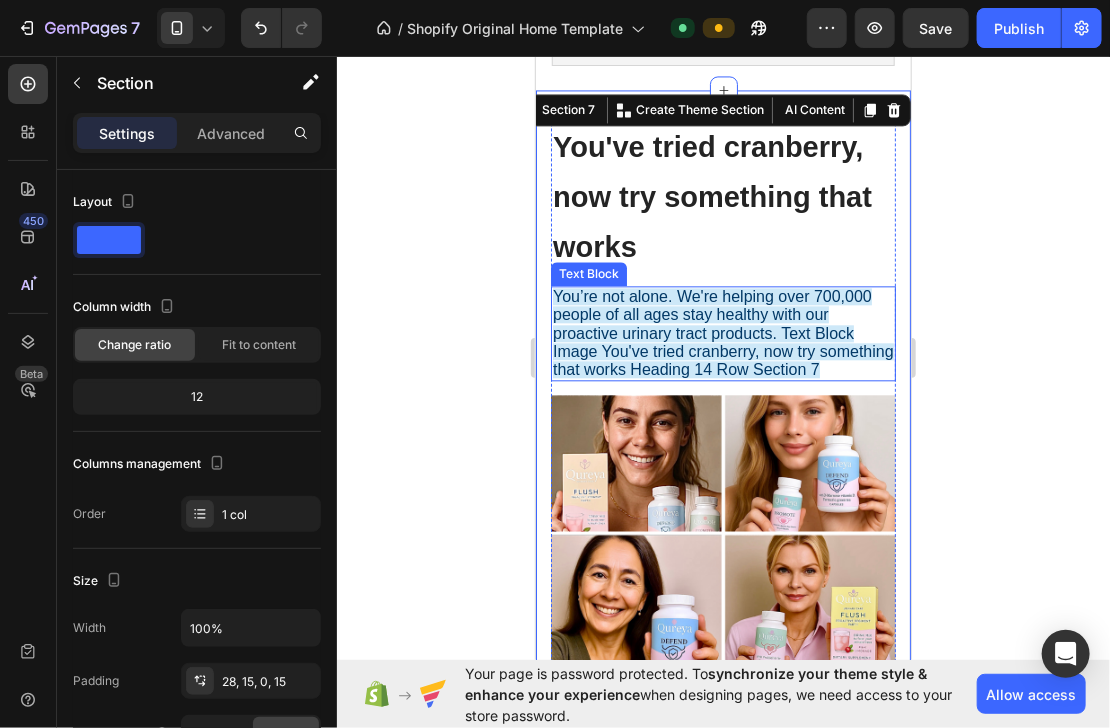 scroll, scrollTop: 1548, scrollLeft: 0, axis: vertical 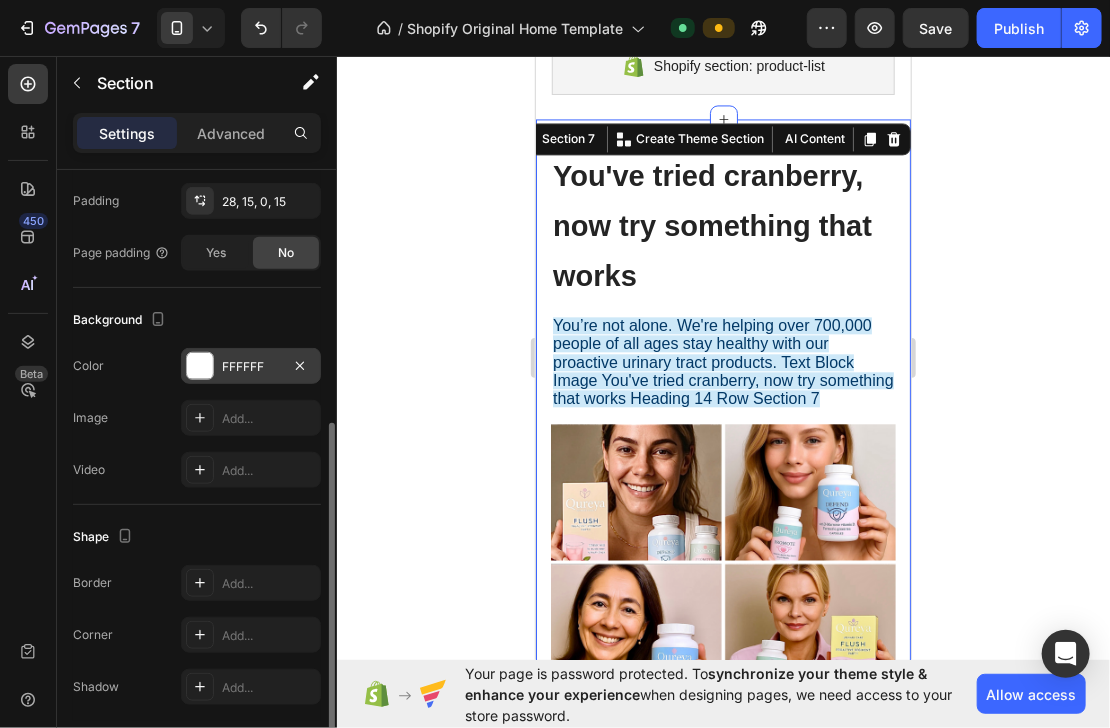 click on "FFFFFF" at bounding box center [251, 367] 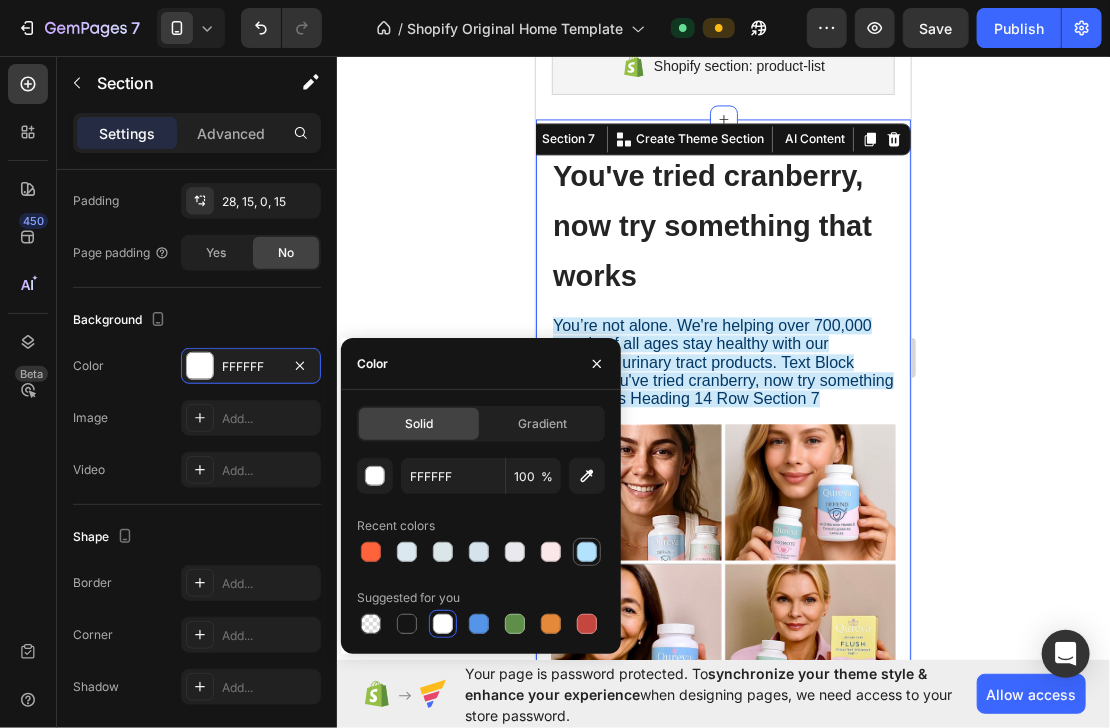 click at bounding box center [587, 552] 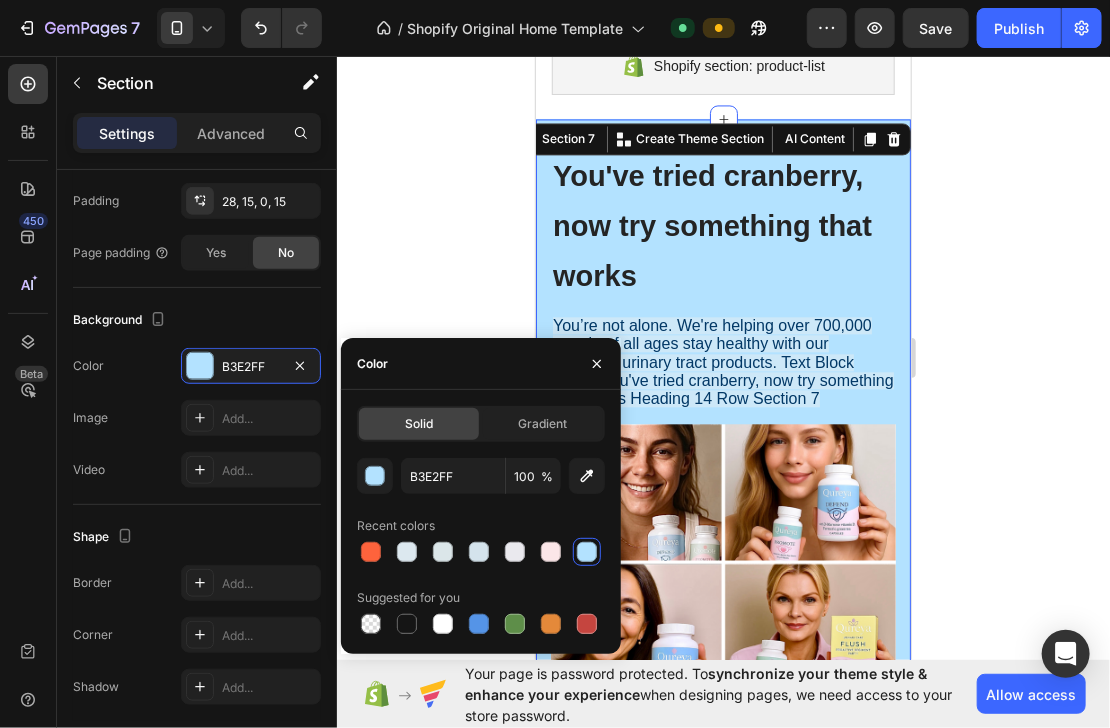 click 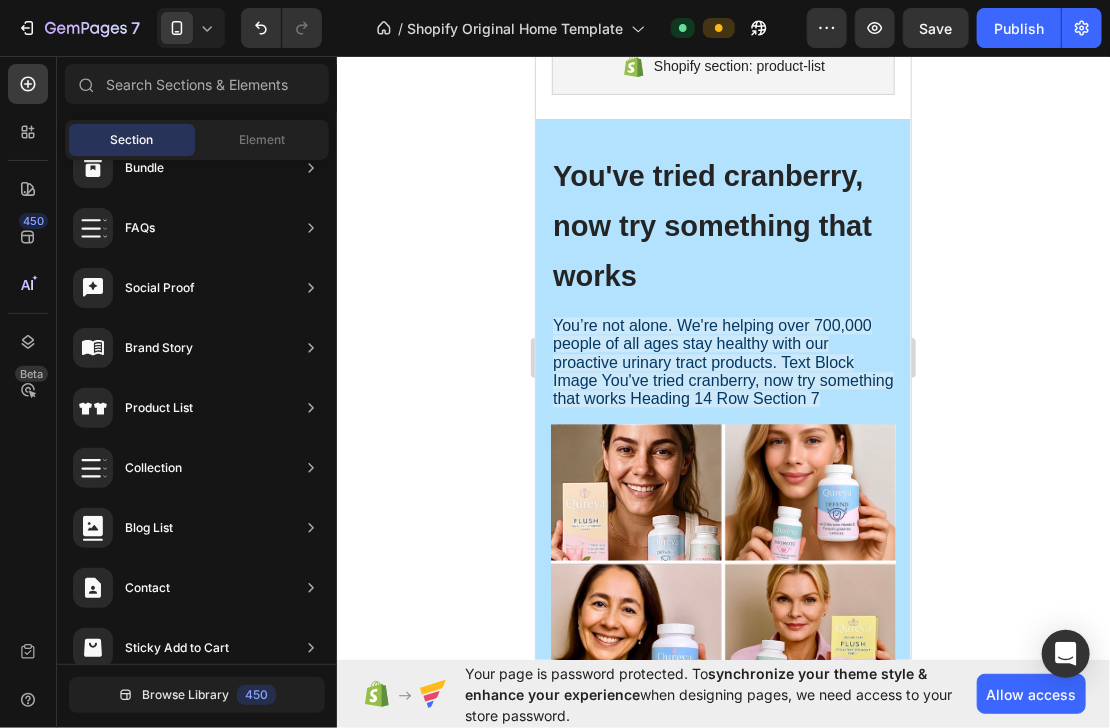 click 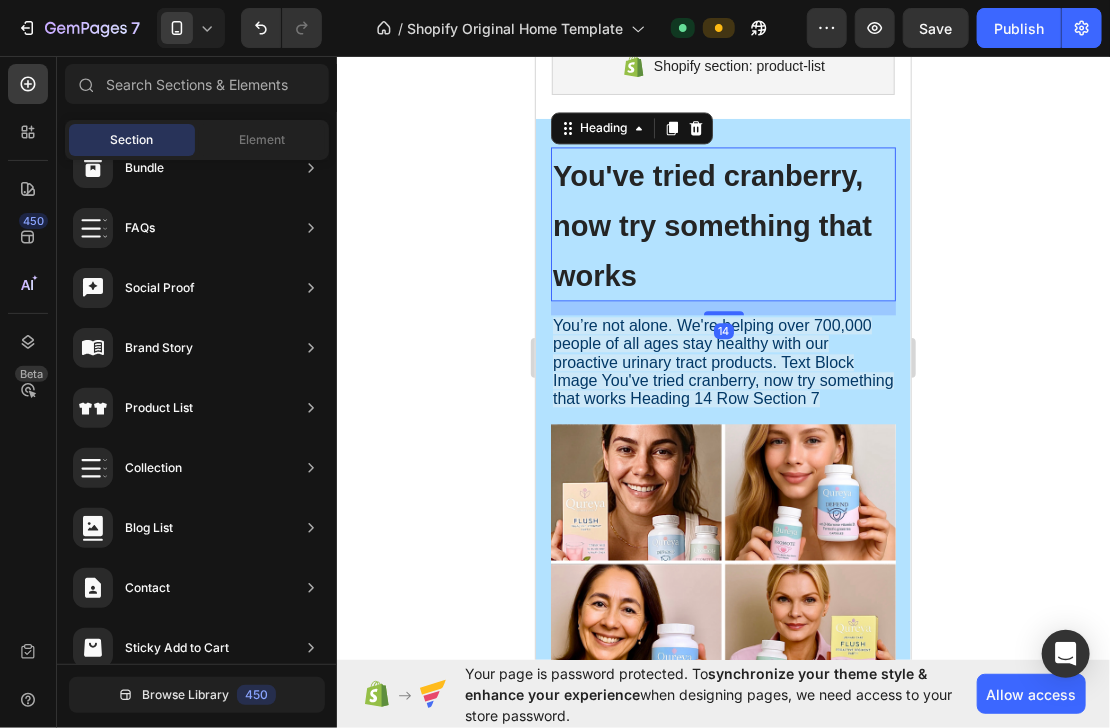 click on "now try something that works" at bounding box center (711, 250) 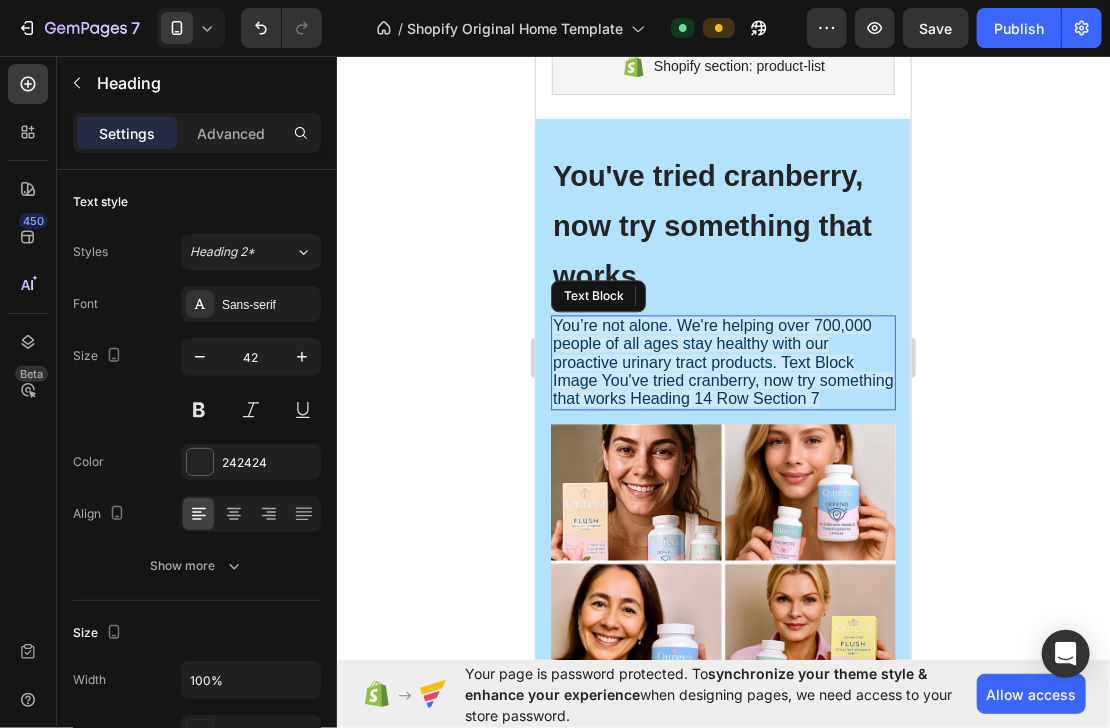 click on "You’re not alone. We're helping over 700,000 people of all ages stay healthy with our proactive urinary tract products. Text Block Image You've tried cranberry, now try something that works Heading   14 Row Section 7" at bounding box center [722, 361] 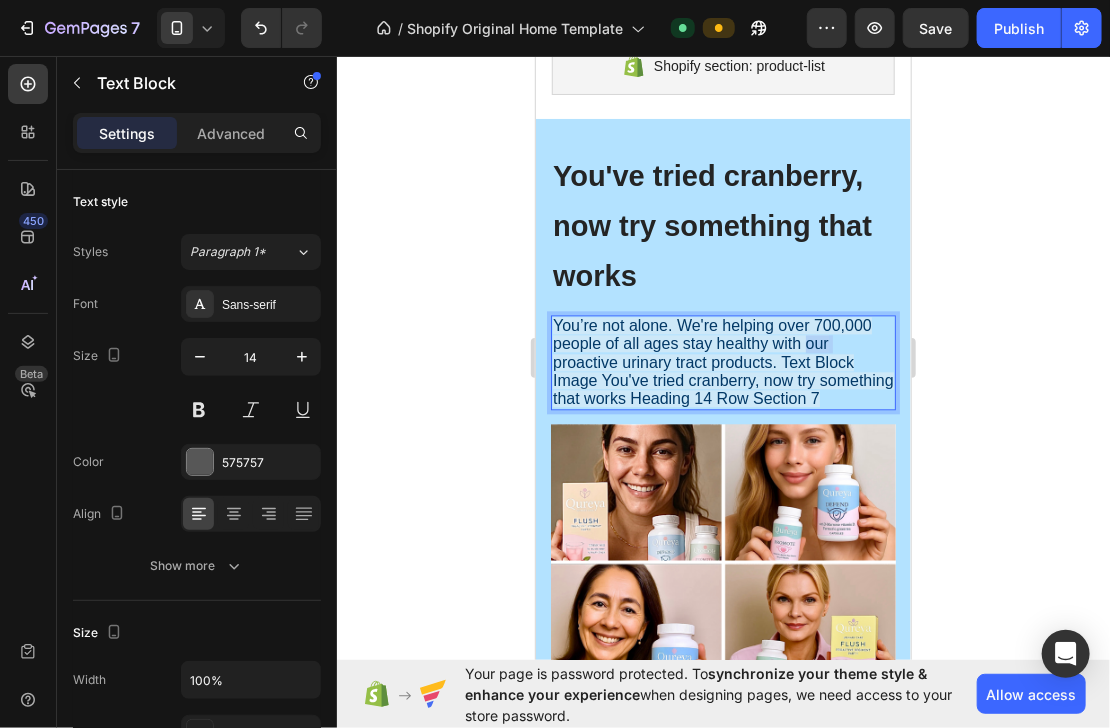 click on "You’re not alone. We're helping over 700,000 people of all ages stay healthy with our proactive urinary tract products. Text Block Image You've tried cranberry, now try something that works Heading   14 Row Section 7" at bounding box center [722, 361] 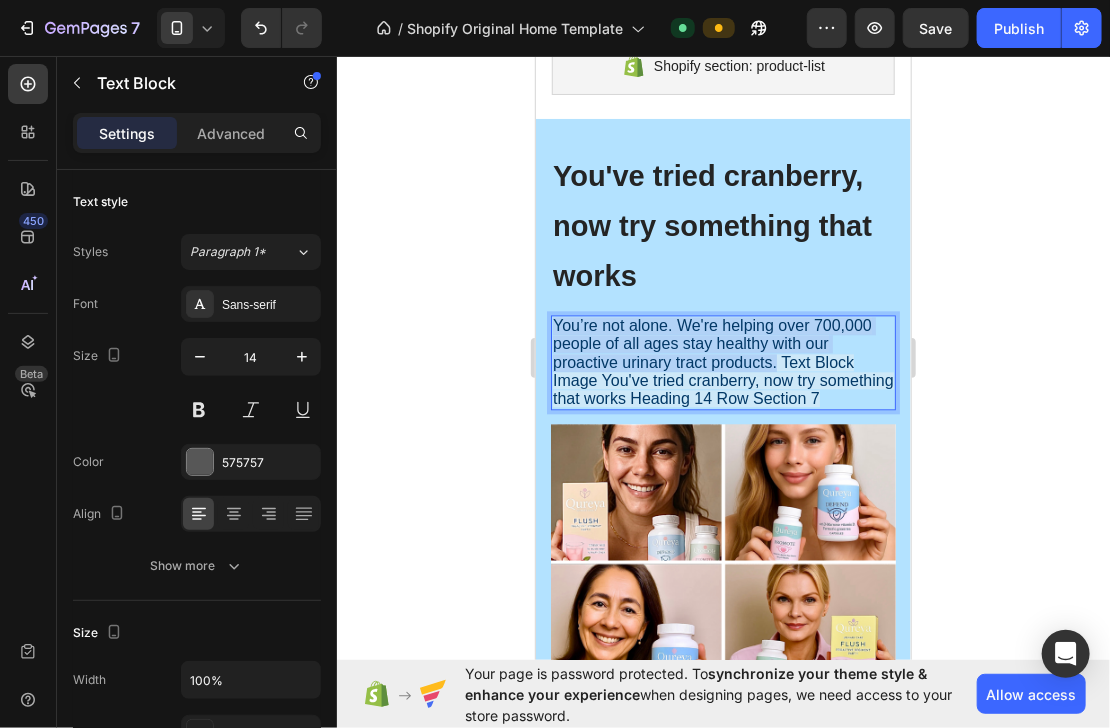 click on "You’re not alone. We're helping over 700,000 people of all ages stay healthy with our proactive urinary tract products. Text Block Image You've tried cranberry, now try something that works Heading   14 Row Section 7" at bounding box center [722, 361] 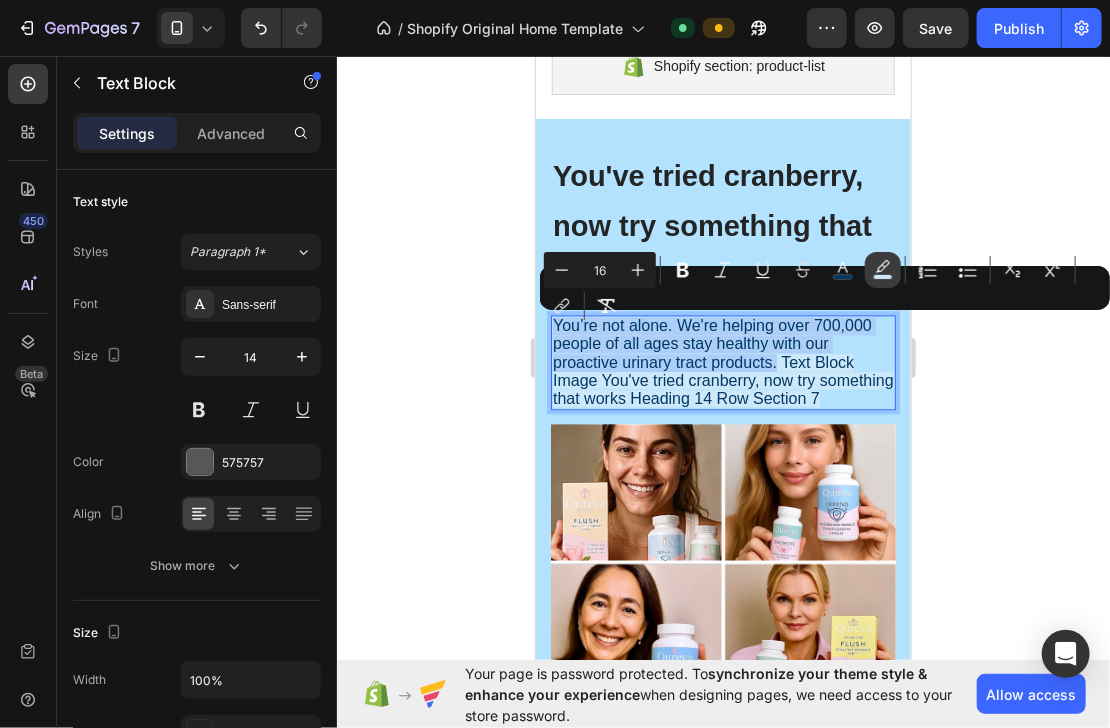 click 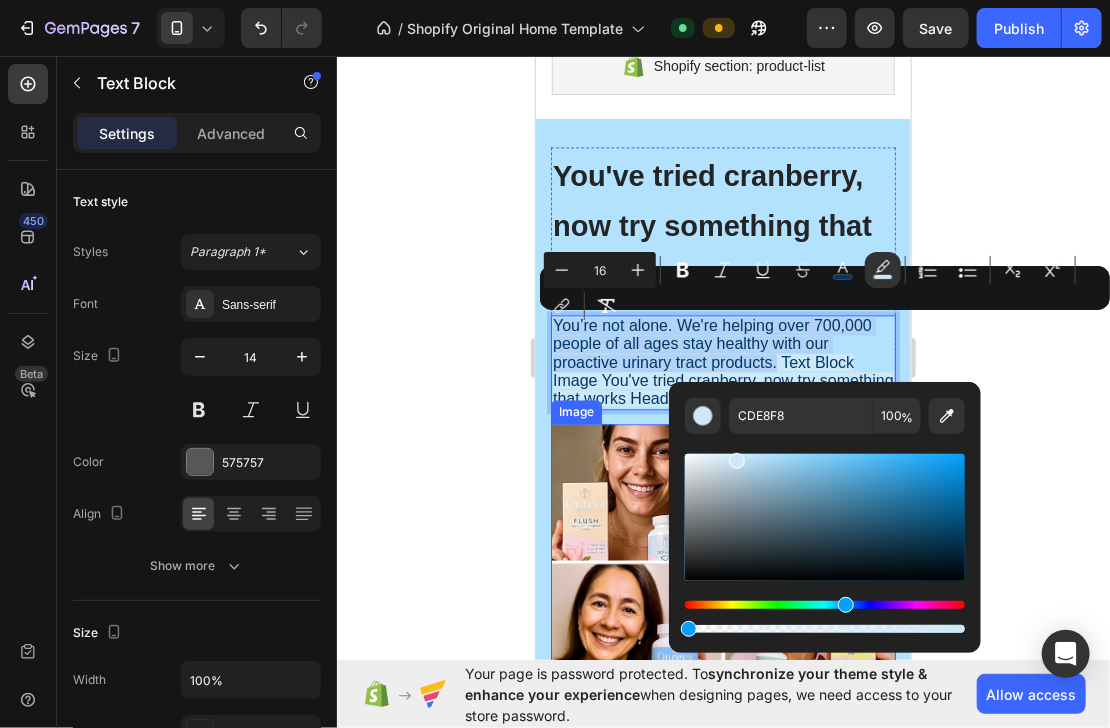 type on "0" 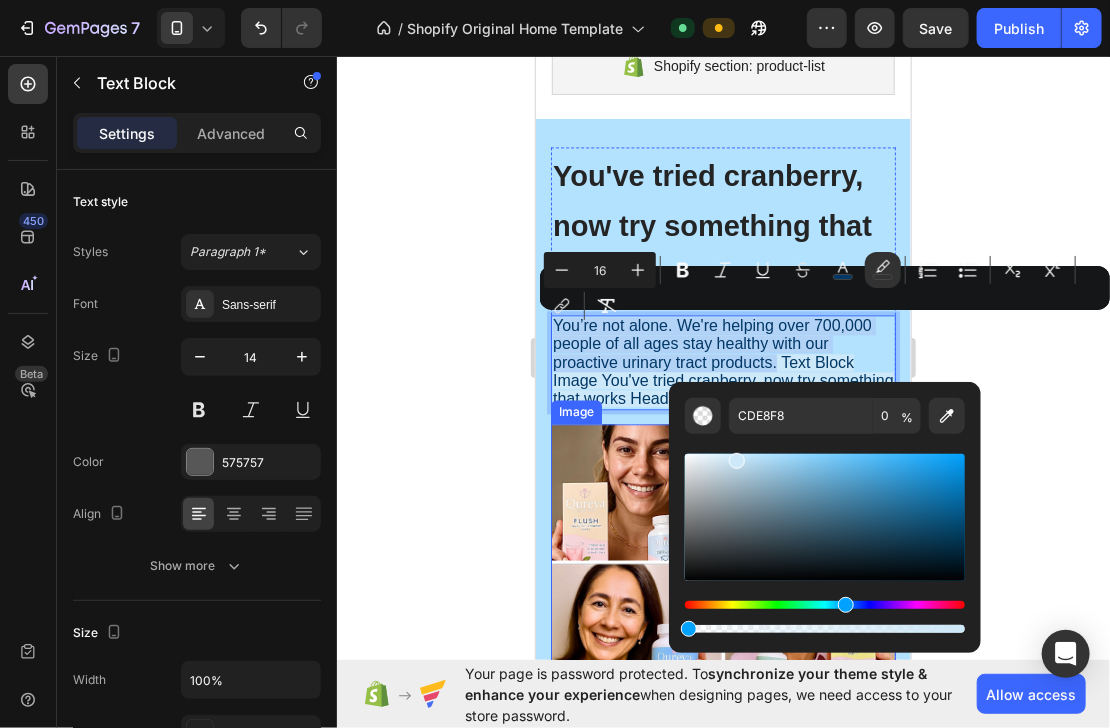 drag, startPoint x: 1495, startPoint y: 683, endPoint x: 653, endPoint y: 616, distance: 844.6615 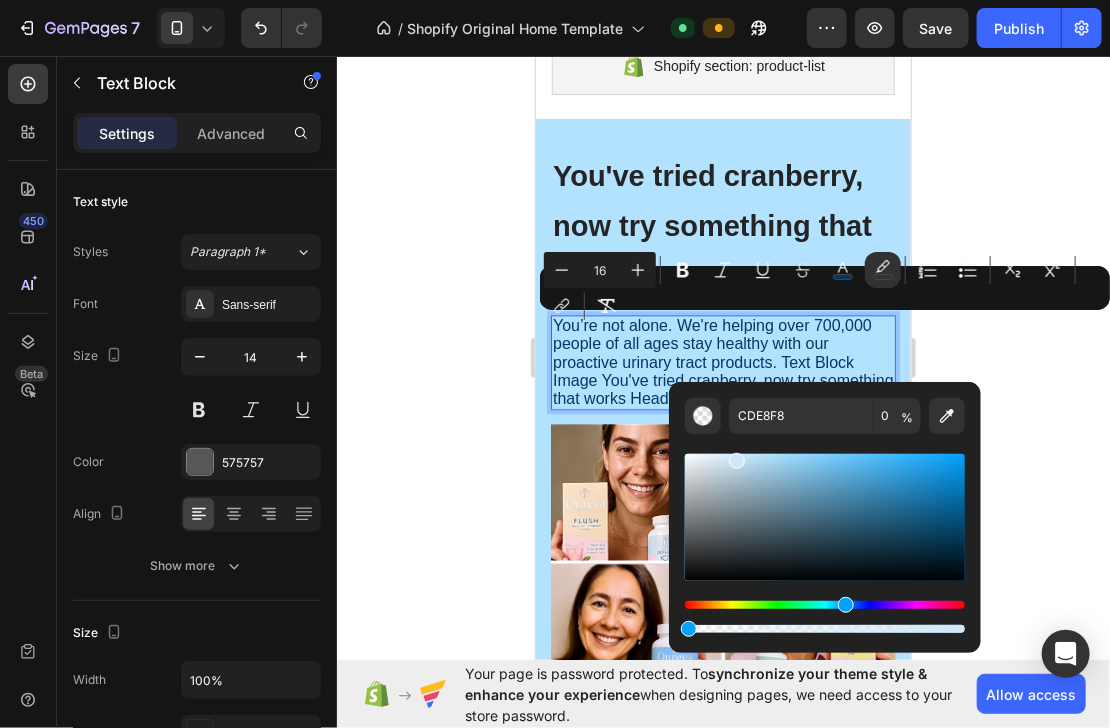 click 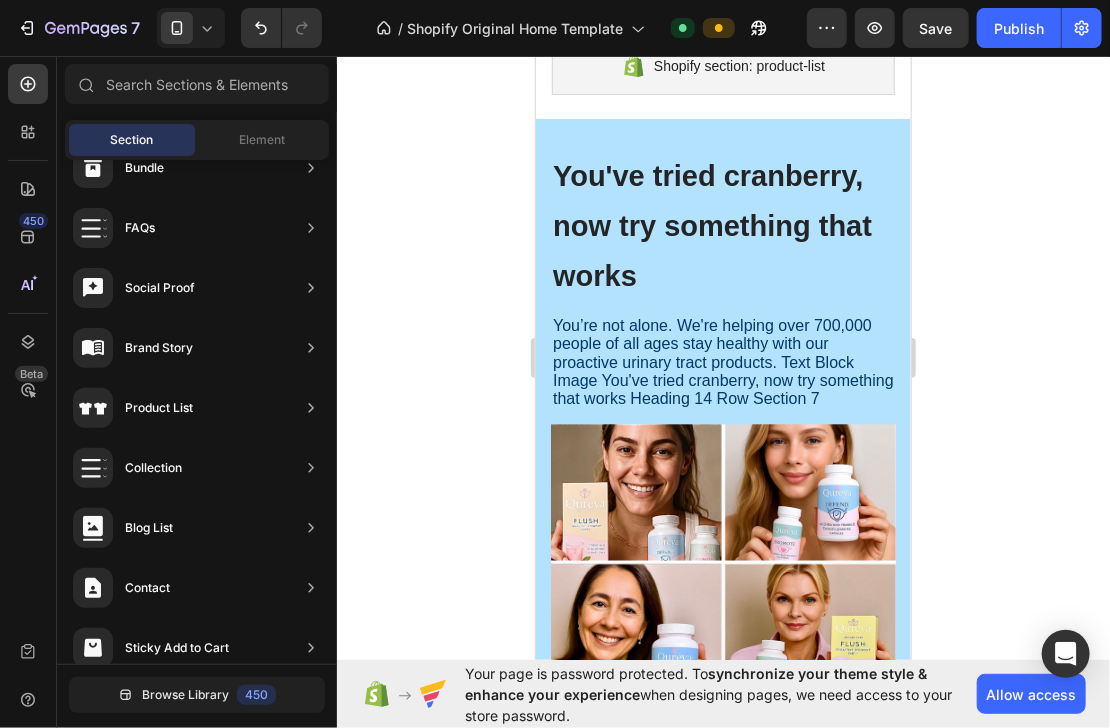 click 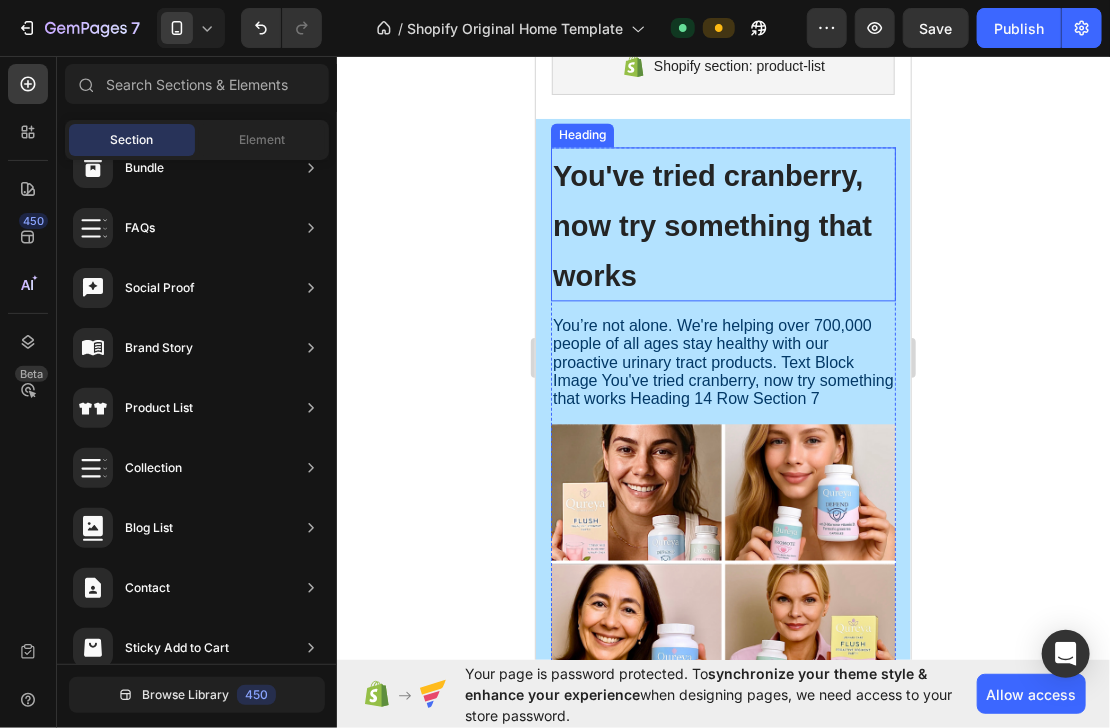 click on "now try something that works" at bounding box center (711, 250) 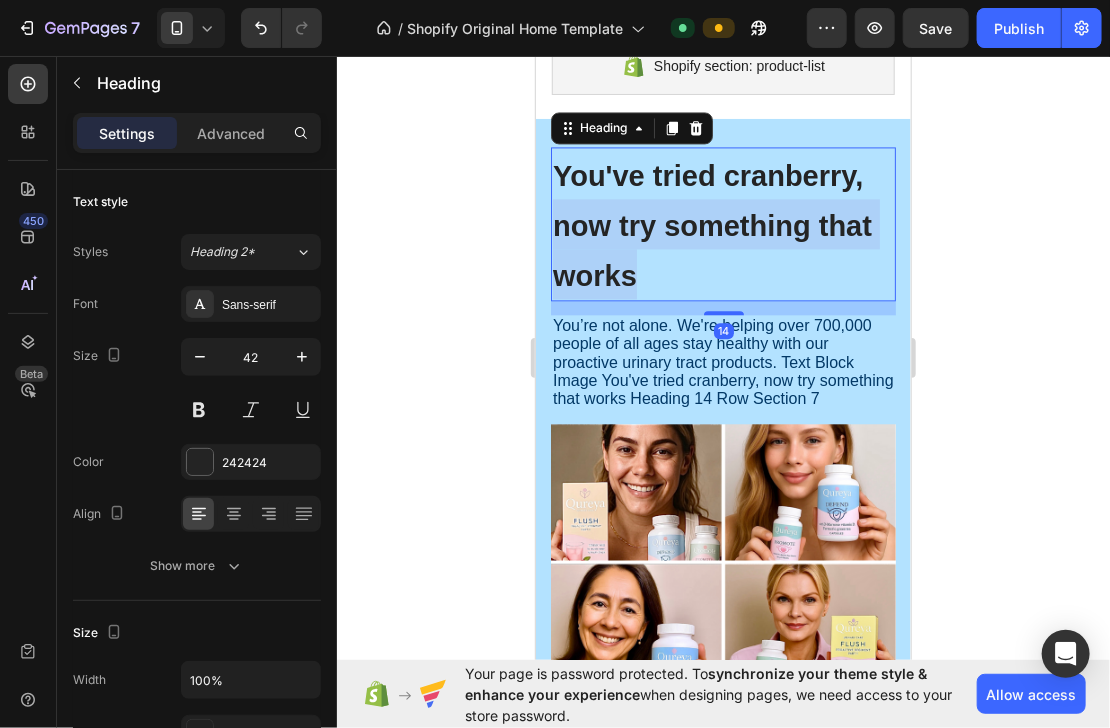 click on "now try something that works" at bounding box center (711, 250) 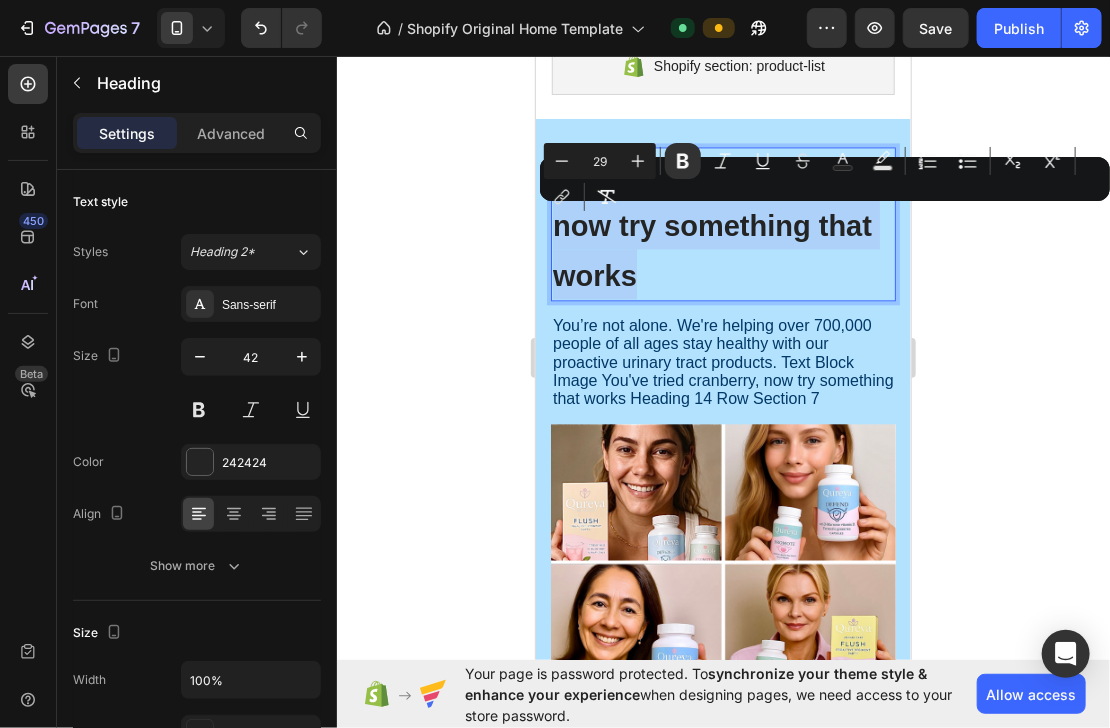 click on "now try something that works" at bounding box center [711, 250] 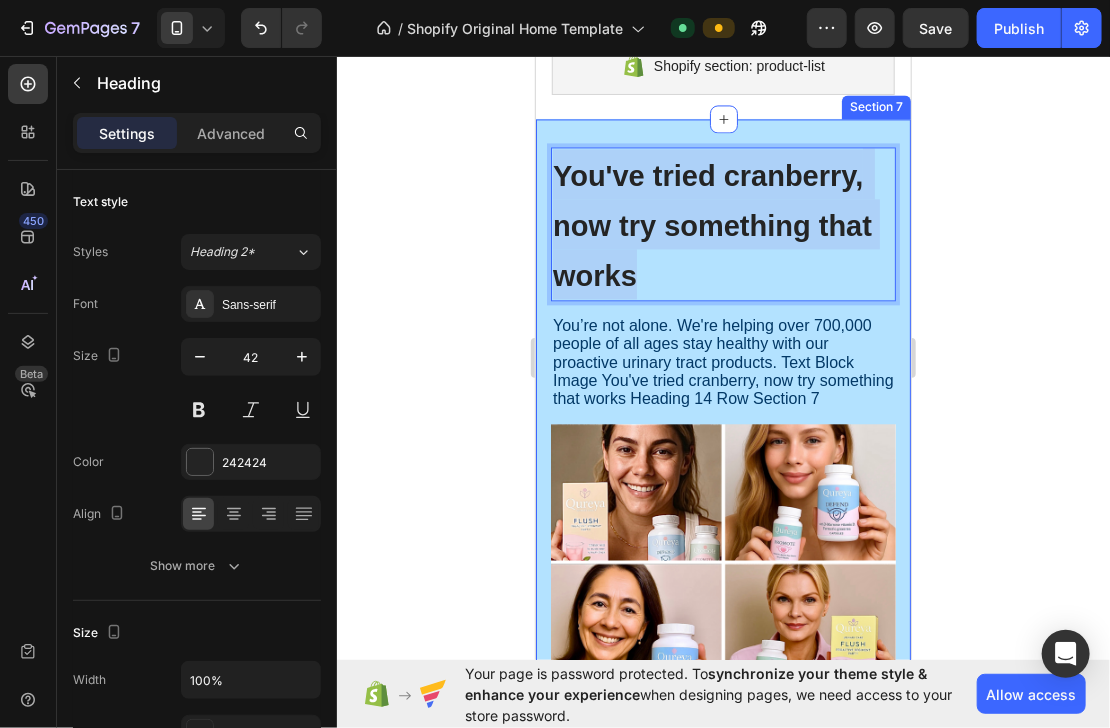 drag, startPoint x: 669, startPoint y: 279, endPoint x: 540, endPoint y: 167, distance: 170.83618 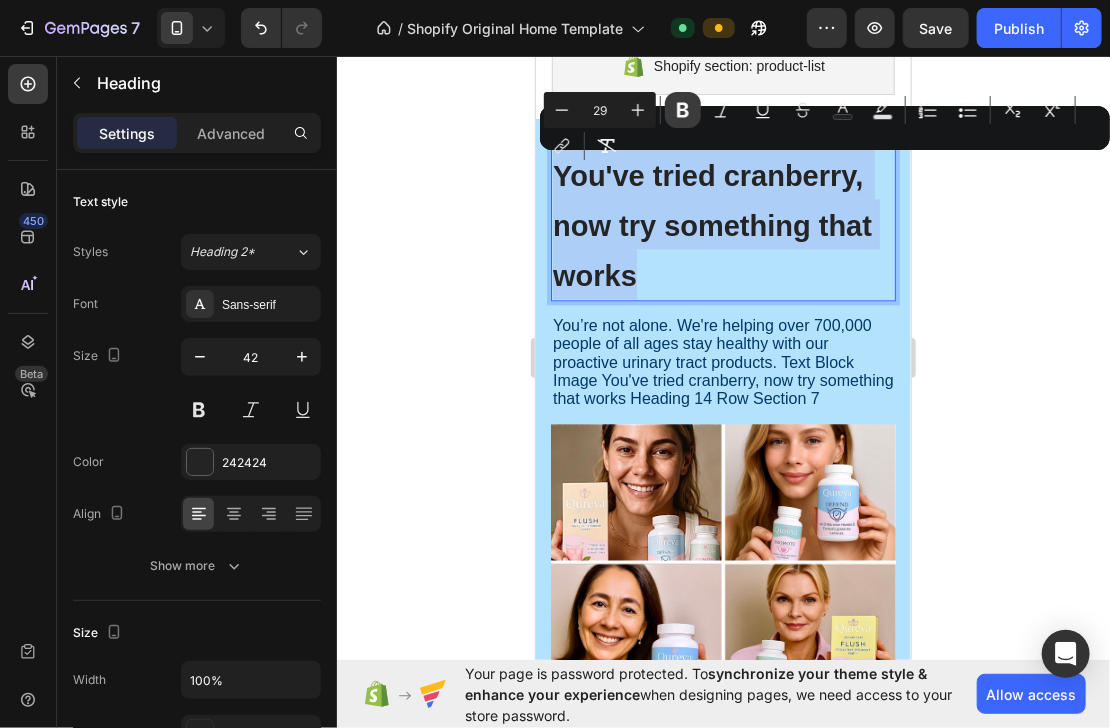 click 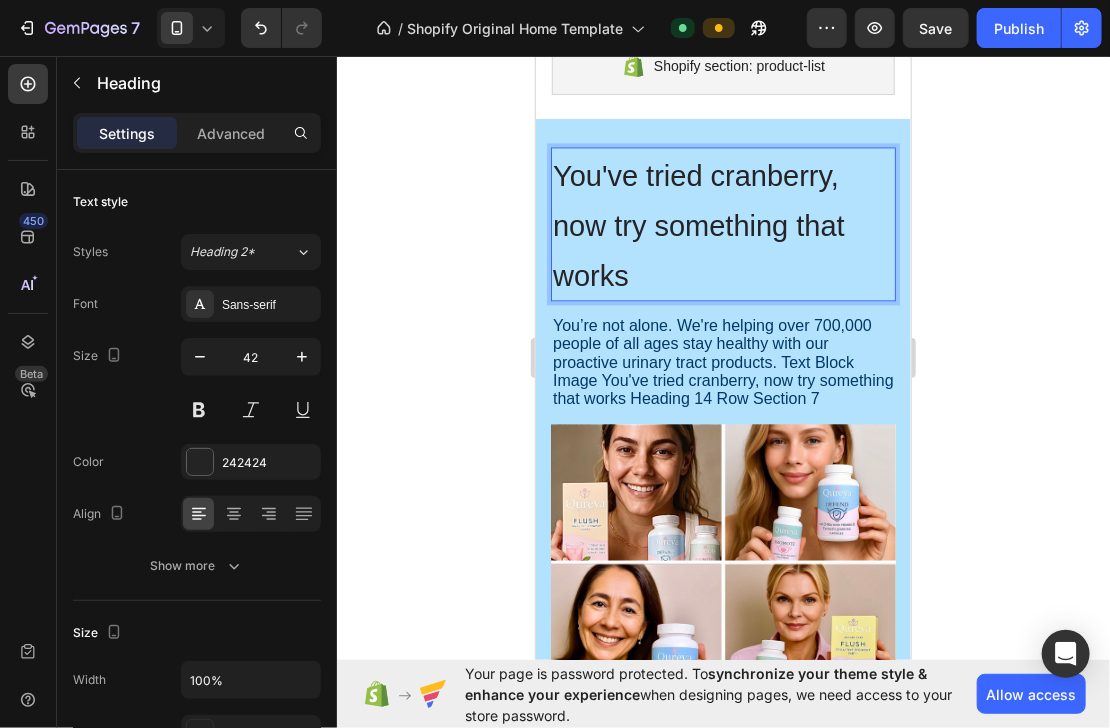 click on "Shopify section: product-list Shopify section: product-list" at bounding box center (722, 65) 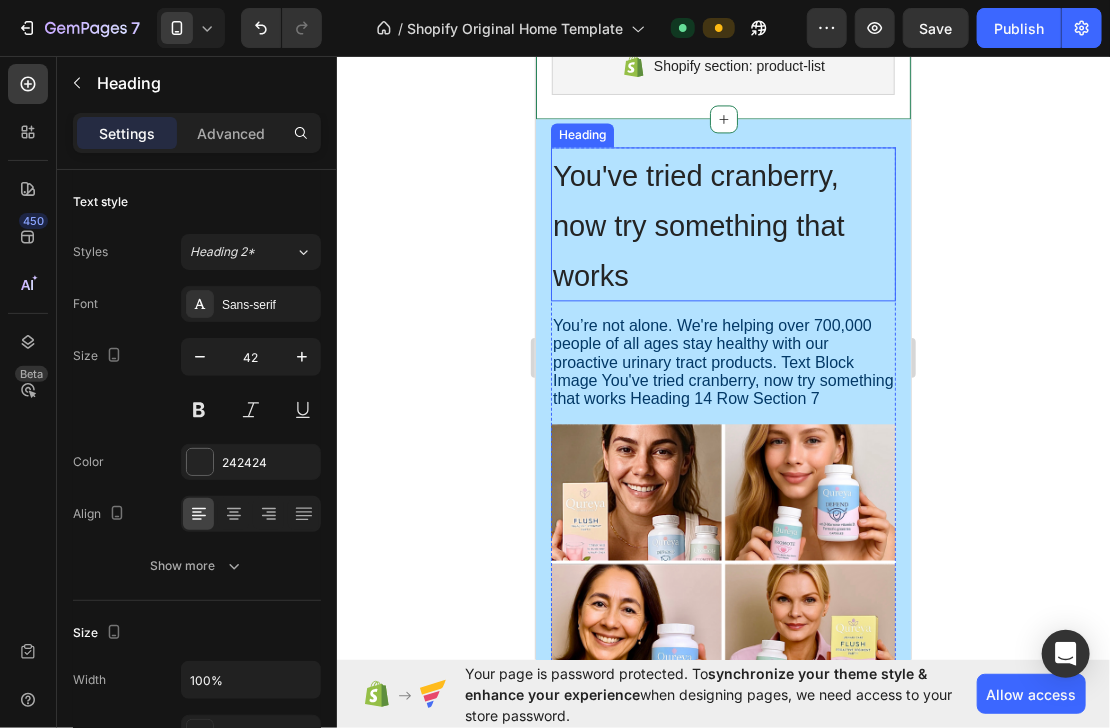 click on "⁠⁠⁠⁠⁠⁠⁠ You've tried cranberry, now try something that works" at bounding box center (722, 223) 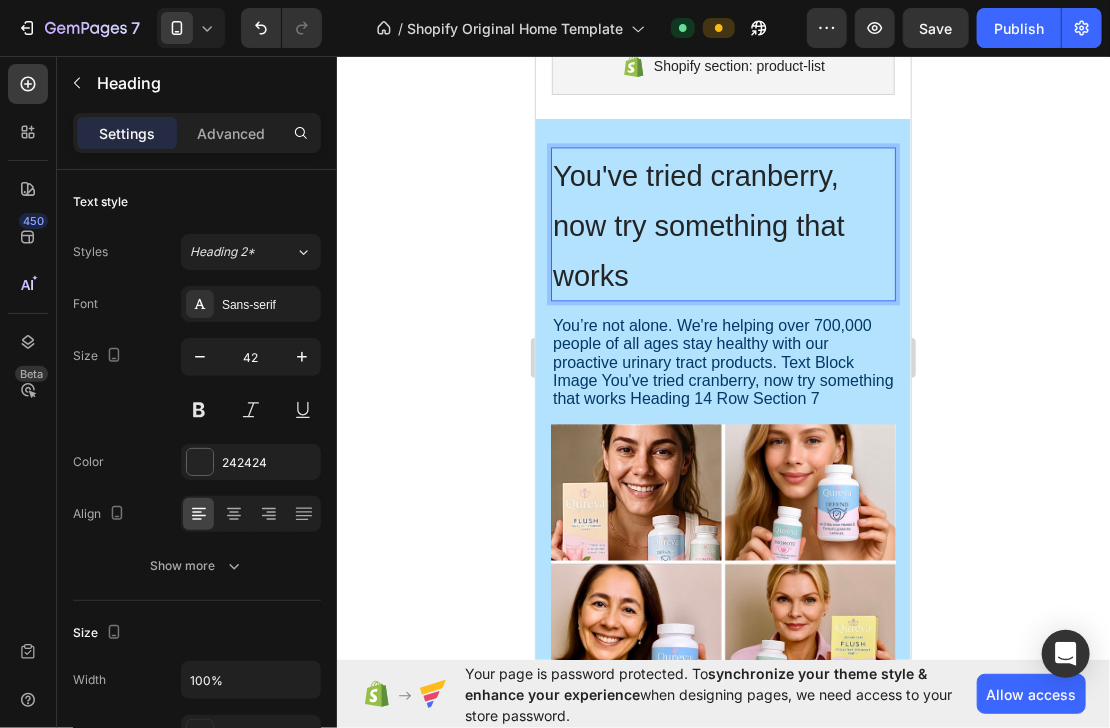 click on "You've tried cranberry, now try something that works" at bounding box center (722, 223) 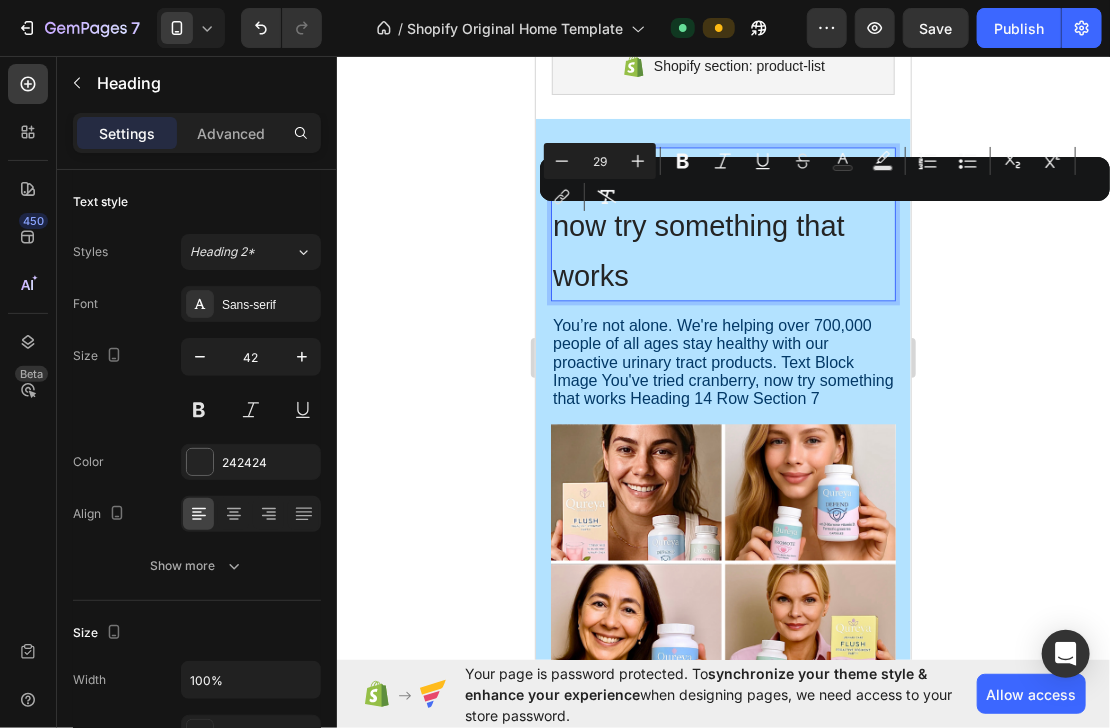 click on "You've tried cranberry, now try something that works" at bounding box center [722, 223] 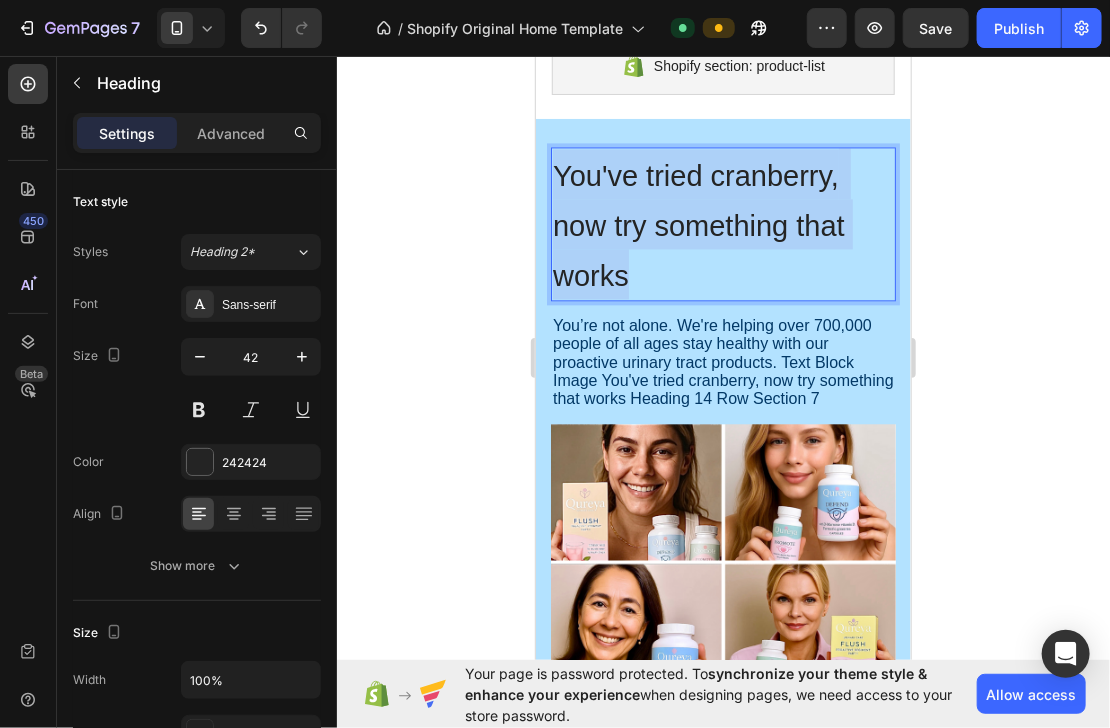 drag, startPoint x: 662, startPoint y: 273, endPoint x: 554, endPoint y: 167, distance: 151.32745 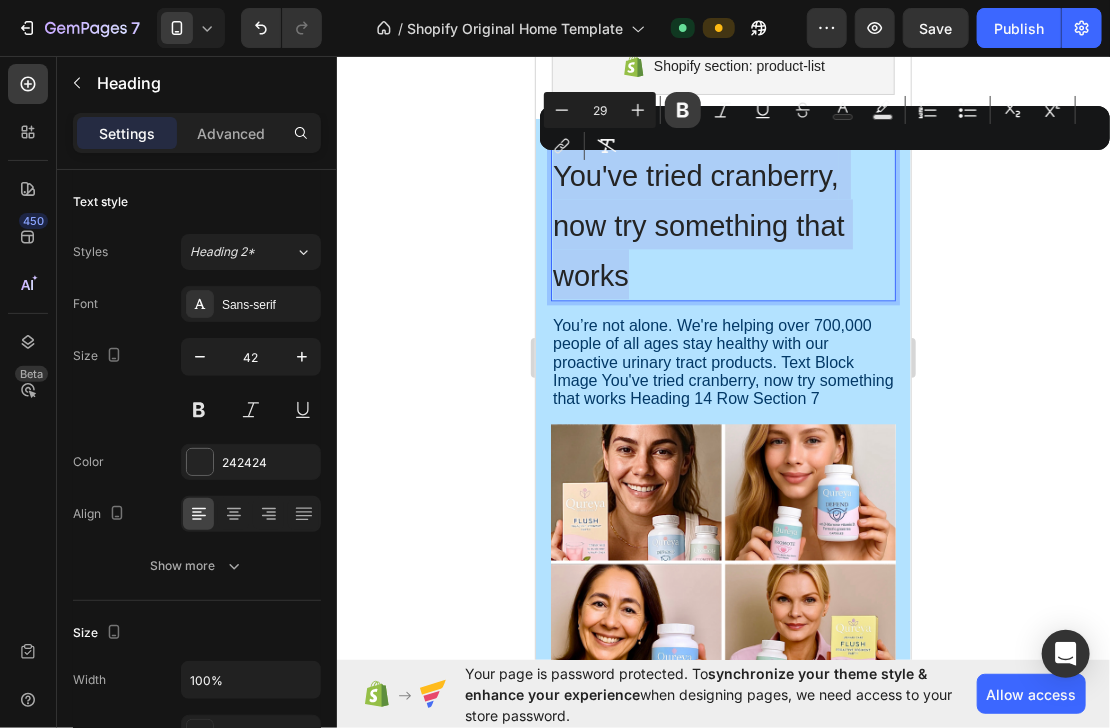 click on "Bold" at bounding box center (683, 110) 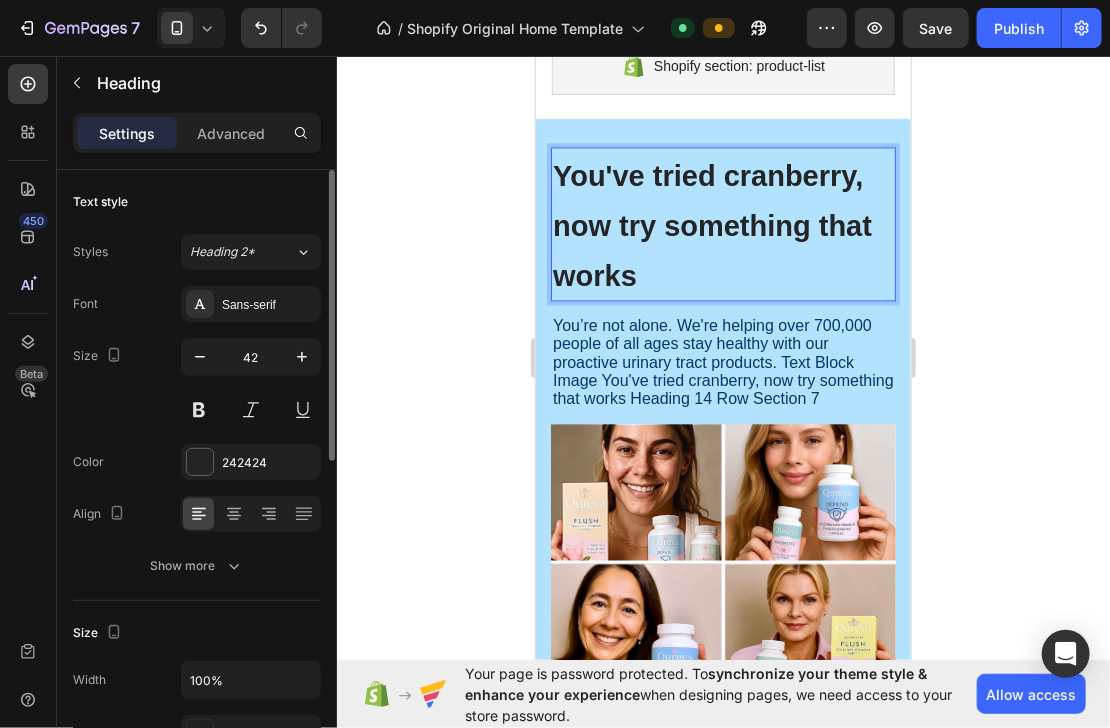 scroll, scrollTop: 0, scrollLeft: 0, axis: both 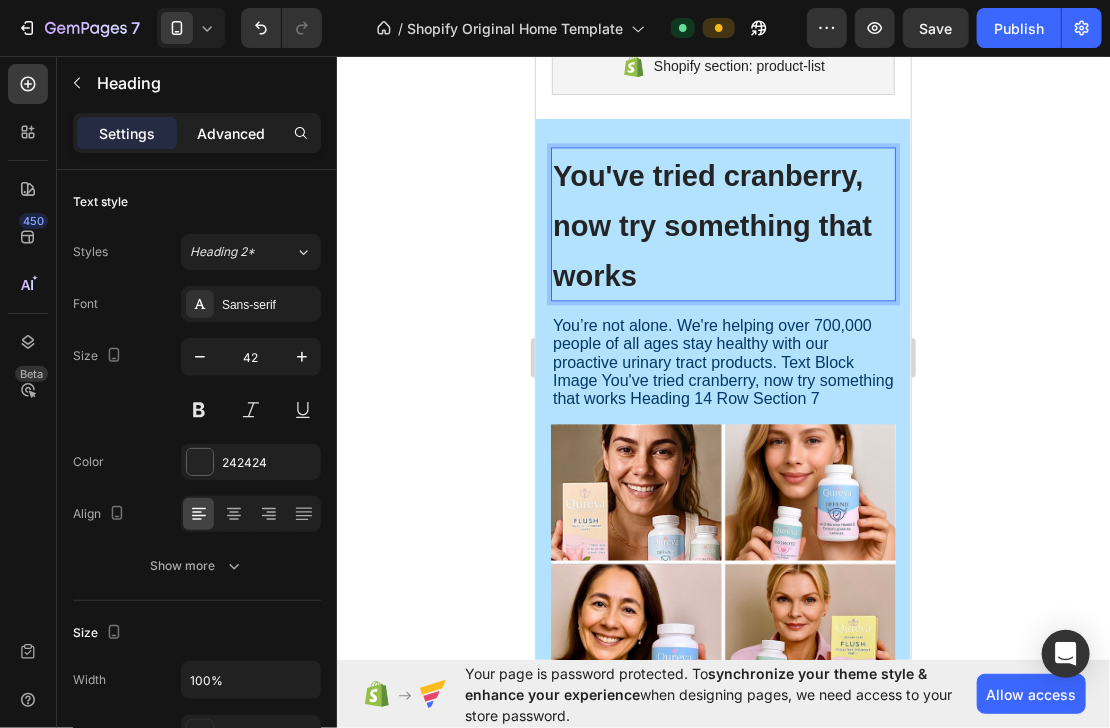 click on "Advanced" at bounding box center (231, 133) 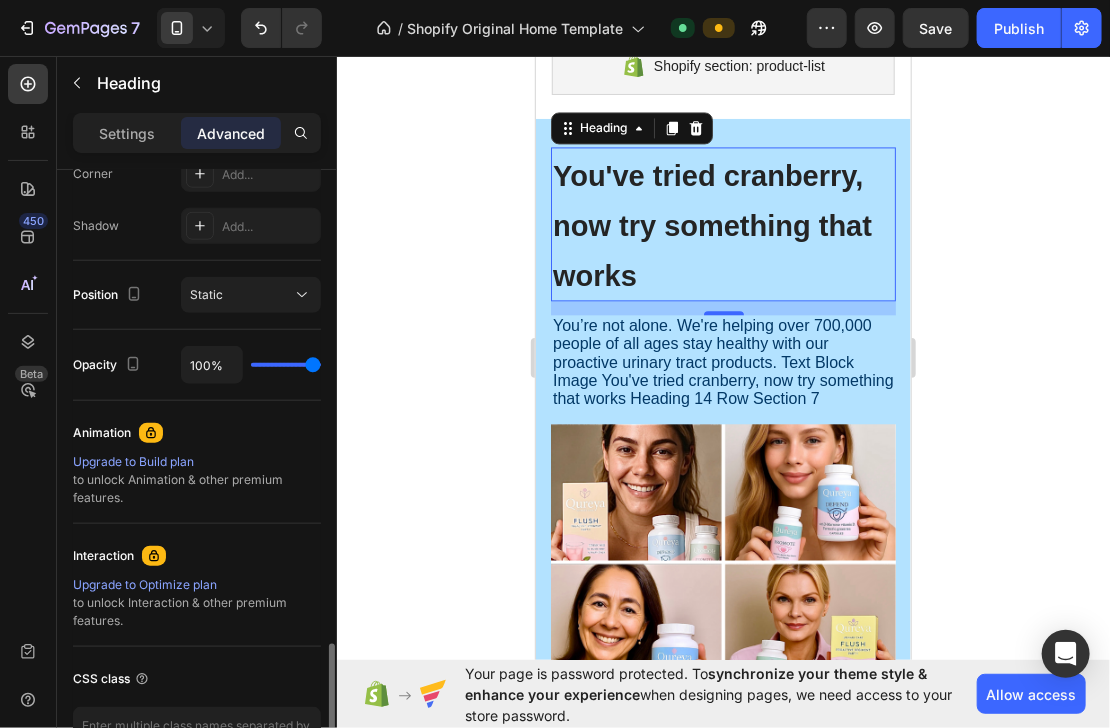 scroll, scrollTop: 771, scrollLeft: 0, axis: vertical 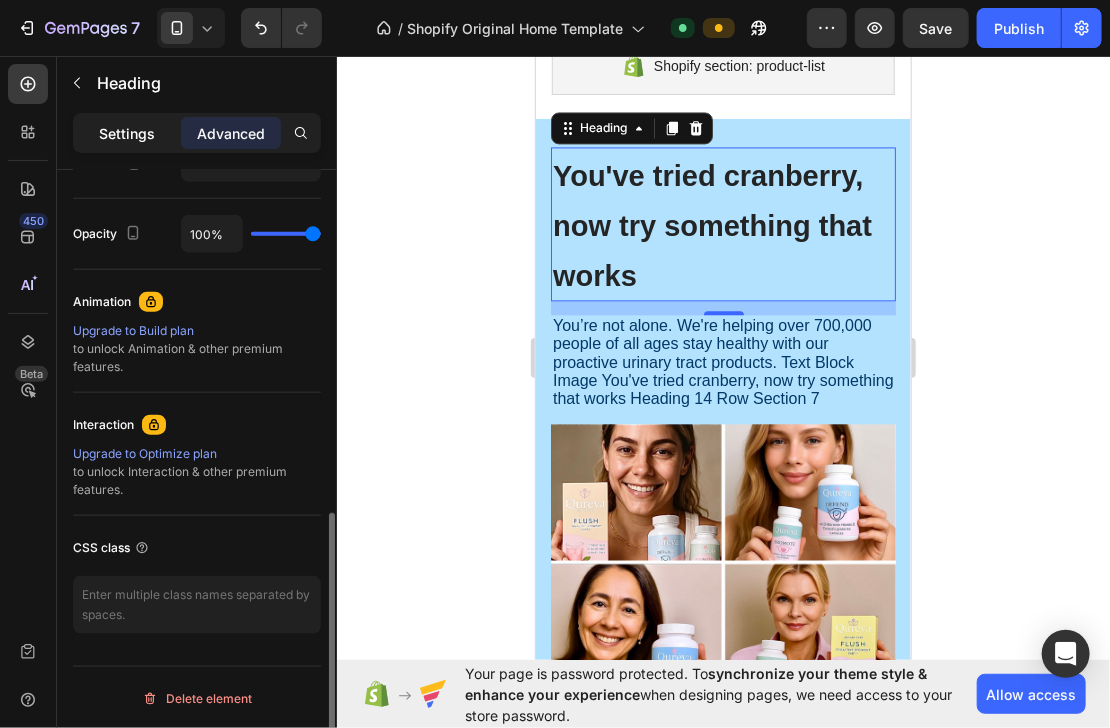 click on "Settings" at bounding box center [127, 133] 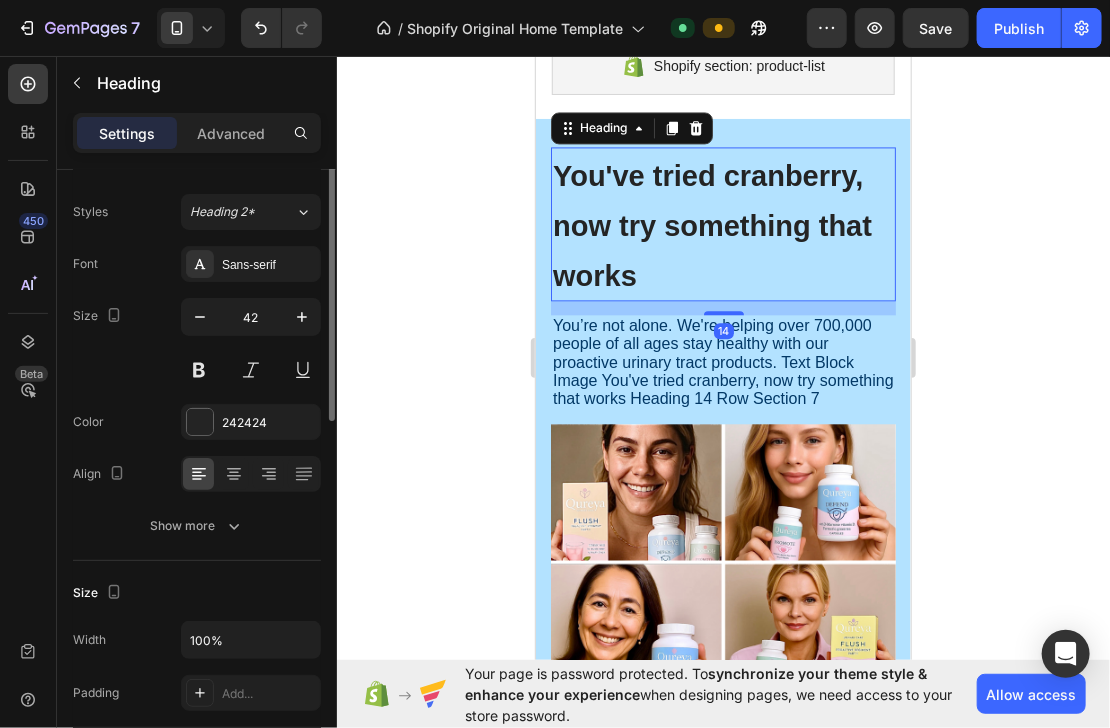 scroll, scrollTop: 0, scrollLeft: 0, axis: both 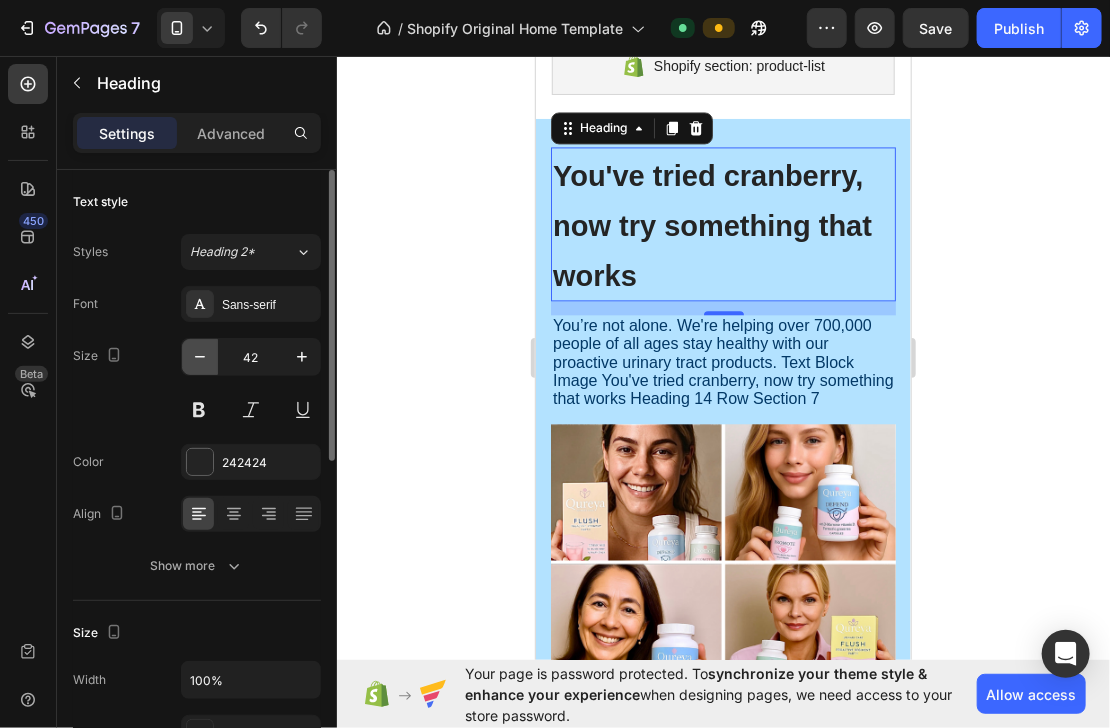 click 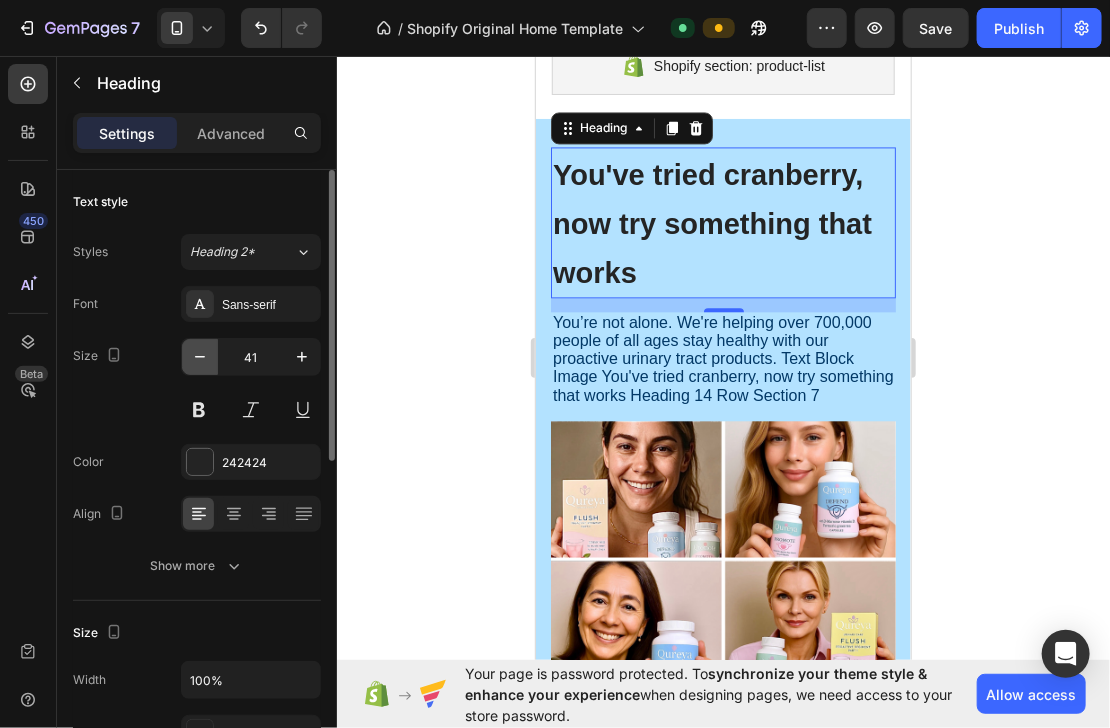 click 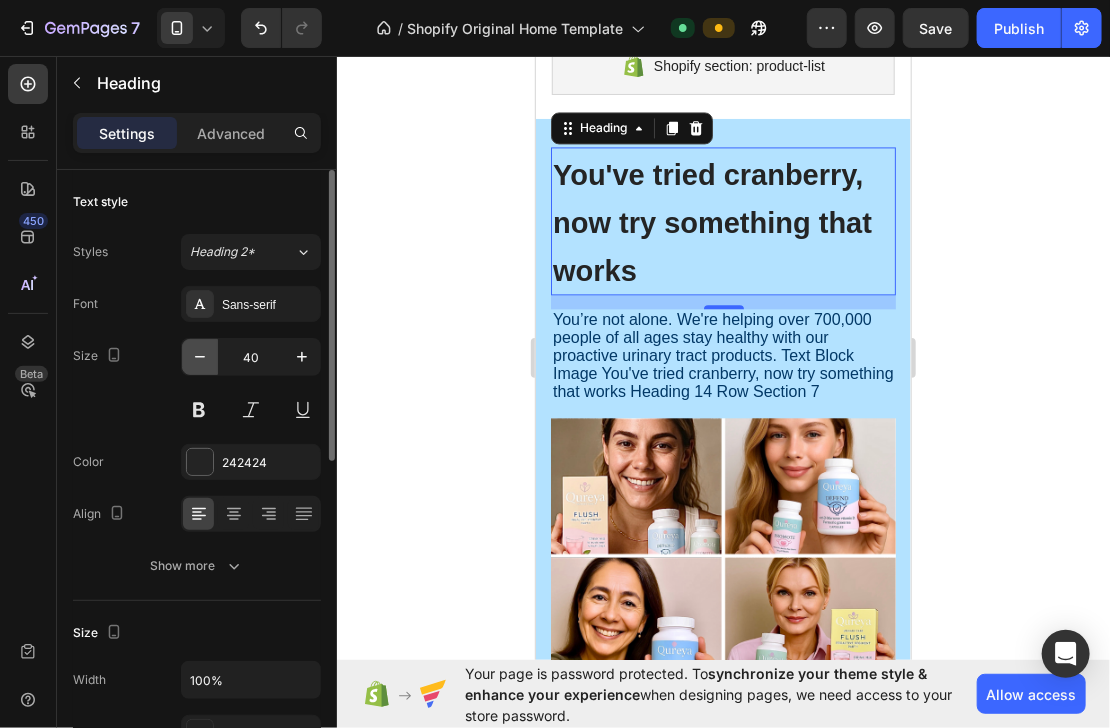 click 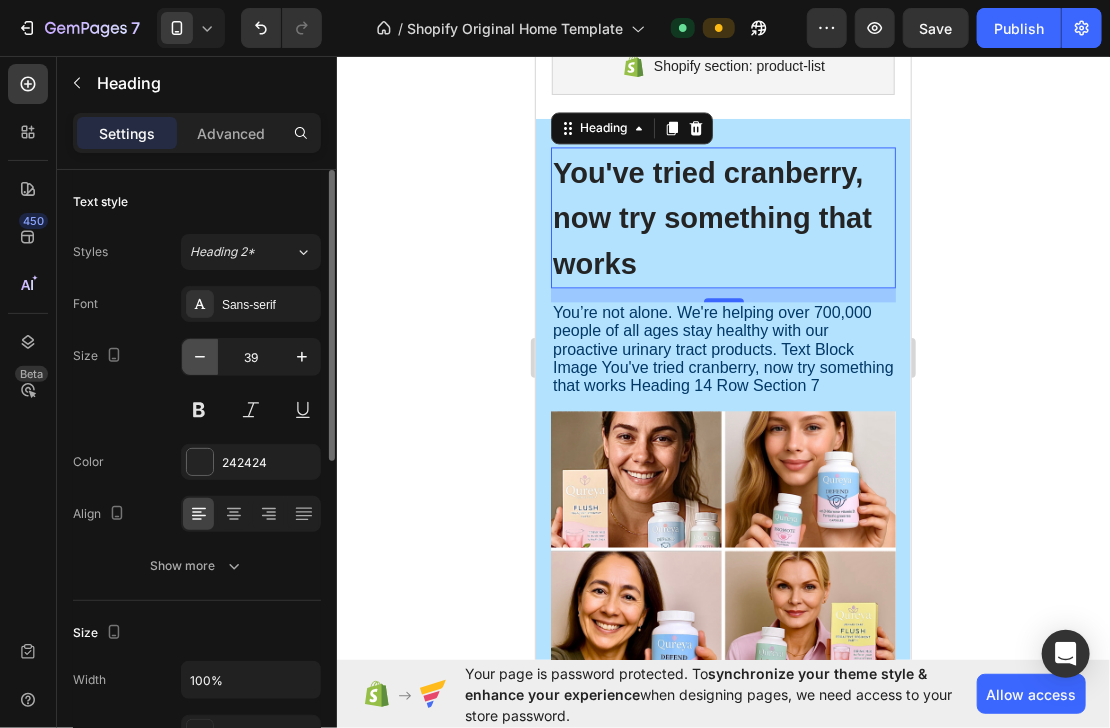 click 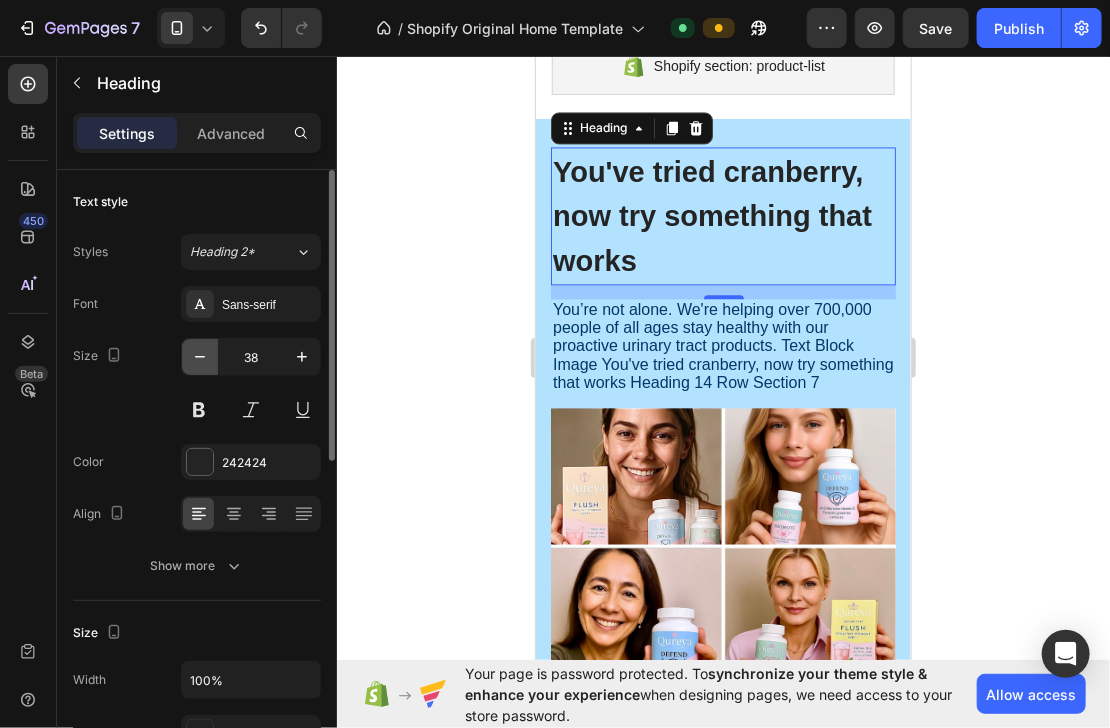 click 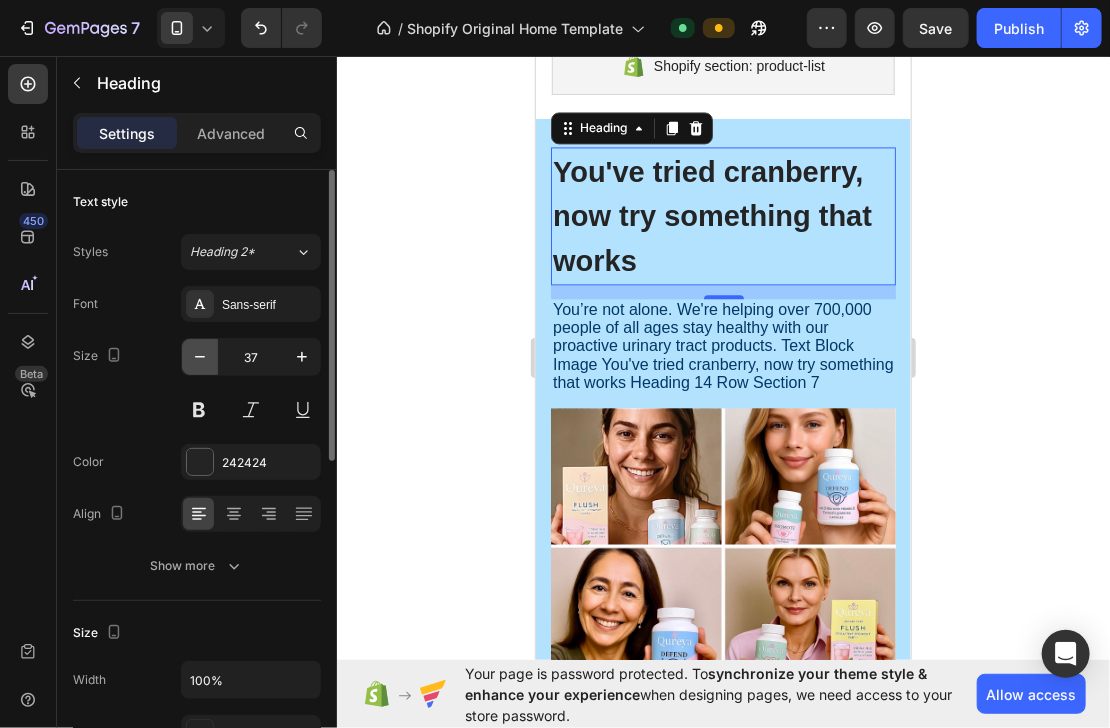 click 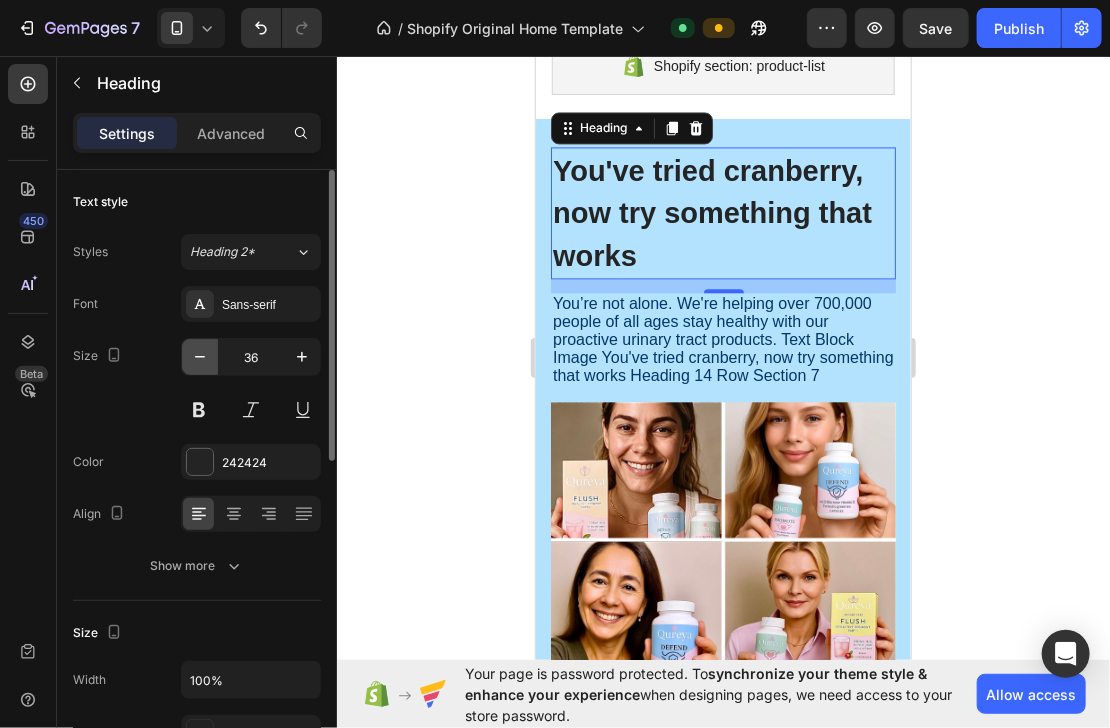 click 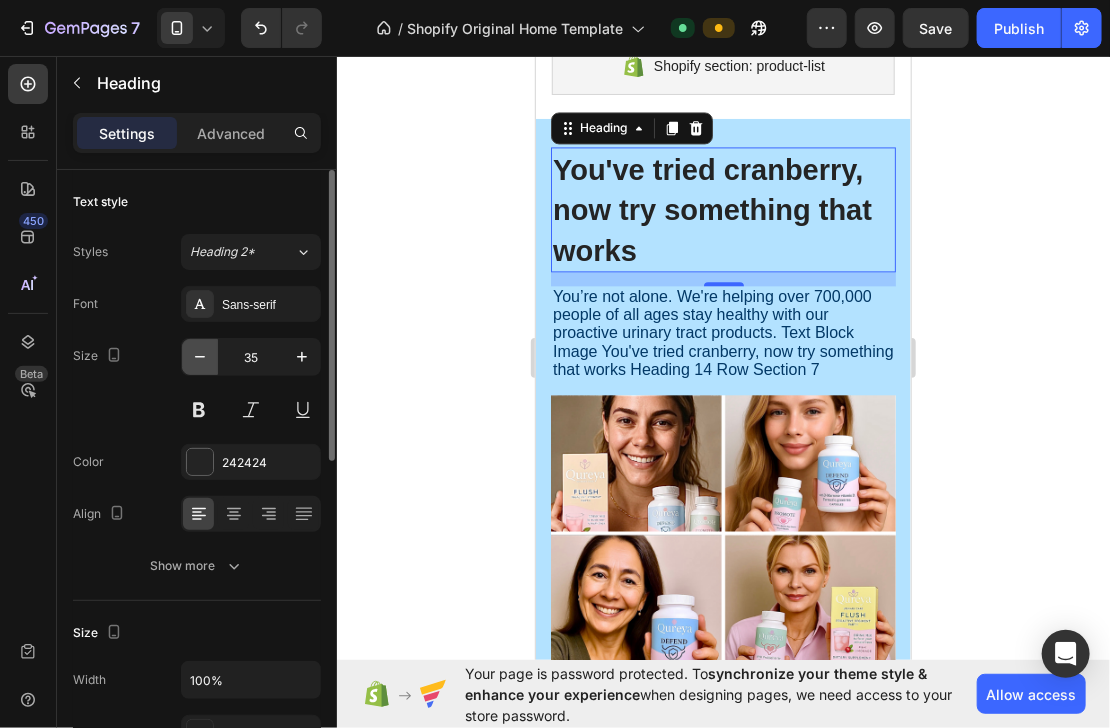 click 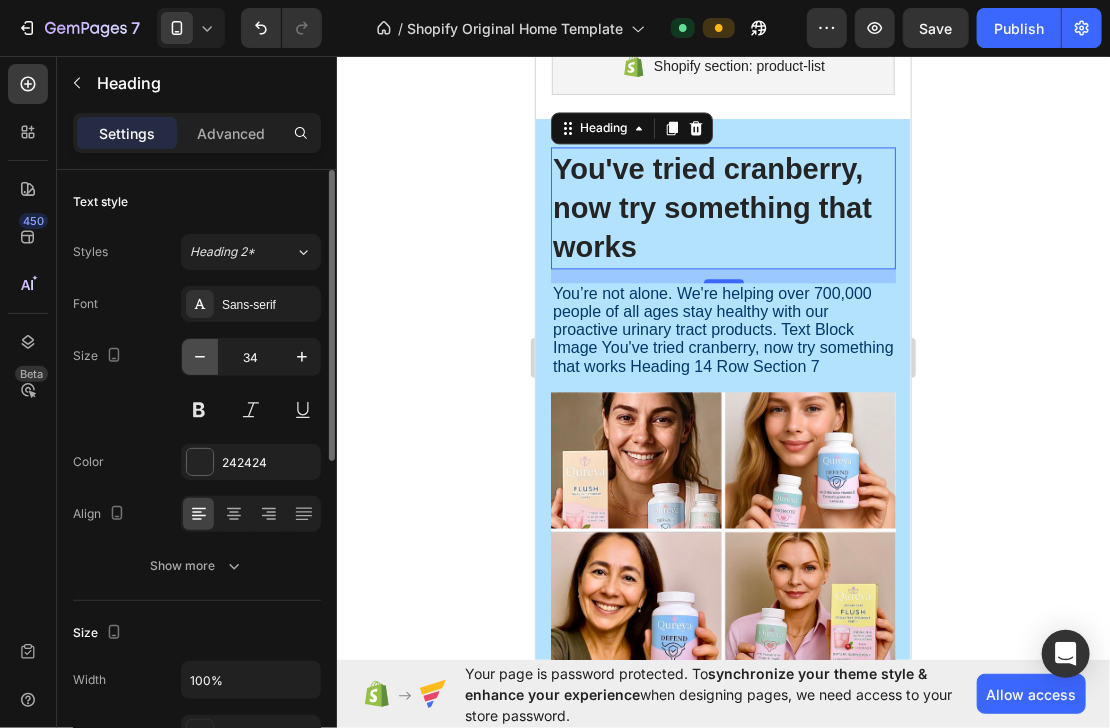 click 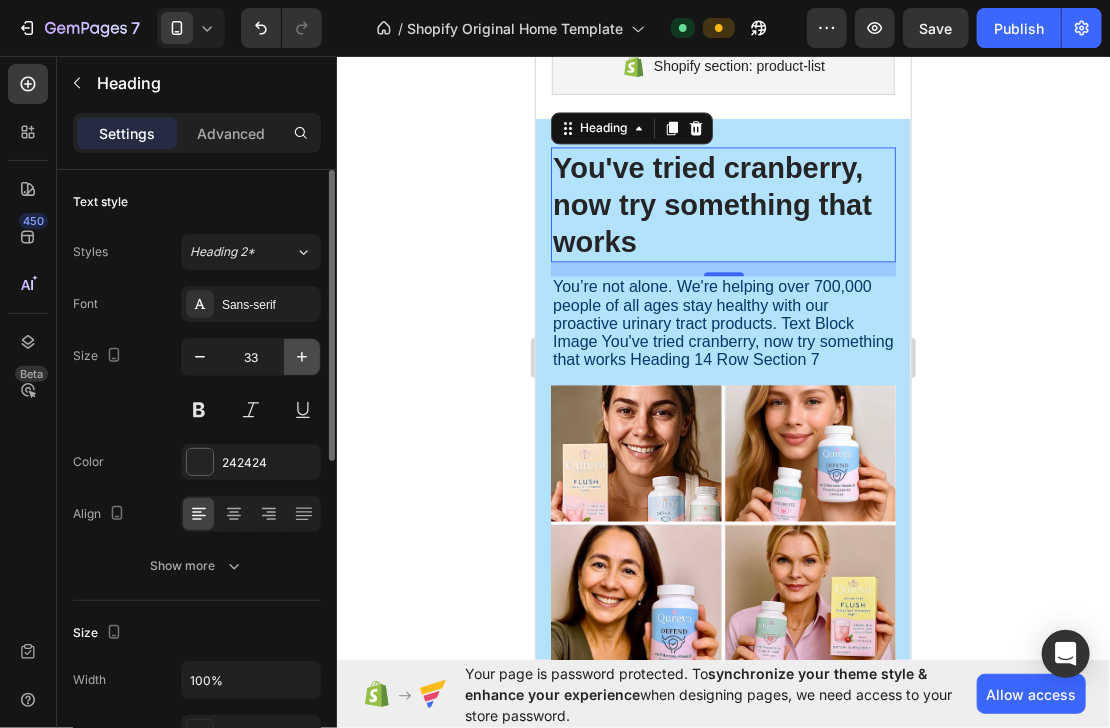 click 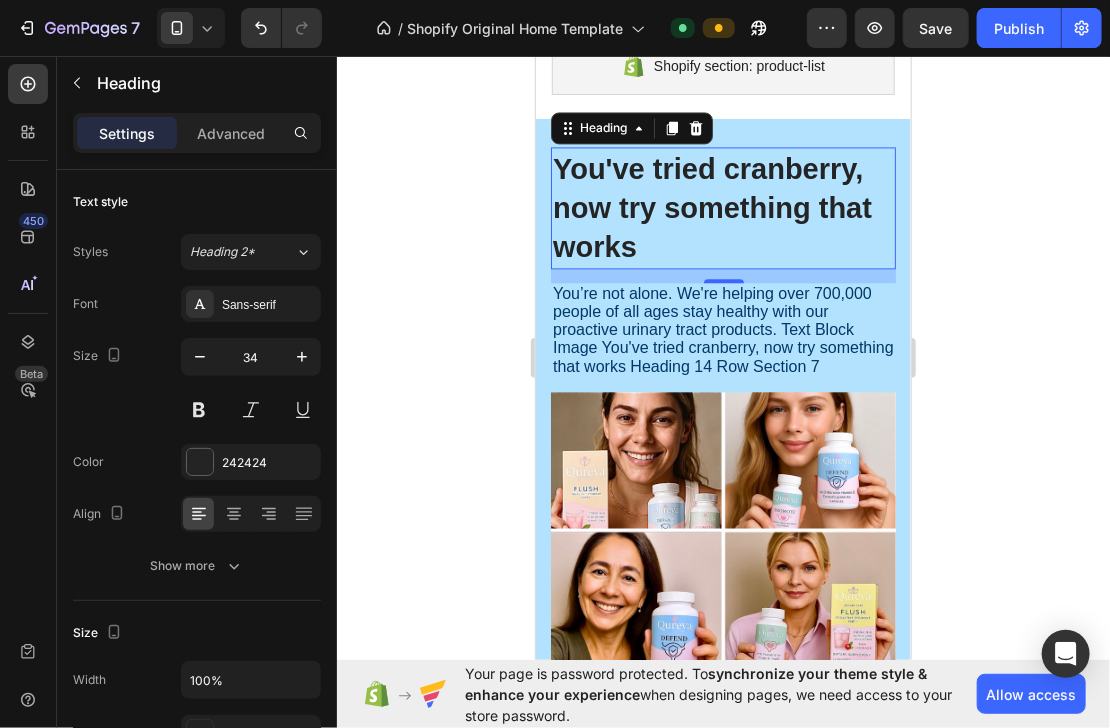 click 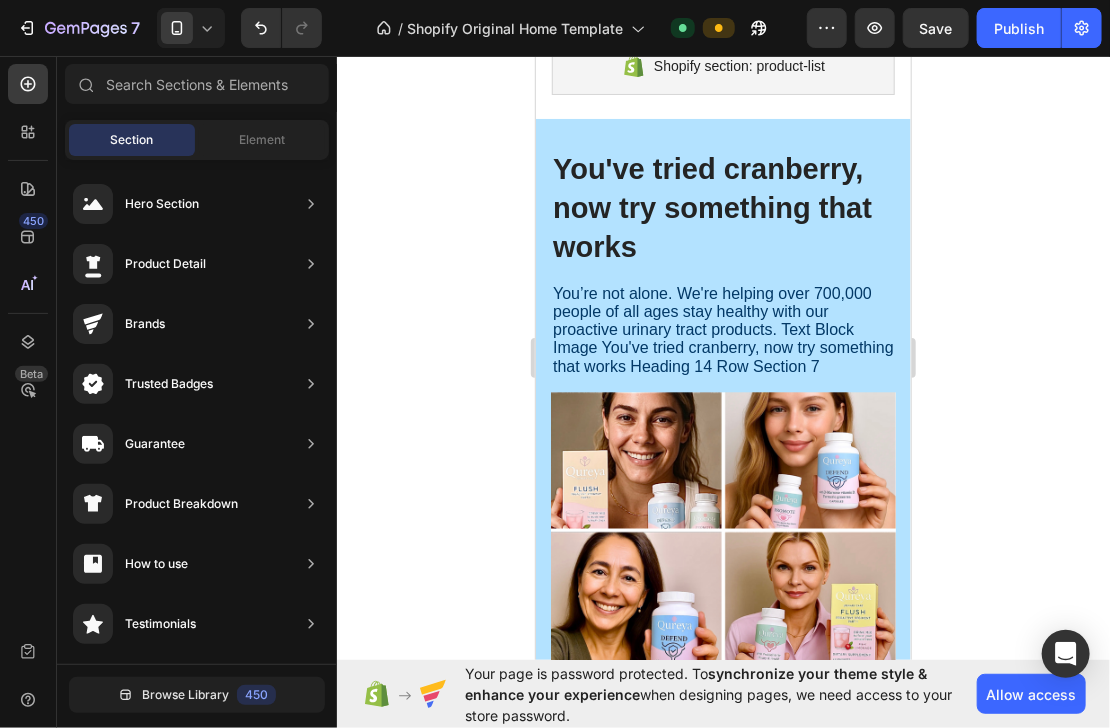 click 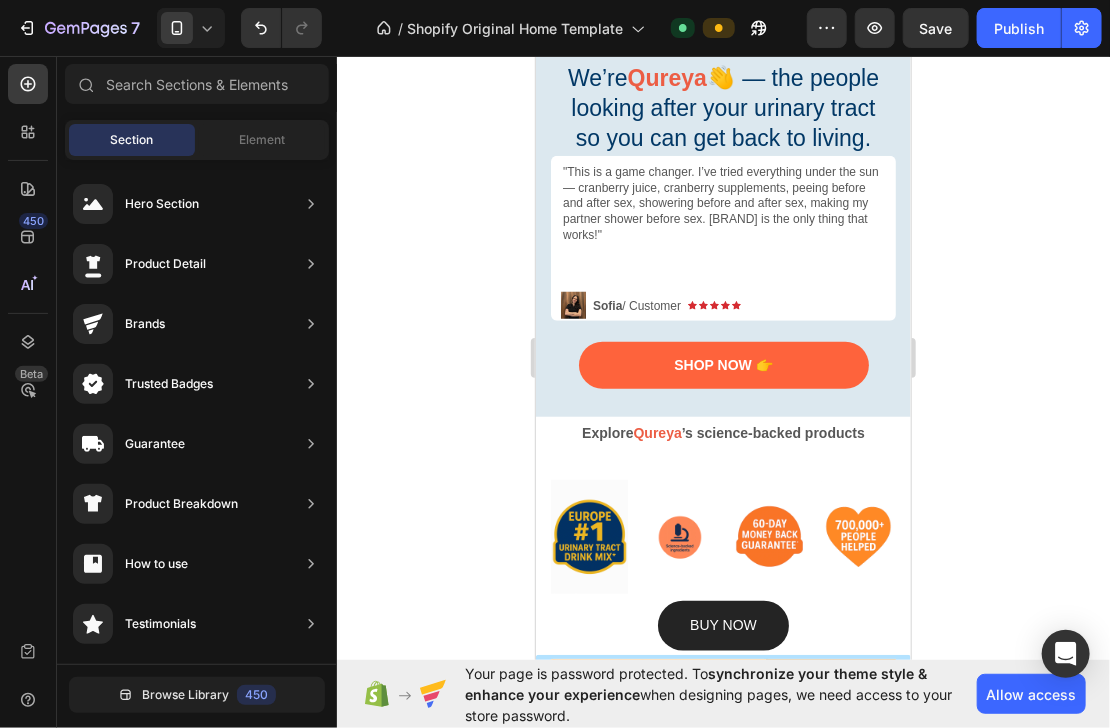 scroll, scrollTop: 640, scrollLeft: 0, axis: vertical 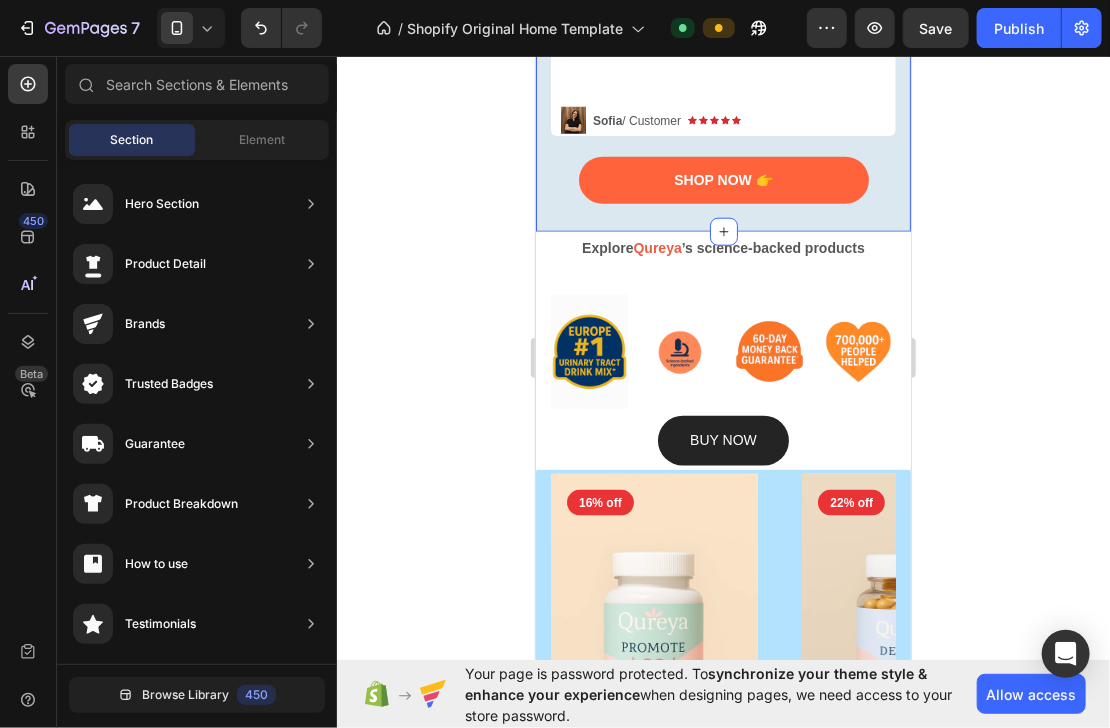 click on "Embark on a revitalizing journey with each sip of our refreshing kombucha brew, energizing your day. Let the crisp, effervescent flavors awaken your senses, offering a moment of pure refreshment & vitality. Text Block
Shop Now   Button Image "This is a game changer. I’ve tried everything under the sun — cranberry juice, cranberry supplements, peeing before and after sex, showering before and after sex, making my partner shower before sex. [BRAND] is the only thing that works!"     Text Block Image Icon Icon Icon Icon Icon Icon List [FIRST] / Customer Text Block Row Row Shop Now   👉    Button Row Icon Icon Icon Icon Icon 7,500 Reviews Heading Icon List Finally, proactive urinary tract health is here We’re  [BRAND] 👋 — the people looking after your urinary tract so you can get back to living. Heading Row Section 3" at bounding box center (722, 9) 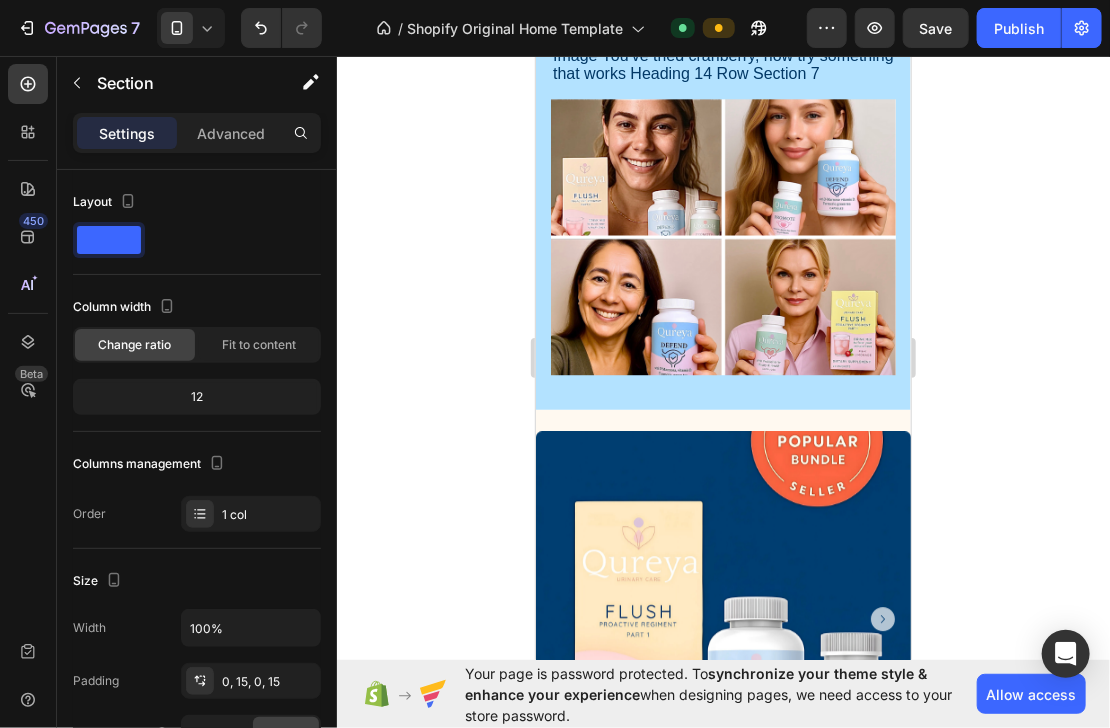 scroll, scrollTop: 2160, scrollLeft: 0, axis: vertical 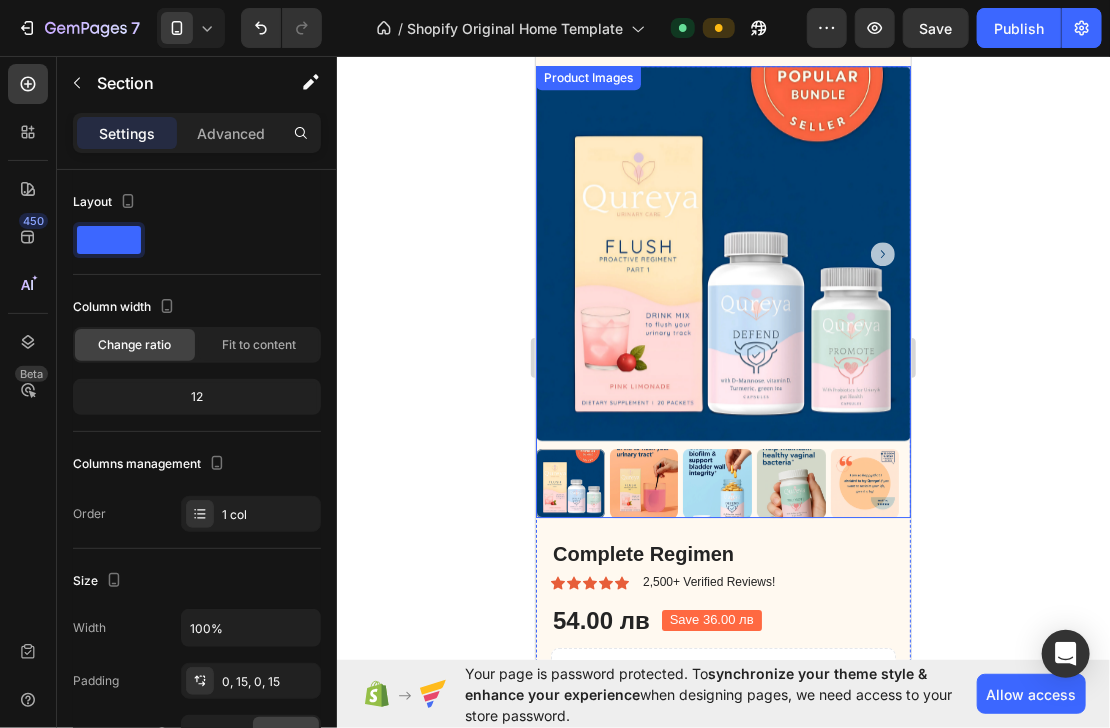 click at bounding box center (722, 252) 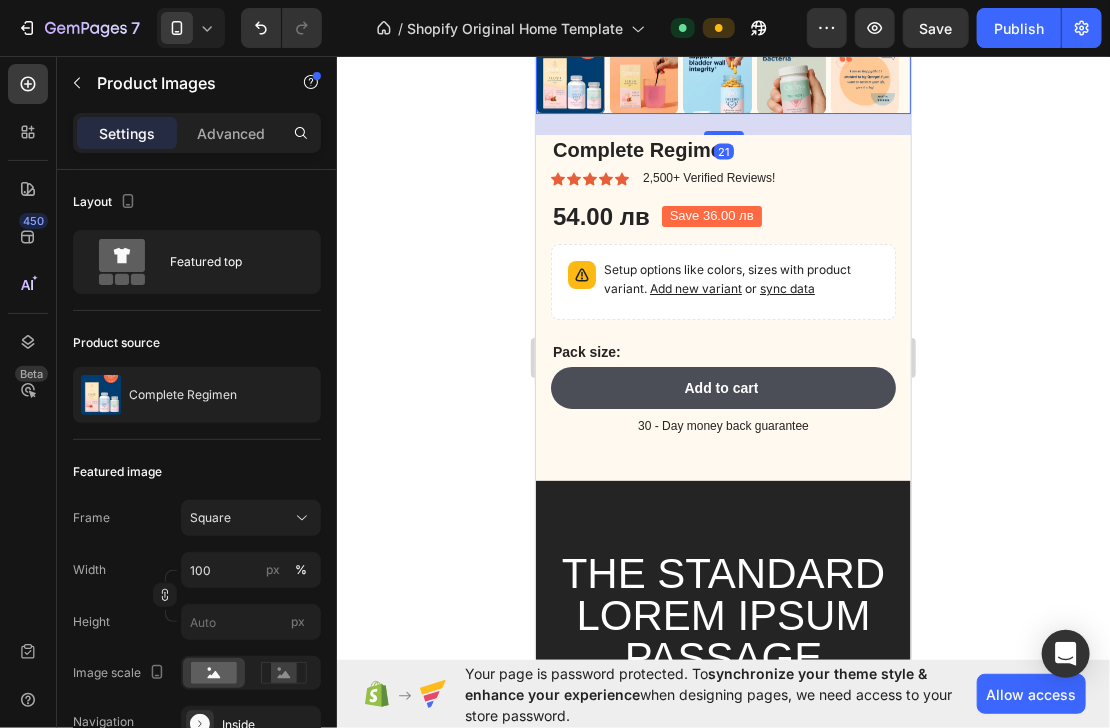 scroll, scrollTop: 2480, scrollLeft: 0, axis: vertical 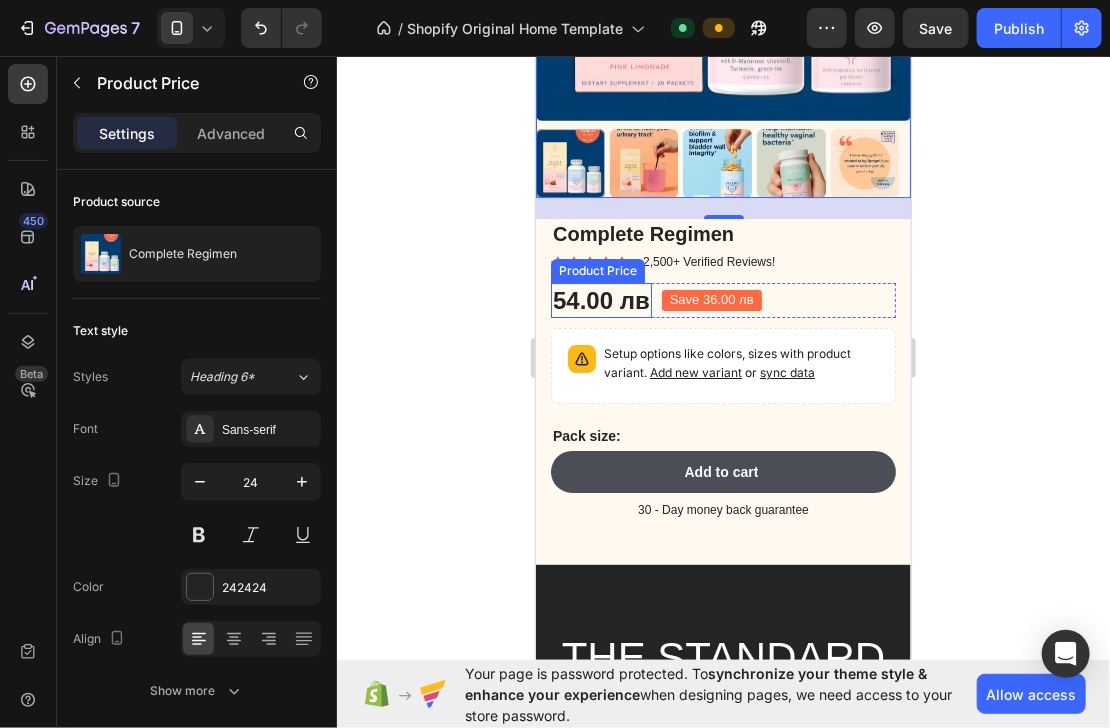 click on "54.00 лв" at bounding box center [600, 299] 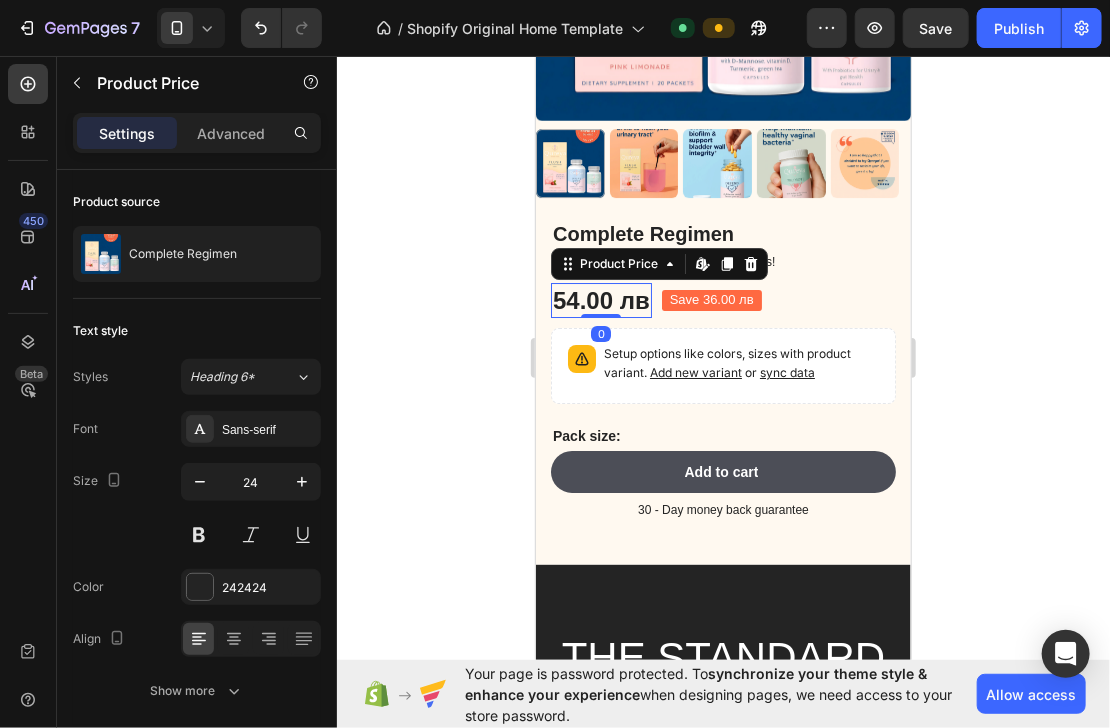 click on "54.00 лв" at bounding box center (600, 299) 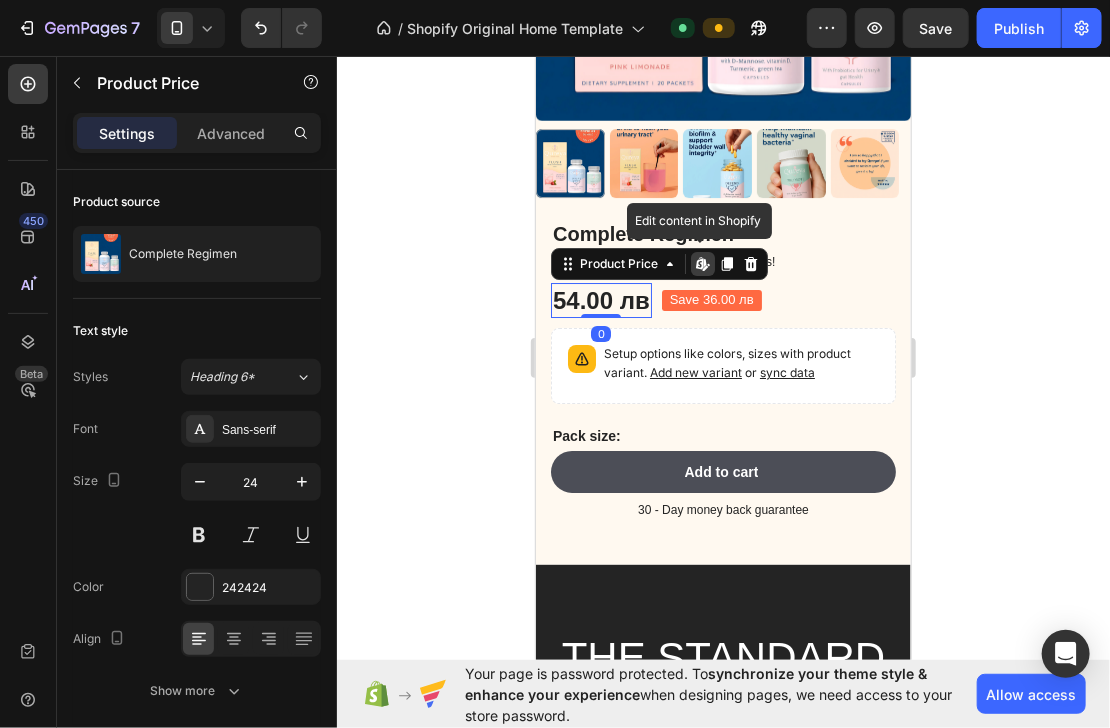 click on "54.00 лв" at bounding box center (600, 299) 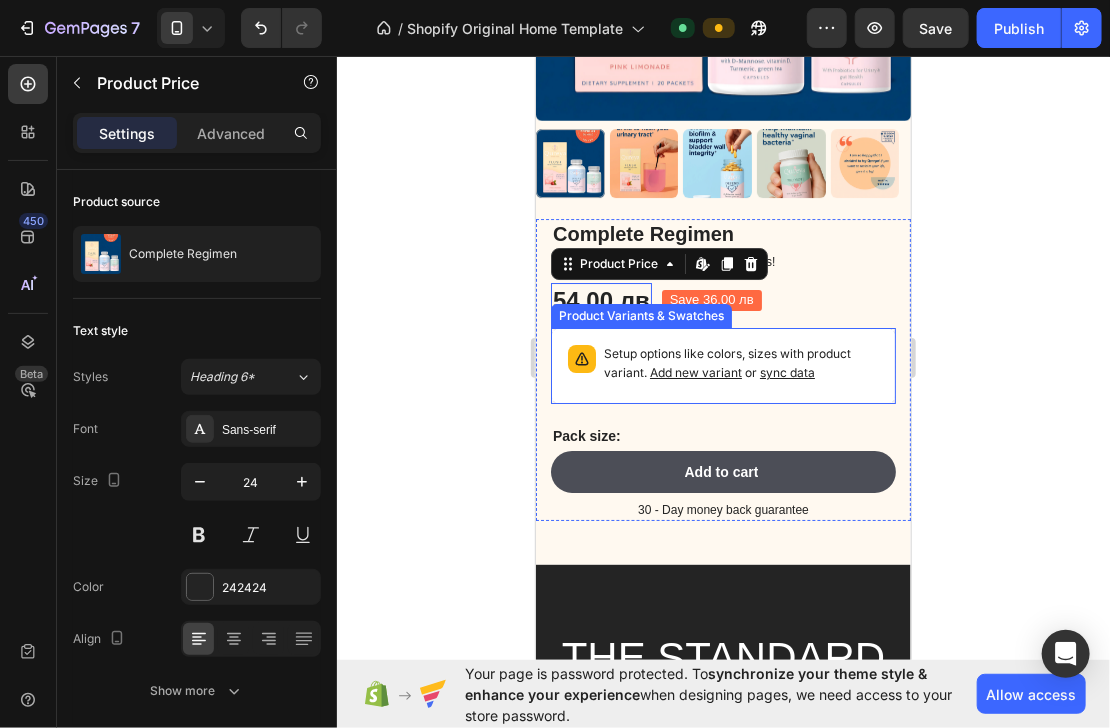 click on "Setup options like colors, sizes with product variant.       Add new variant   or   sync data" at bounding box center [740, 363] 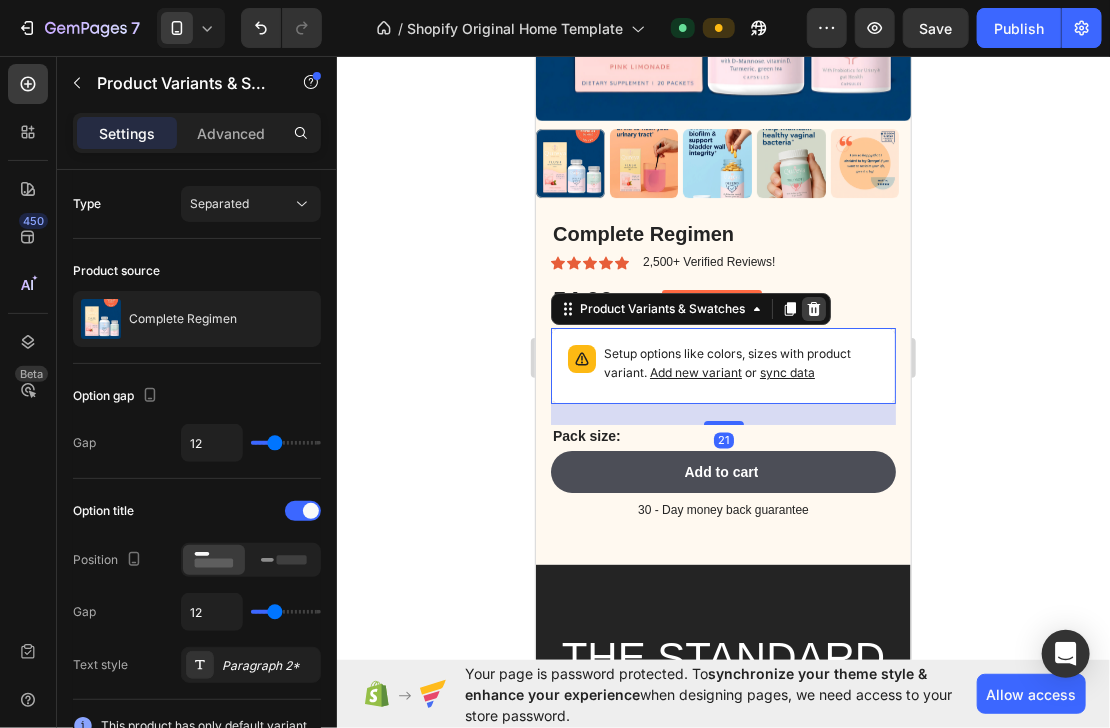 click 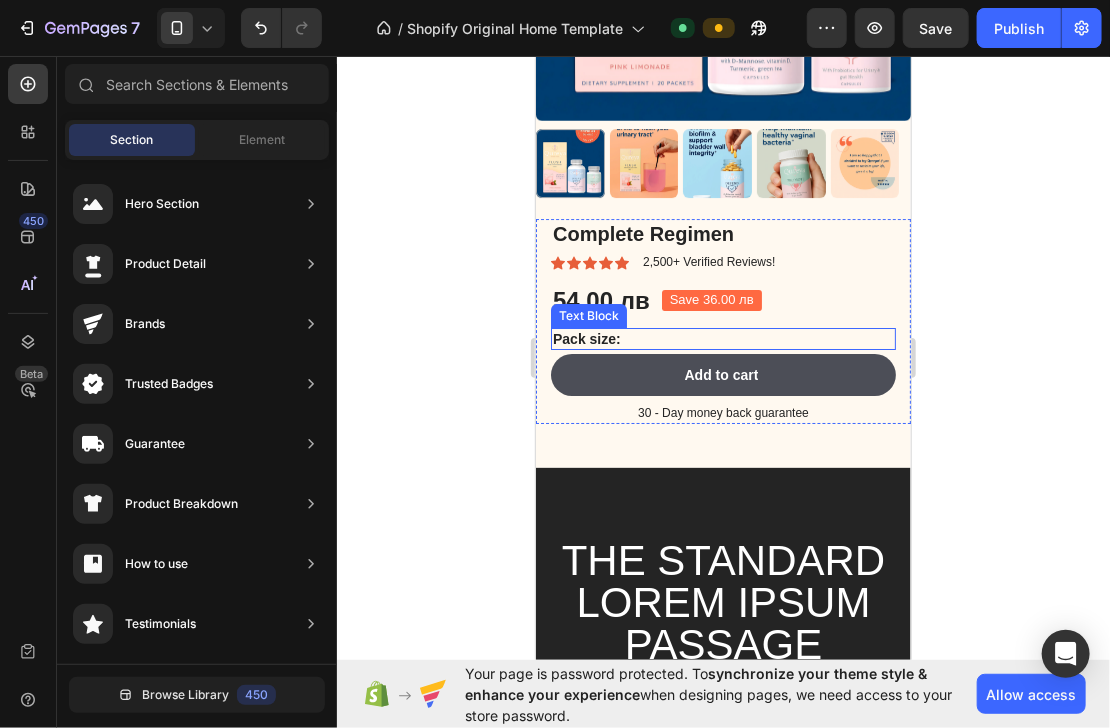 click on "Pack size:" at bounding box center (722, 338) 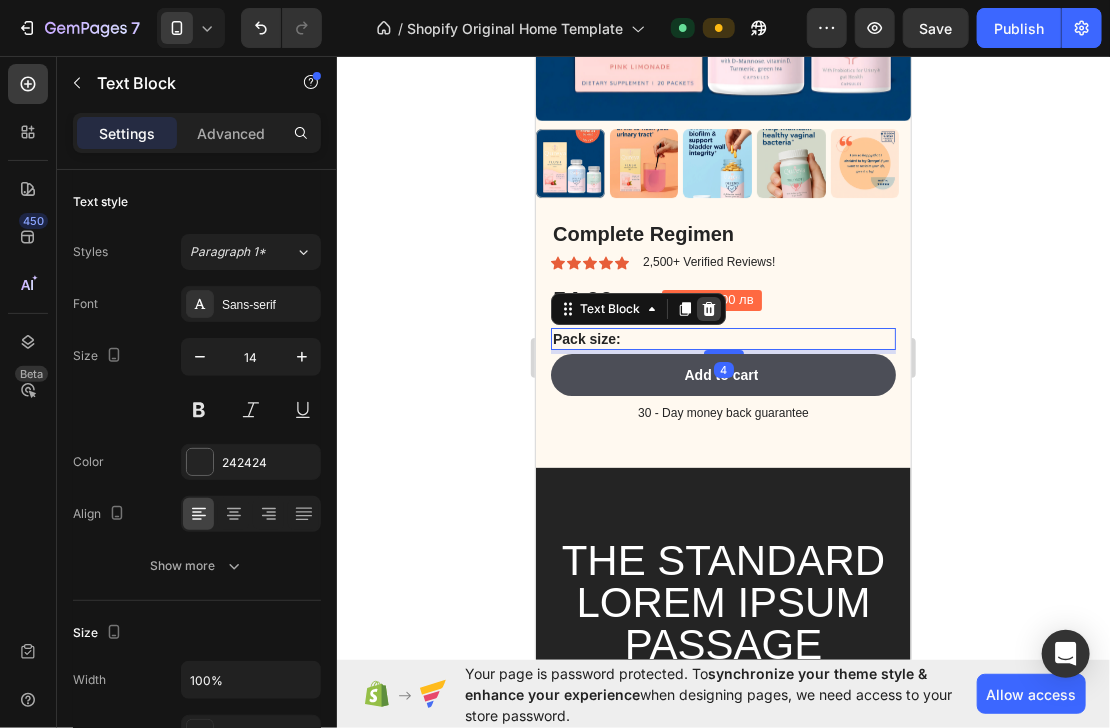 click 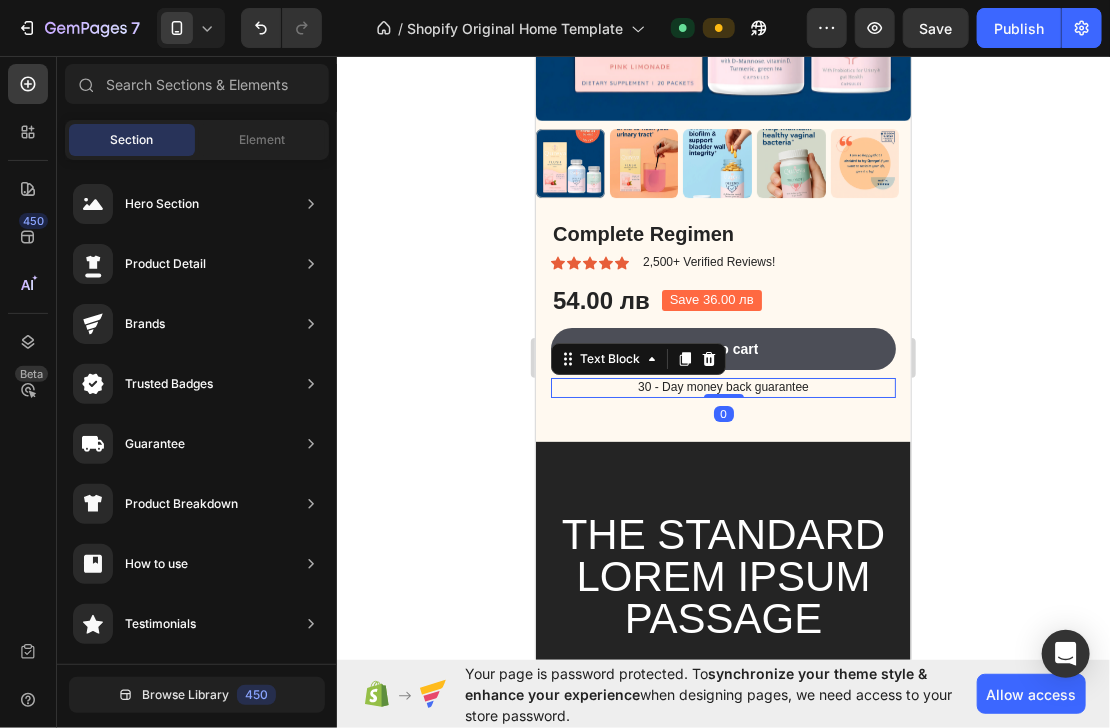click on "30 - Day money back guarantee" at bounding box center (722, 387) 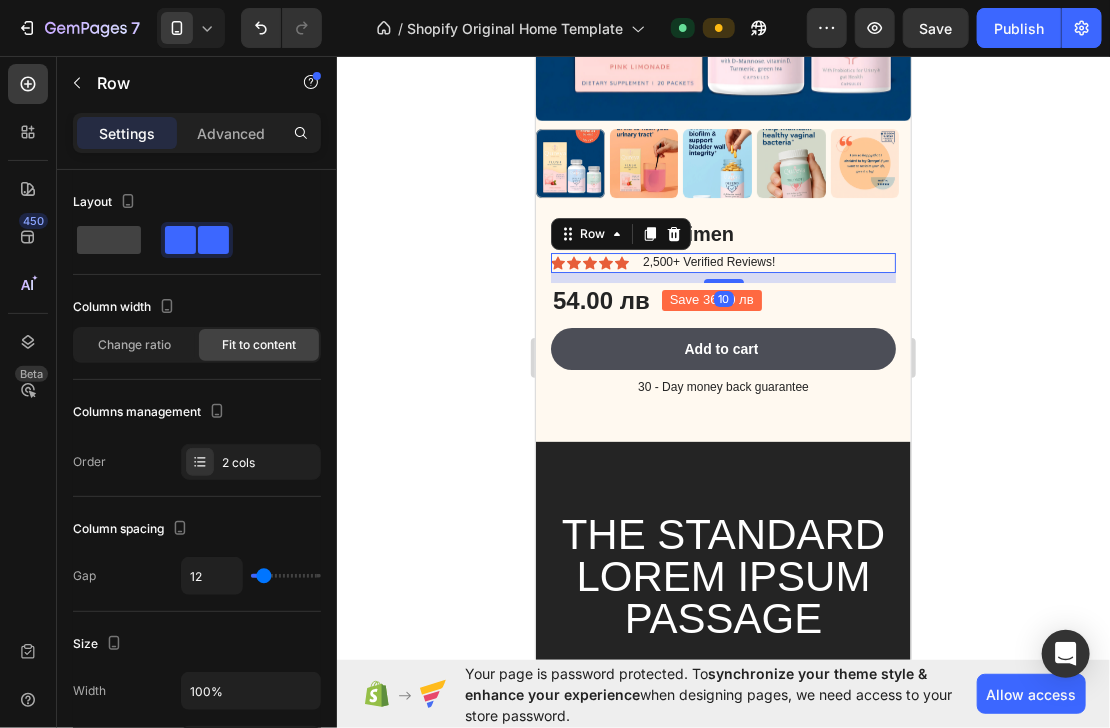 click on "Icon Icon Icon Icon Icon Icon List 2,500+ Verified Reviews! Text Block Row   10" at bounding box center [722, 262] 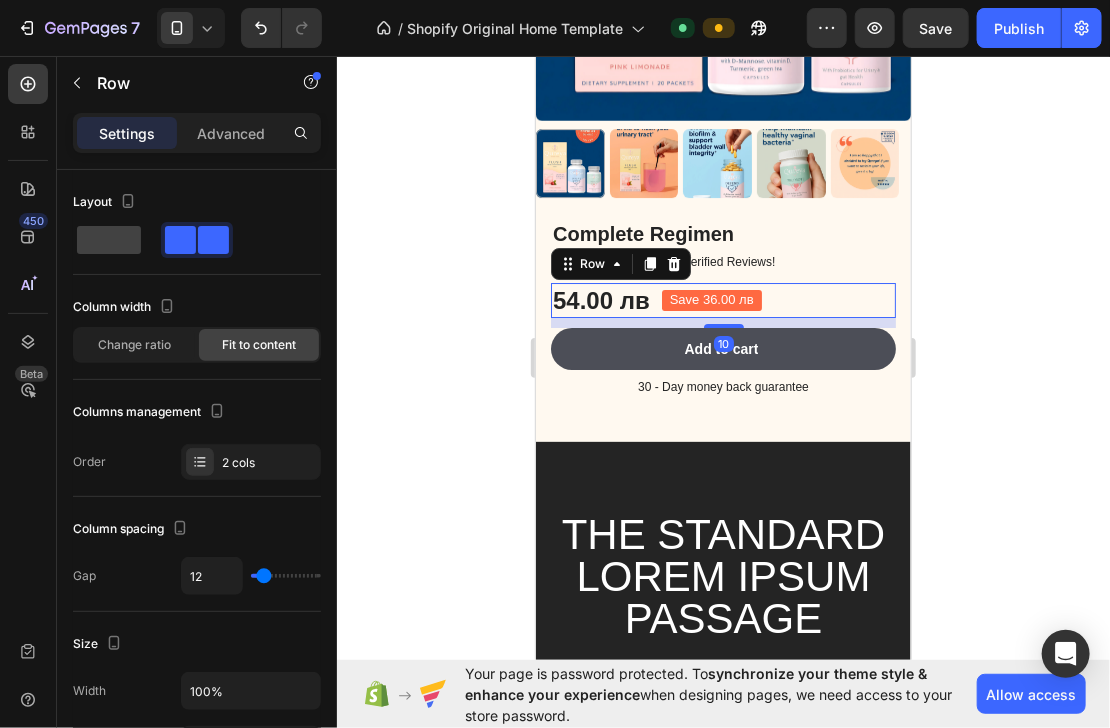 click on "54.00 лв Product Price Product Price Save 36.00 лв Product Badge Row   10" at bounding box center [722, 299] 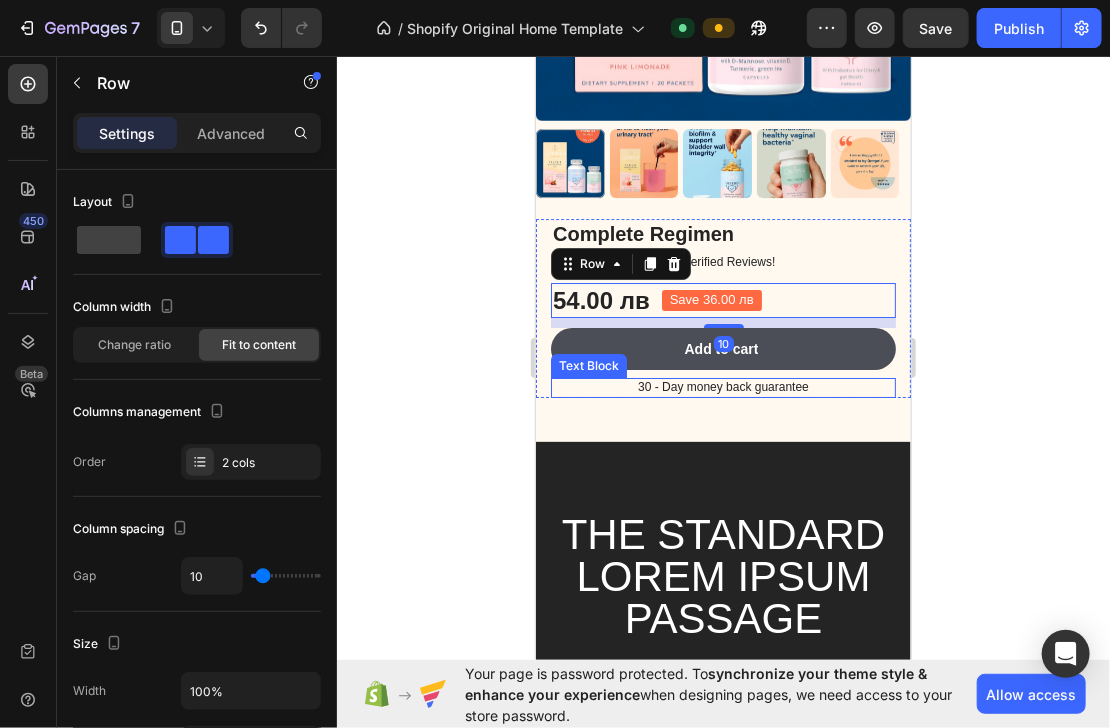 click on "30 - Day money back guarantee" at bounding box center [722, 387] 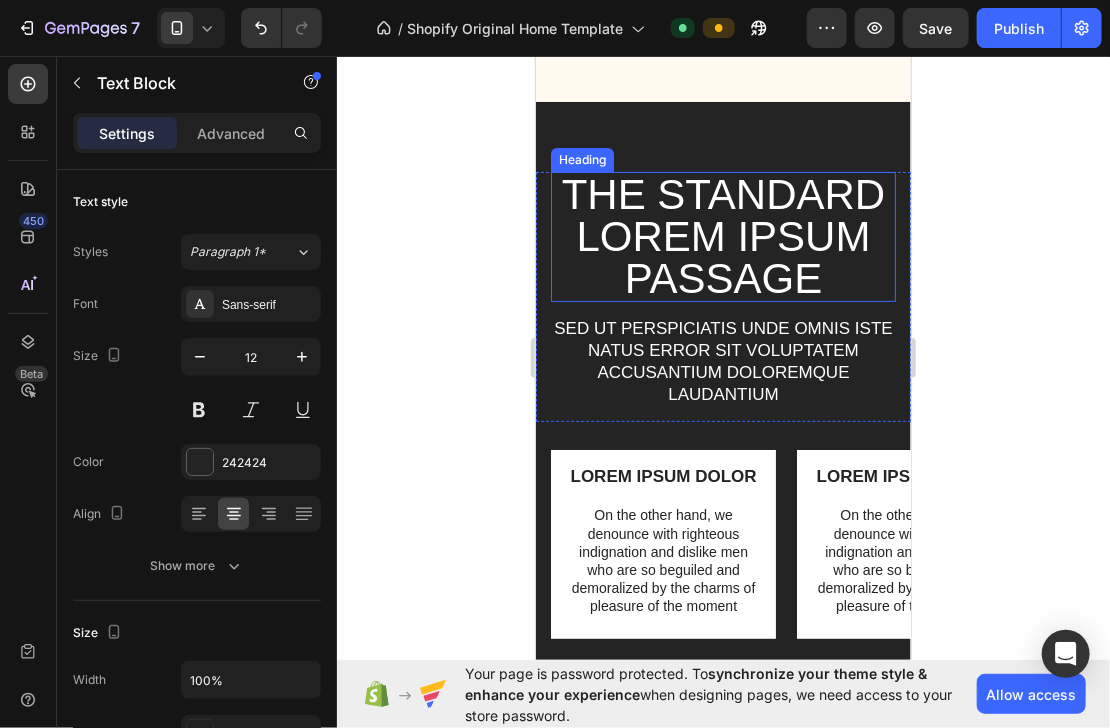 scroll, scrollTop: 3040, scrollLeft: 0, axis: vertical 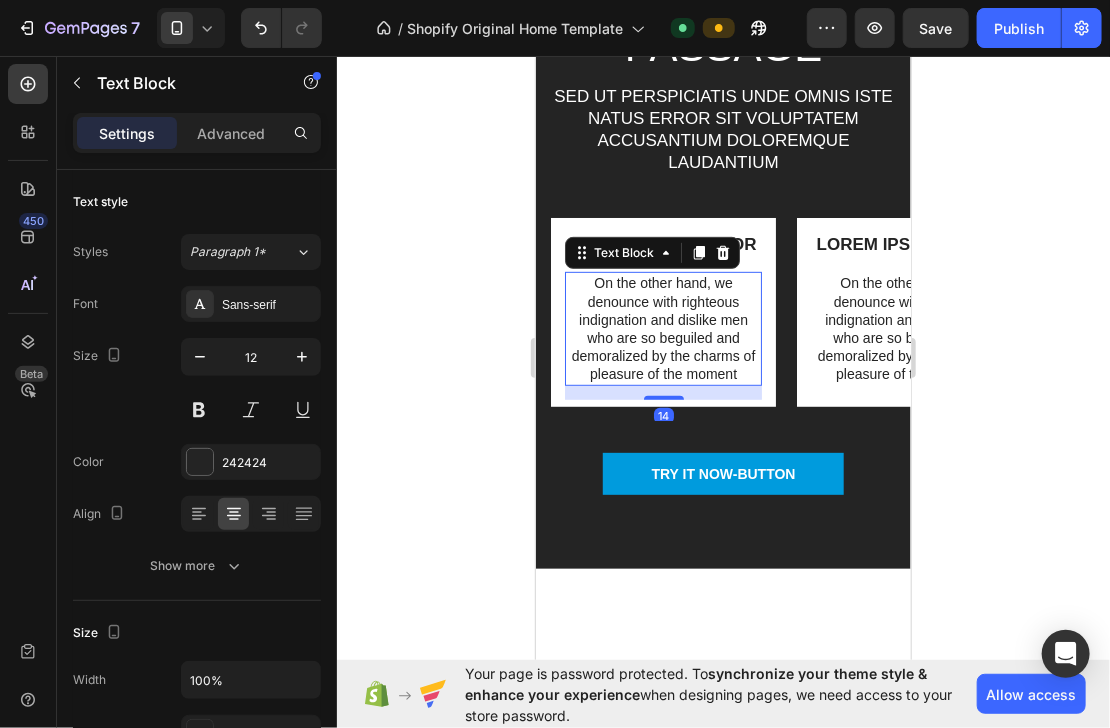 click on "On the other hand, we denounce with righteous indignation and dislike men who are so beguiled and demoralized by the charms of pleasure of the moment" at bounding box center (662, 327) 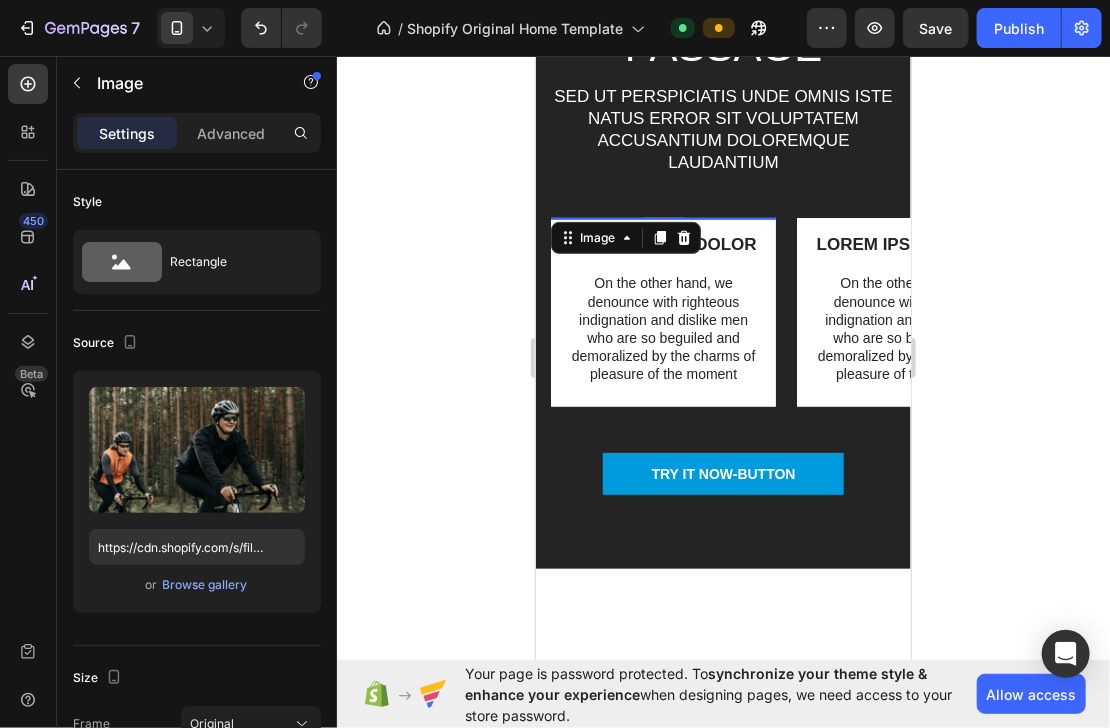click at bounding box center [662, 217] 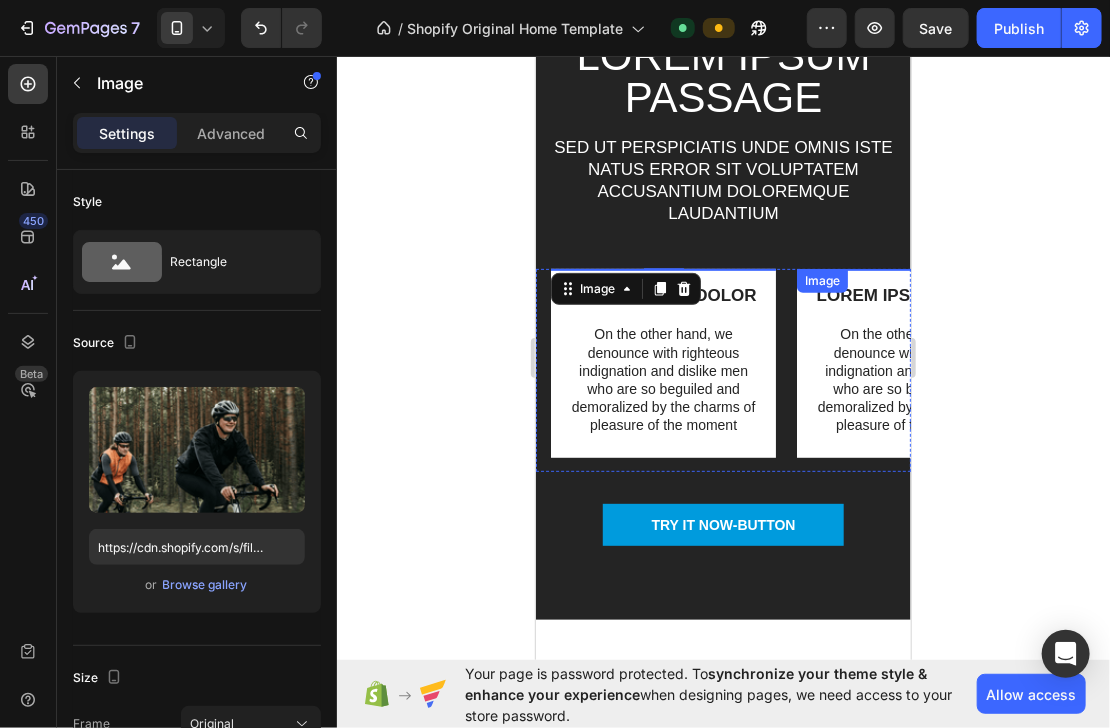 scroll, scrollTop: 2720, scrollLeft: 0, axis: vertical 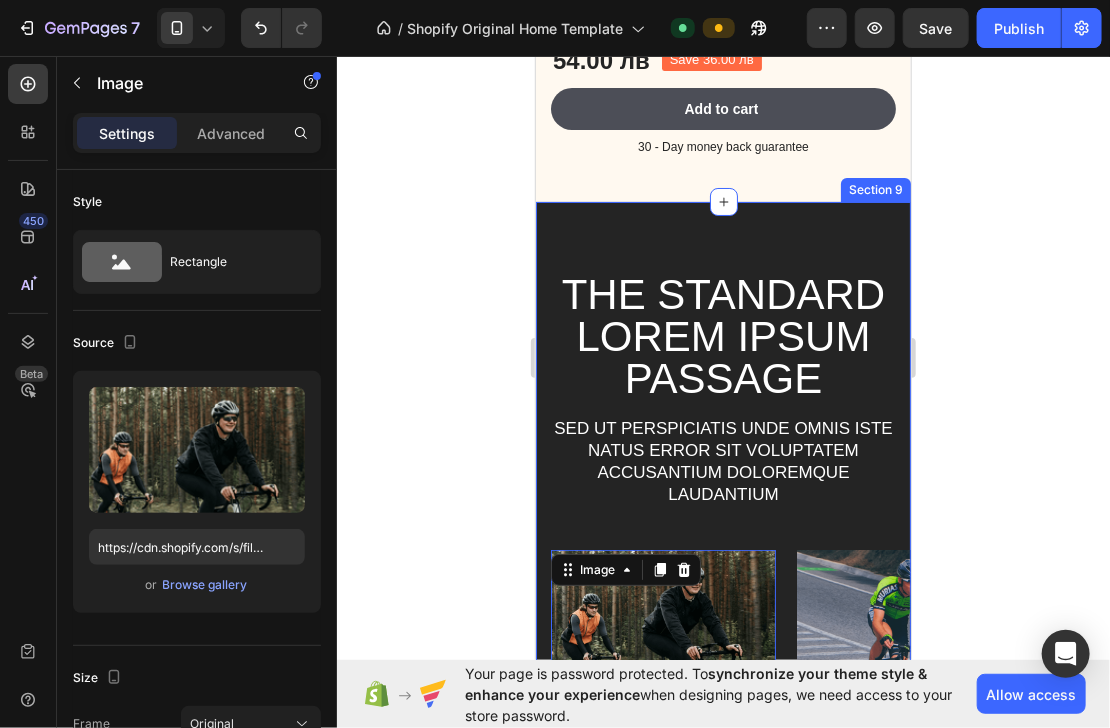 click on "The standard Lorem Ipsum passage Heading Sed ut perspiciatis unde omnis iste natus error sit voluptatem accusantium doloremque laudantium Text Block Row Image   0 LOREM IPSUM DOLOR Text Block On the other hand, we denounce with righteous indignation and dislike men who are so beguiled and demoralized by the charms of pleasure of the moment Text Block Row Image LOREM IPSUM DOLOR Text Block On the other hand, we denounce with righteous indignation and dislike men who are so beguiled and demoralized by the charms of pleasure of the moment Text Block Row Image LOREM IPSUM DOLOR Text Block On the other hand, we denounce with righteous indignation and dislike men who are so beguiled and demoralized by the charms of pleasure of the moment Text Block Row Carousel TRY IT NOW-BUTTON Button Row Section 9" at bounding box center (722, 611) 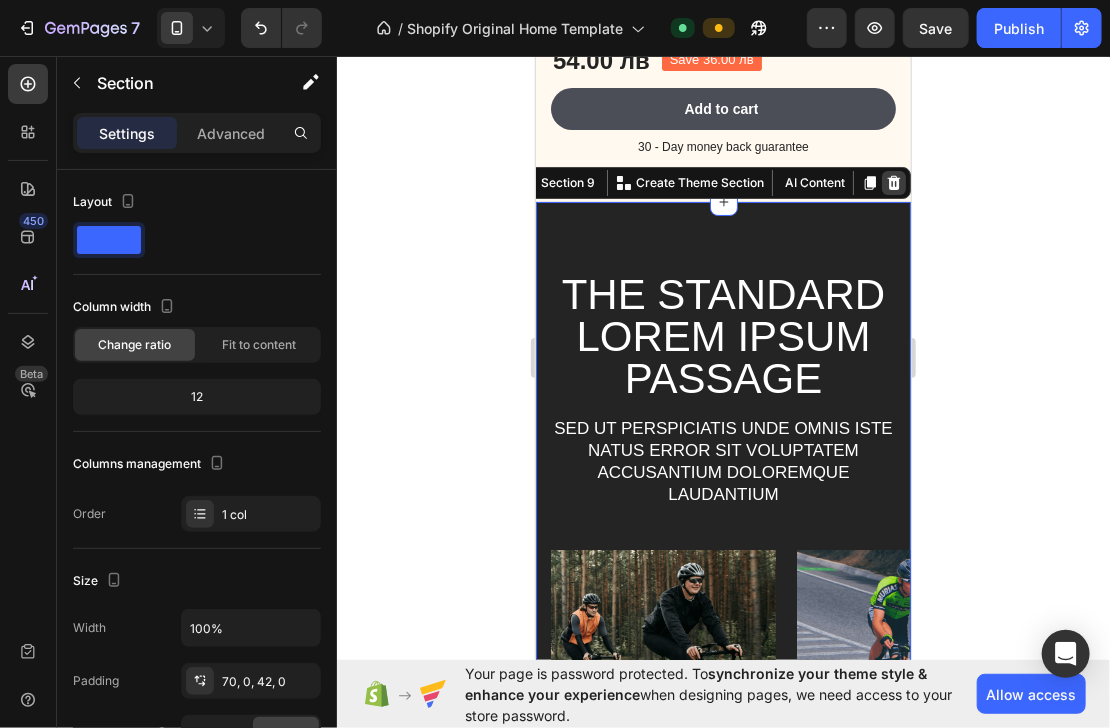 click 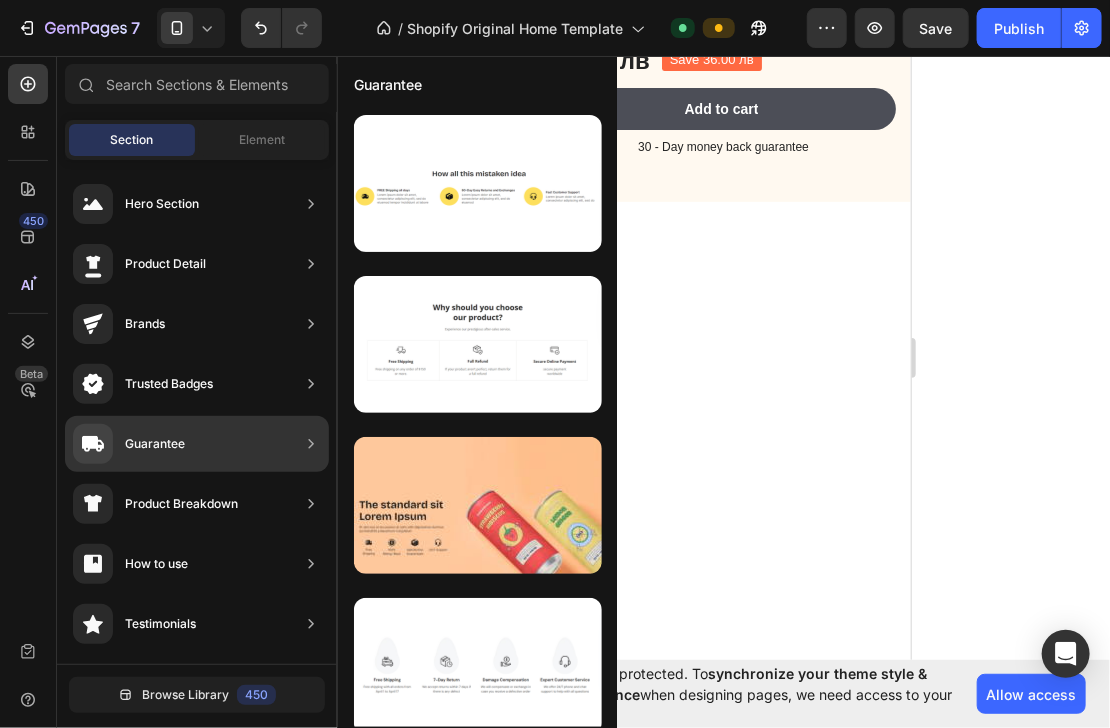 scroll, scrollTop: 80, scrollLeft: 0, axis: vertical 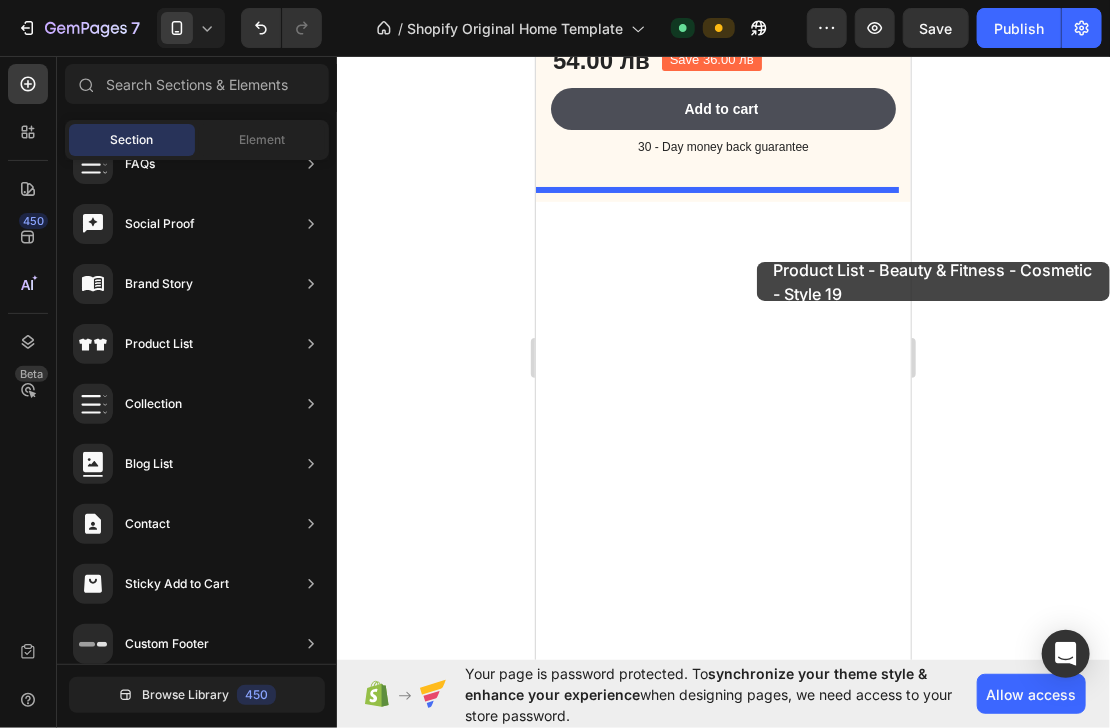 drag, startPoint x: 992, startPoint y: 469, endPoint x: 756, endPoint y: 261, distance: 314.57907 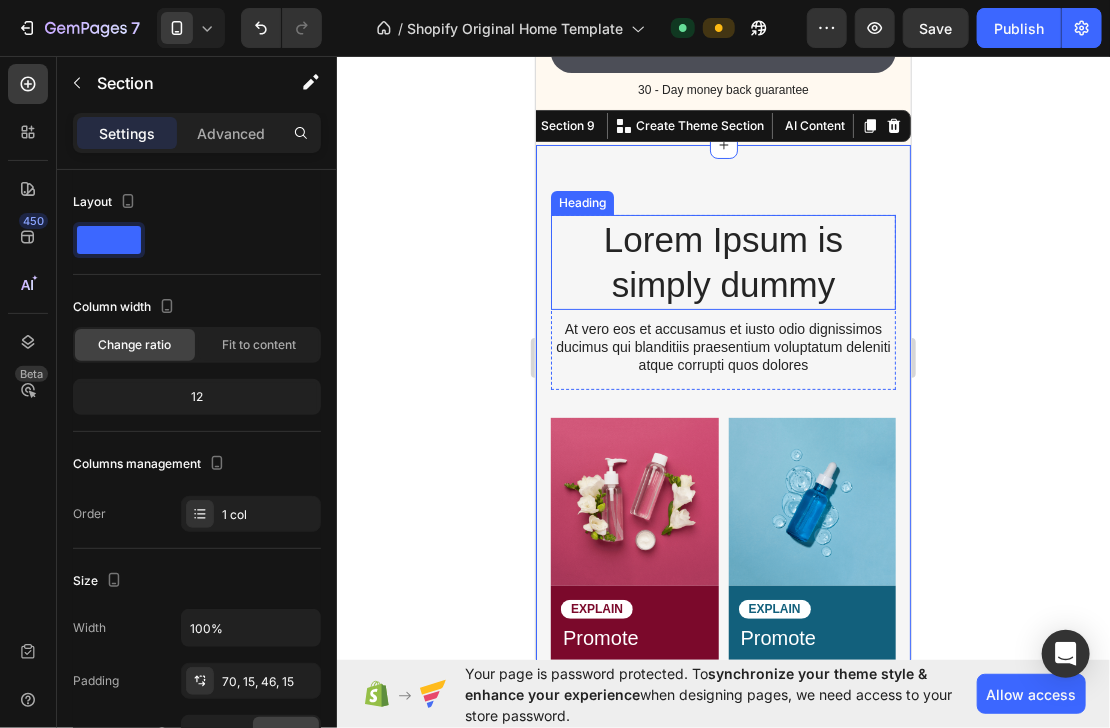 scroll, scrollTop: 2784, scrollLeft: 0, axis: vertical 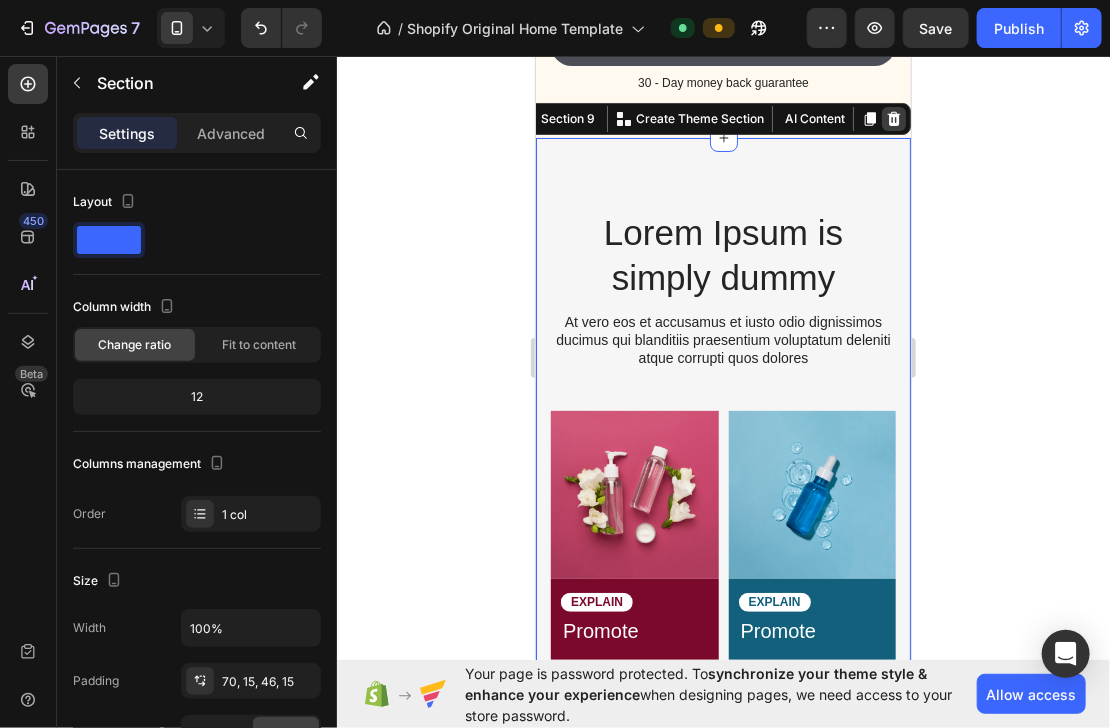 click 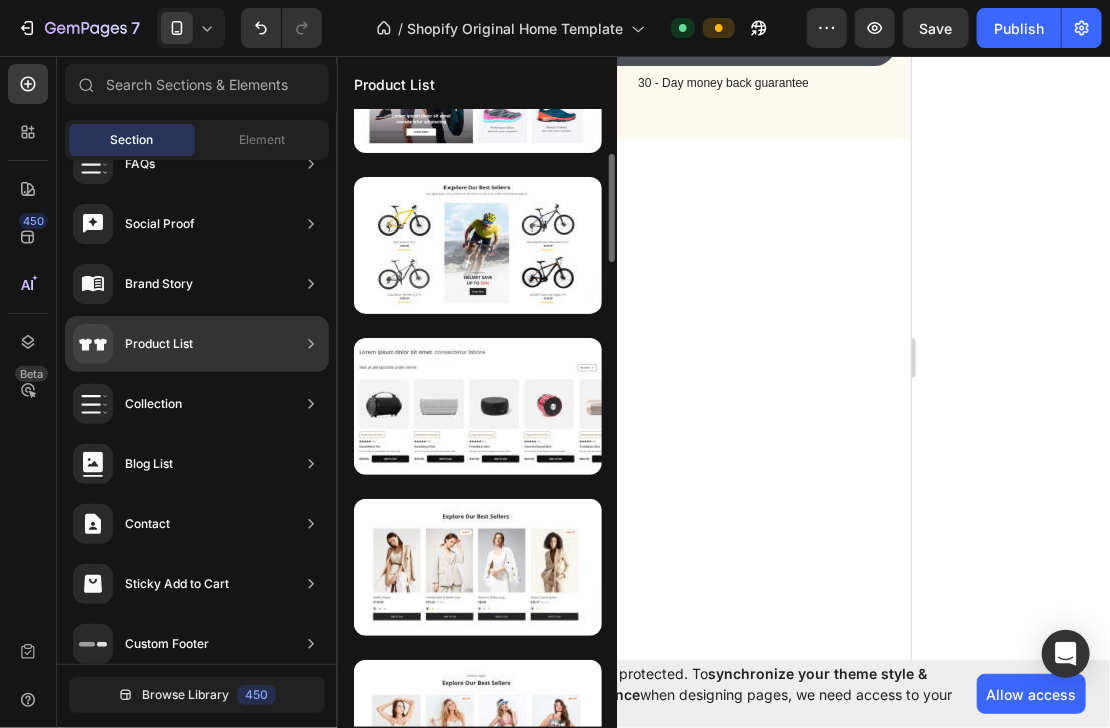 scroll, scrollTop: 0, scrollLeft: 0, axis: both 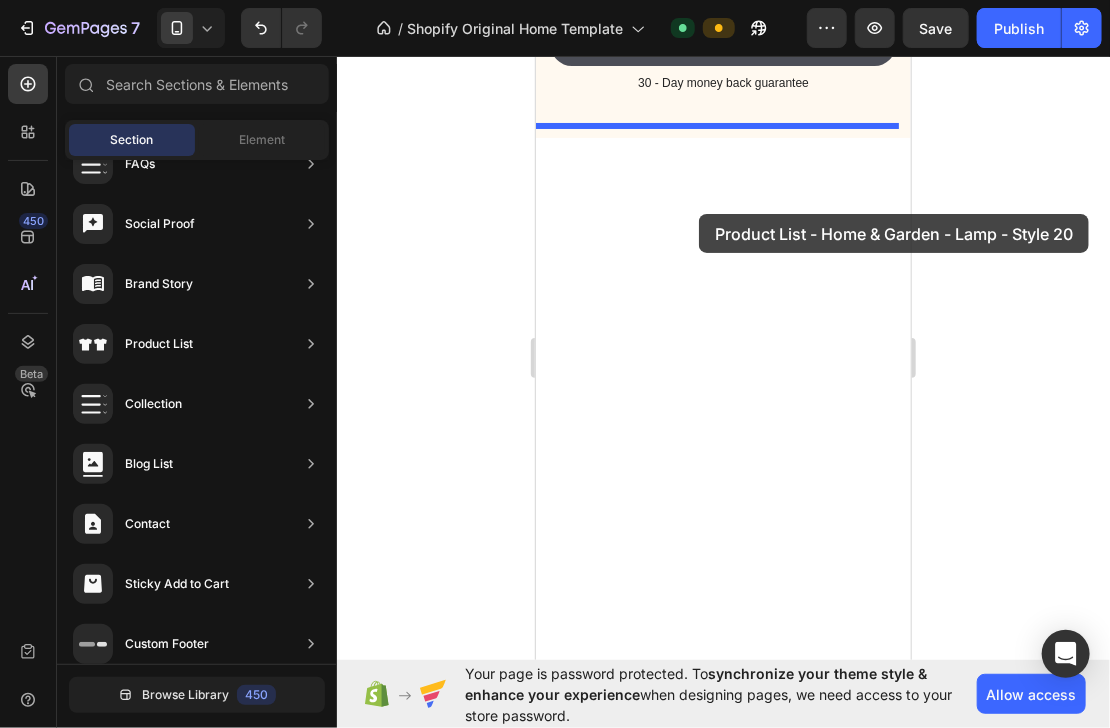 drag, startPoint x: 983, startPoint y: 269, endPoint x: 698, endPoint y: 213, distance: 290.44965 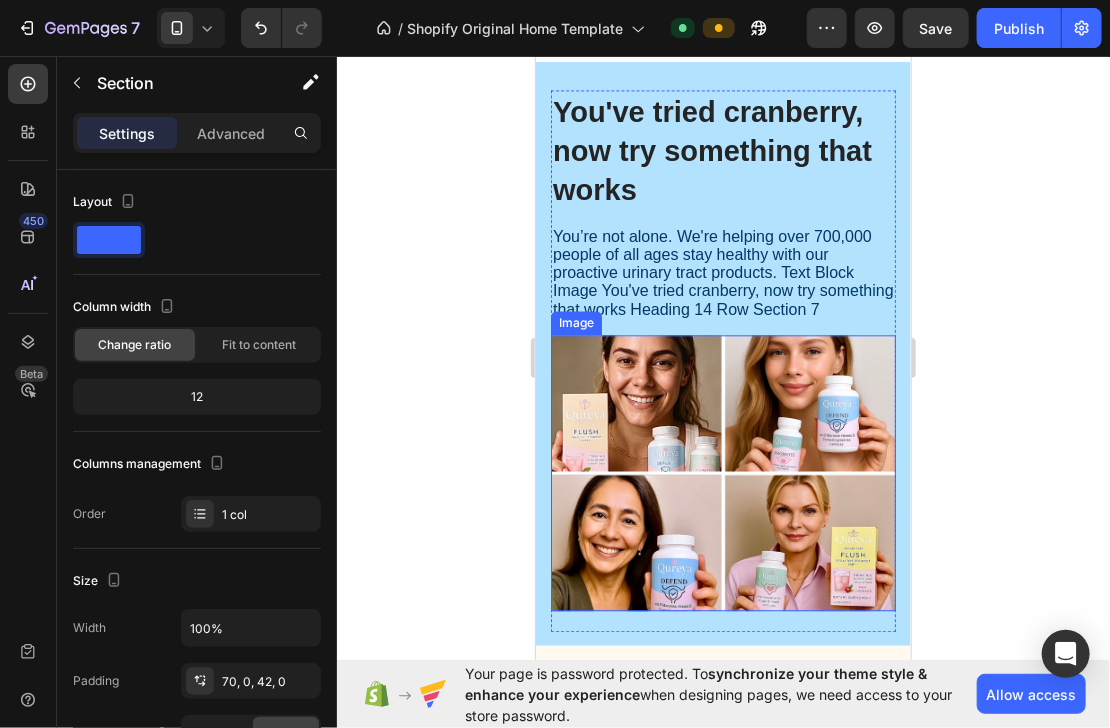 scroll, scrollTop: 1600, scrollLeft: 0, axis: vertical 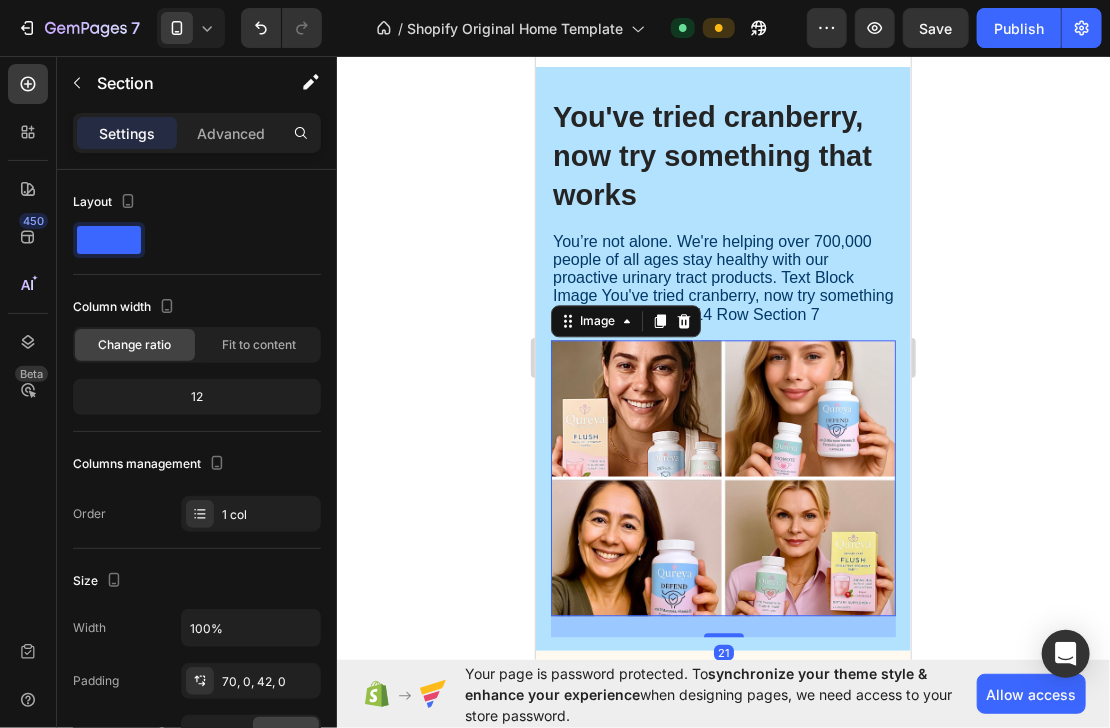 click at bounding box center [722, 477] 